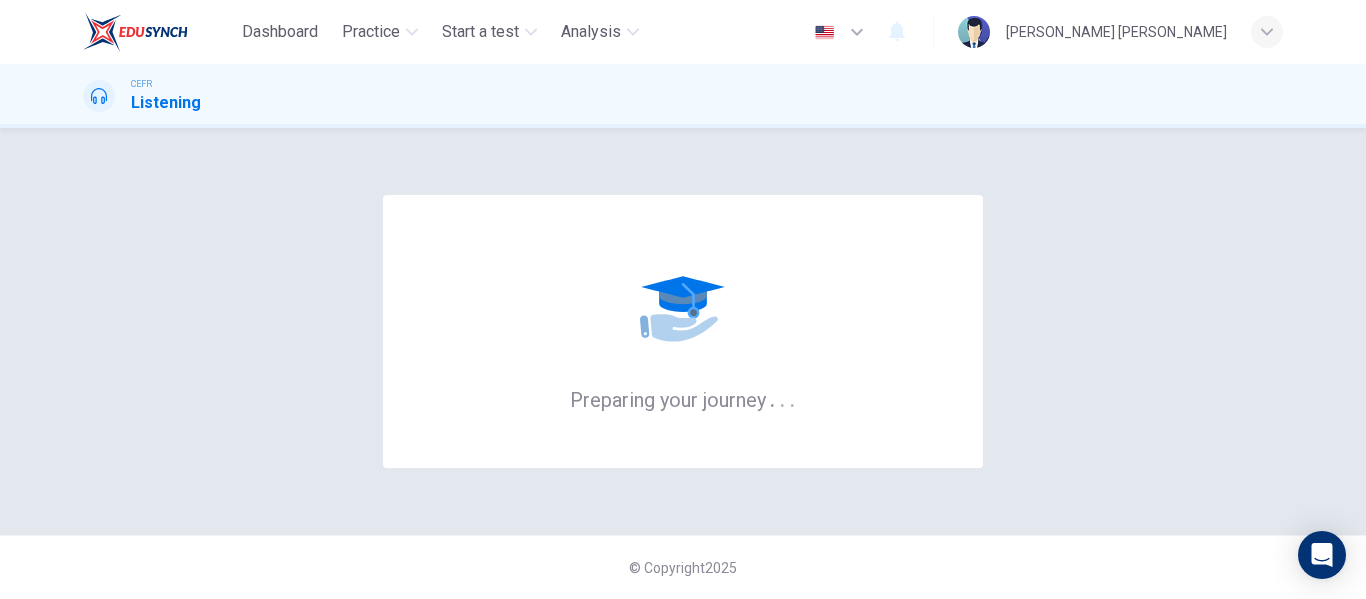 scroll, scrollTop: 0, scrollLeft: 0, axis: both 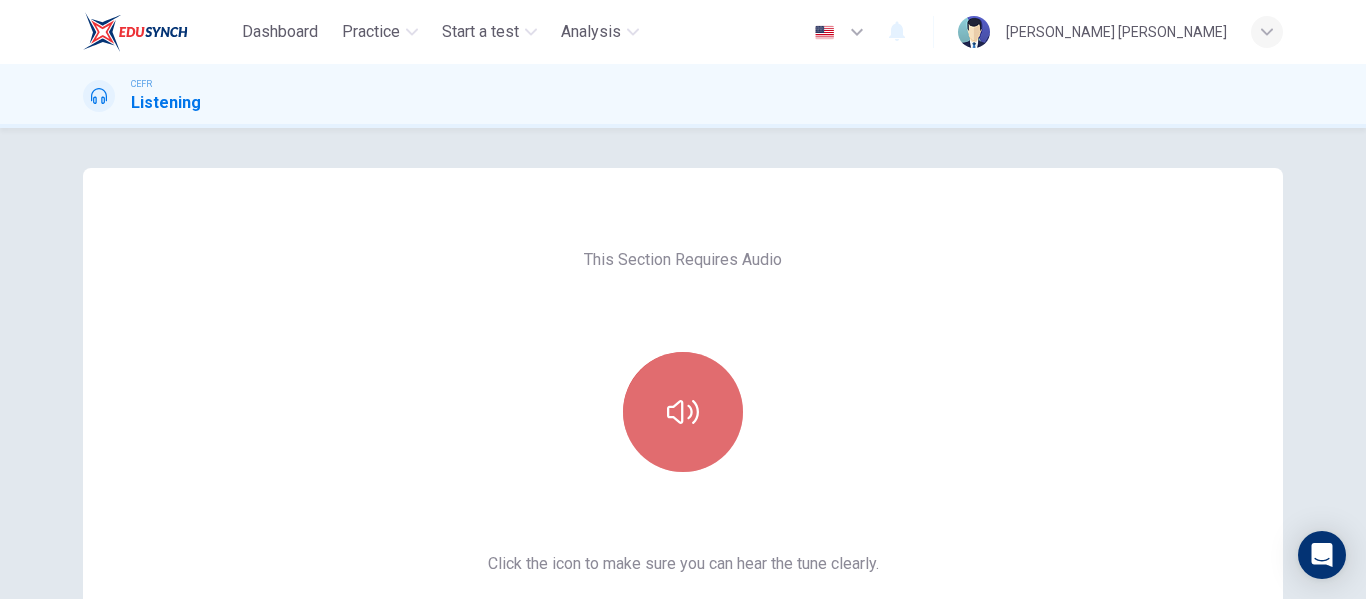 click at bounding box center (683, 412) 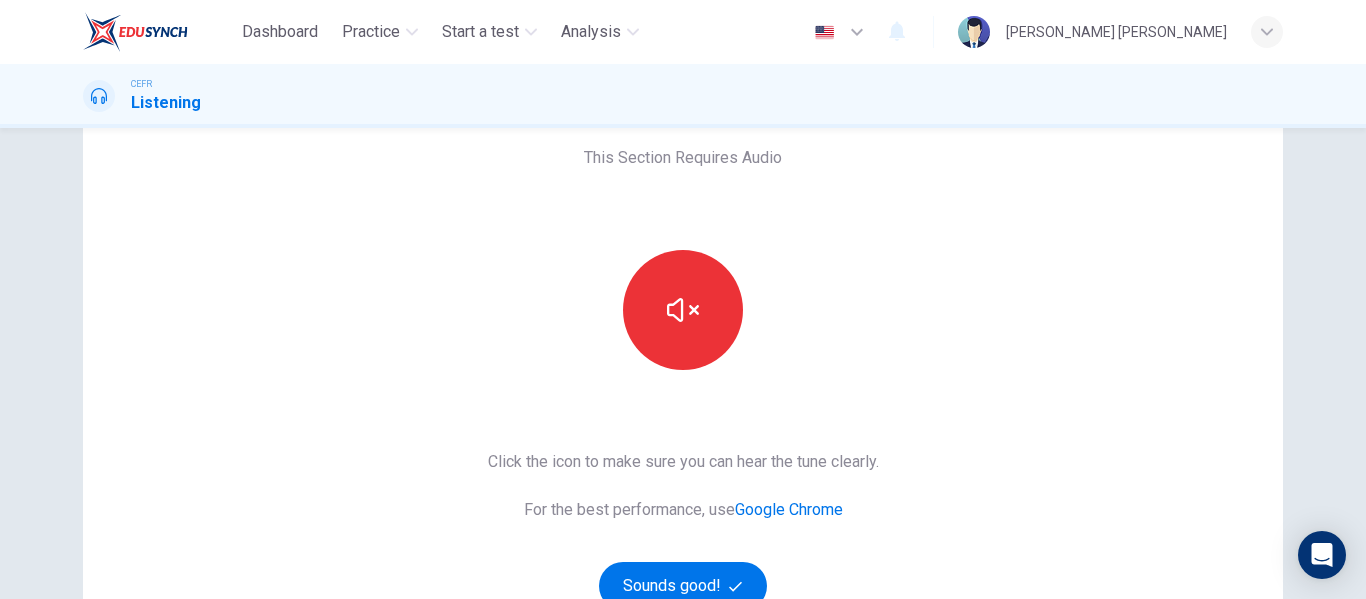 scroll, scrollTop: 200, scrollLeft: 0, axis: vertical 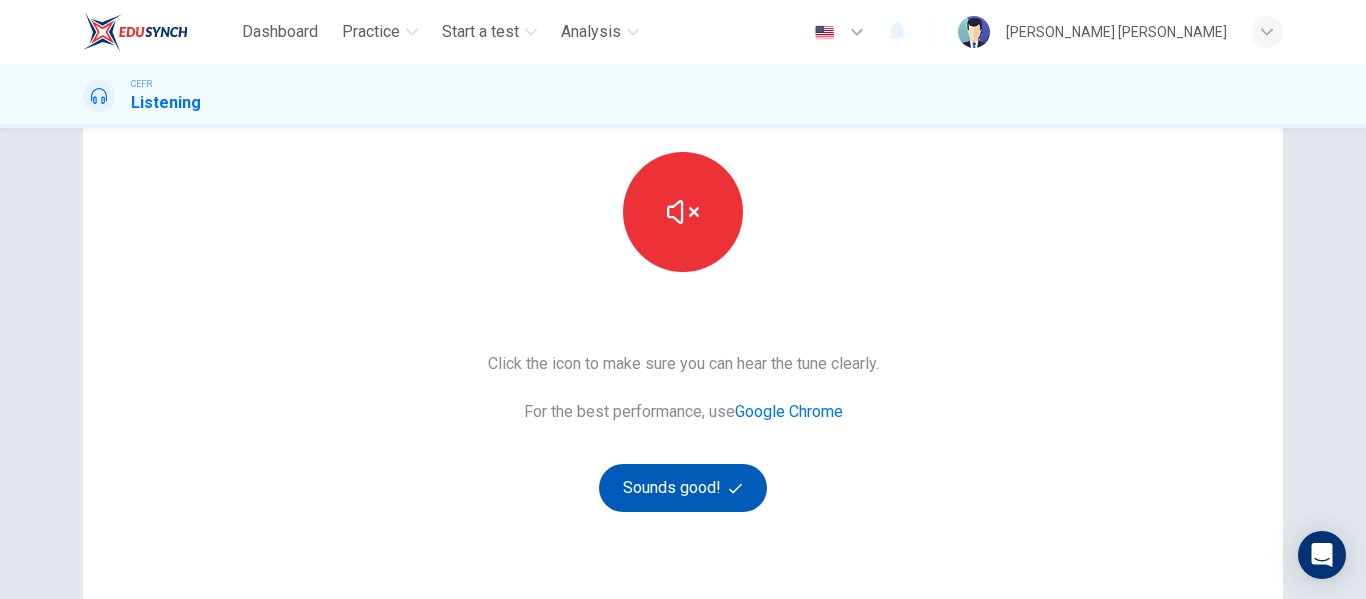 click on "Sounds good!" at bounding box center [683, 488] 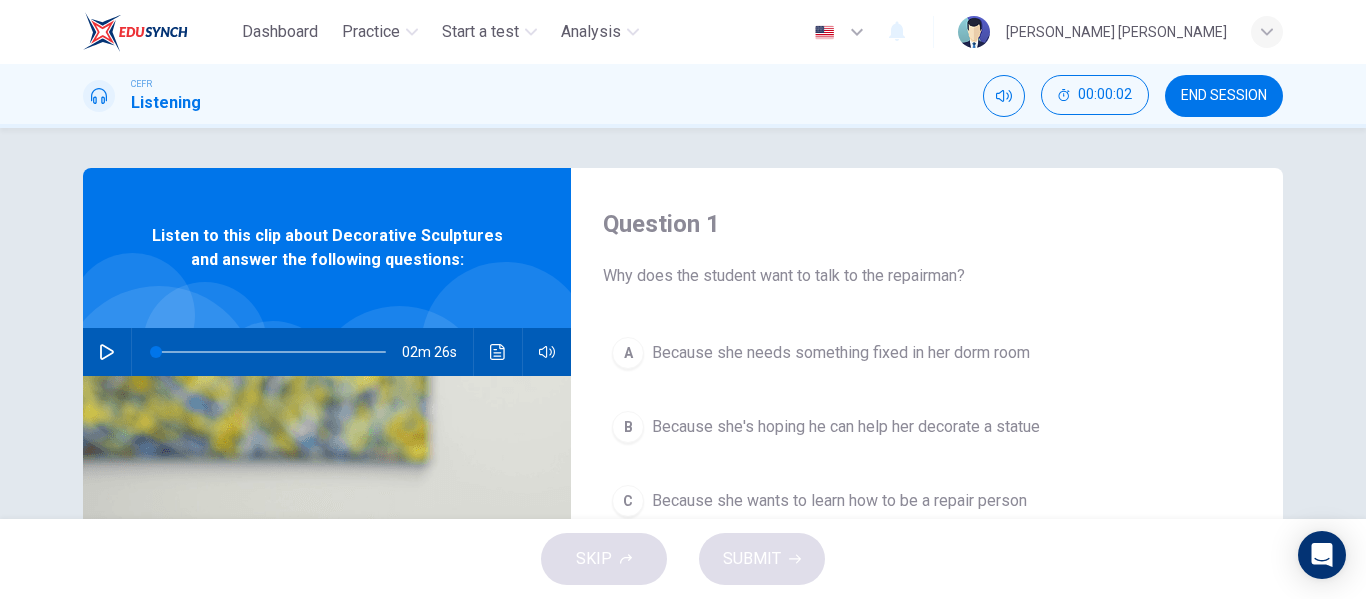 scroll, scrollTop: 100, scrollLeft: 0, axis: vertical 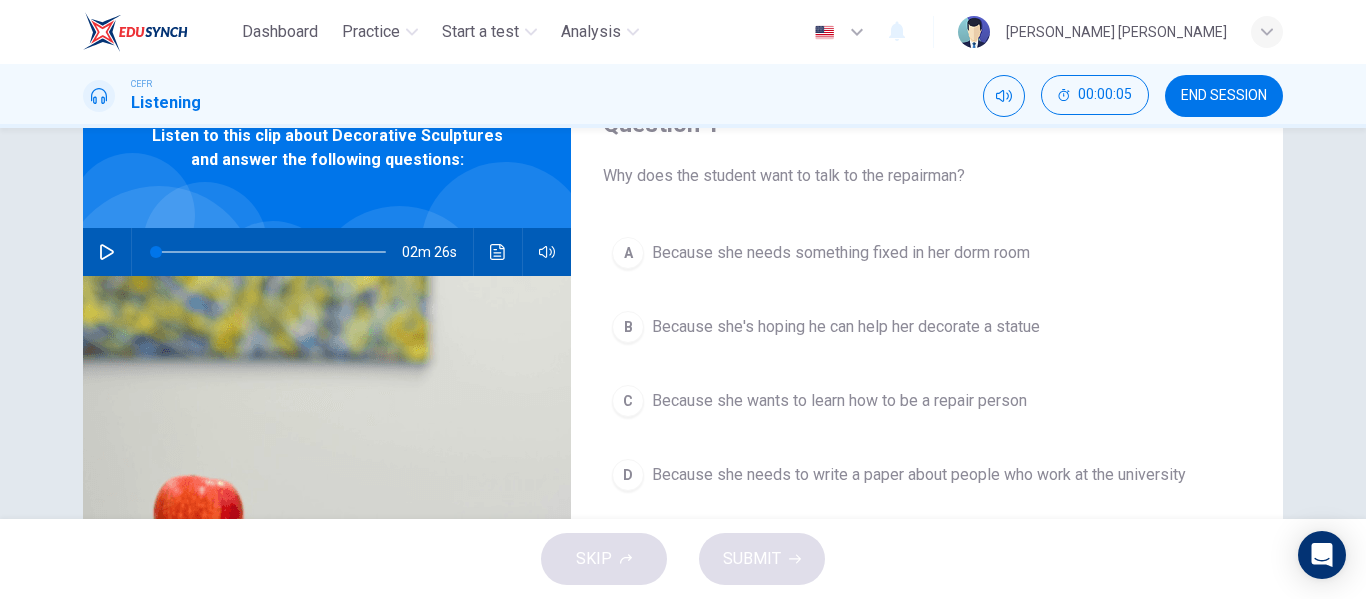 click on "Question 1 Why does the student want to talk to the repairman? A Because she needs something fixed in her dorm room B Because she's hoping he can help her decorate a statue C Because she wants to learn how to be a repair person D Because she needs to write a paper about people who work at the university Listen to this clip about Decorative Sculptures and answer the following questions: 02m 26s" at bounding box center (683, 415) 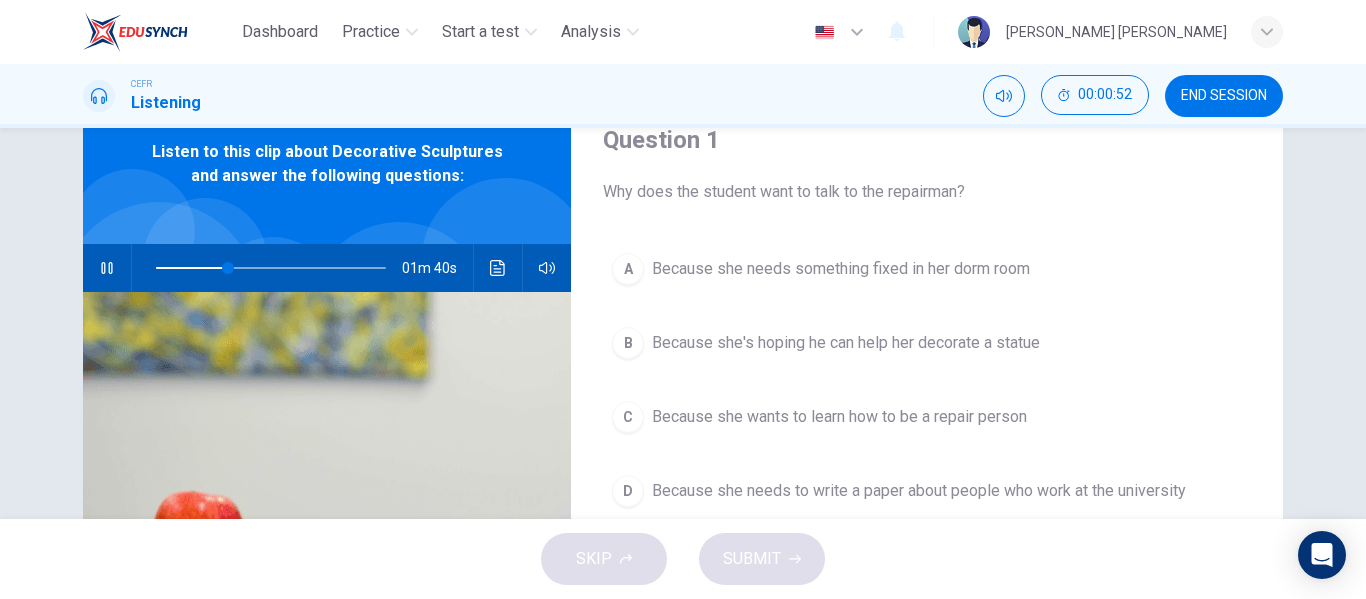 scroll, scrollTop: 184, scrollLeft: 0, axis: vertical 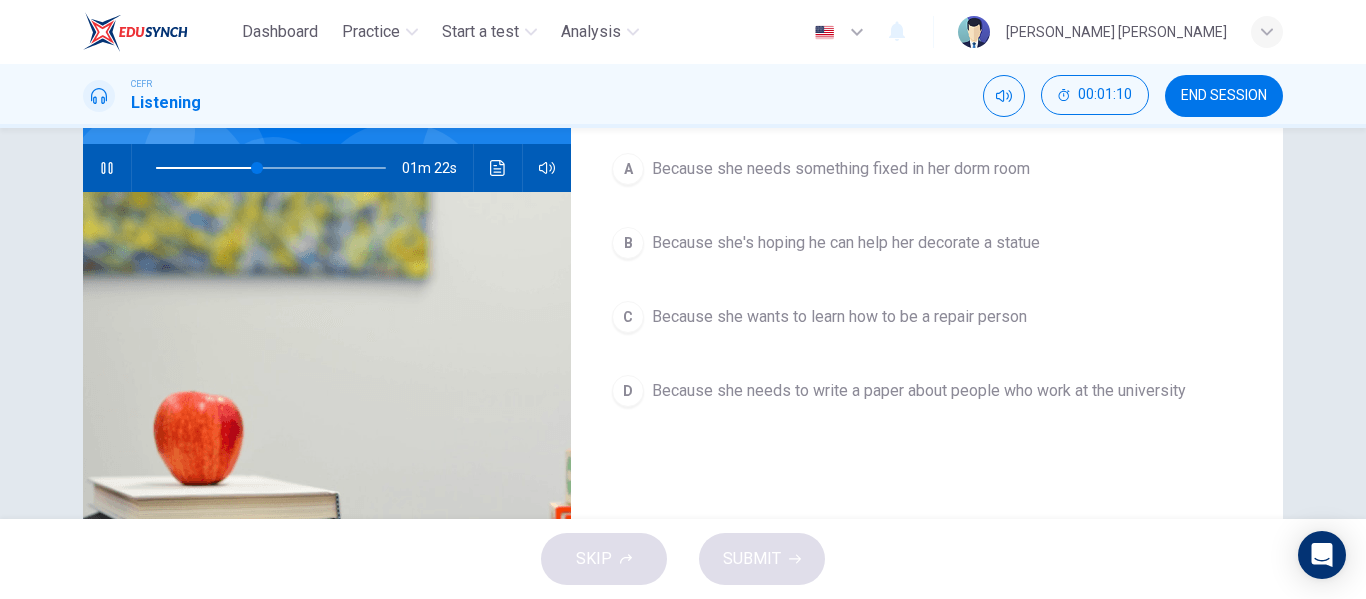 click on "B Because she's hoping he can help her decorate a statue" at bounding box center [927, 243] 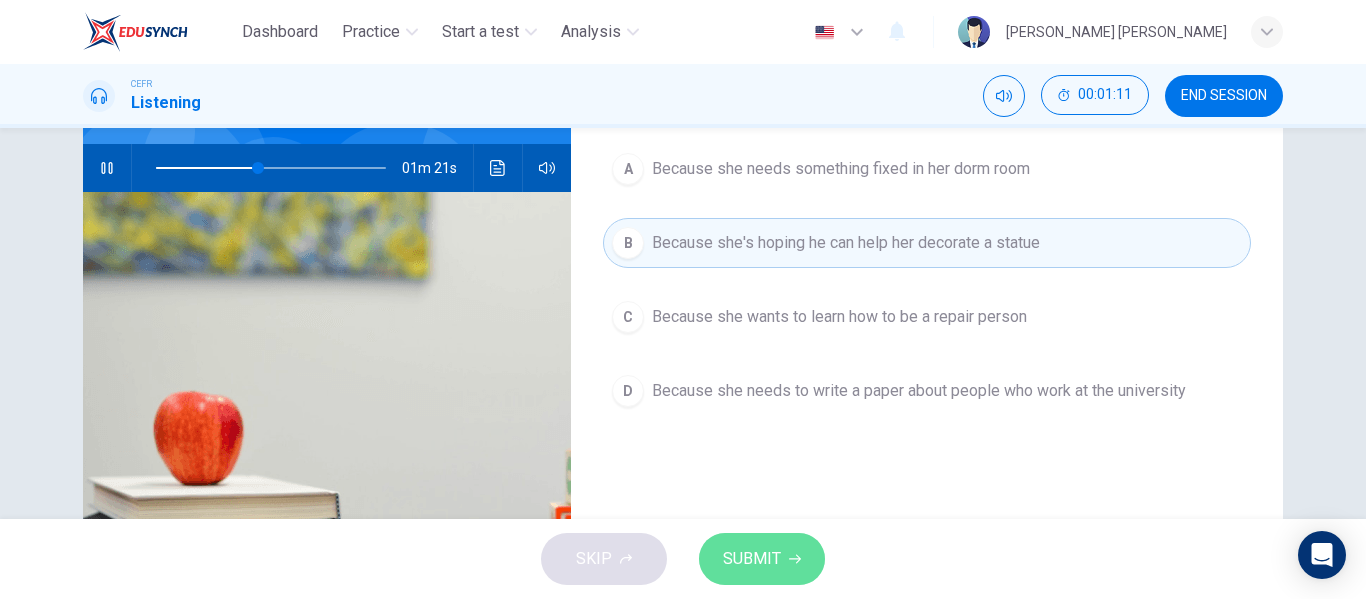 click on "SUBMIT" at bounding box center [752, 559] 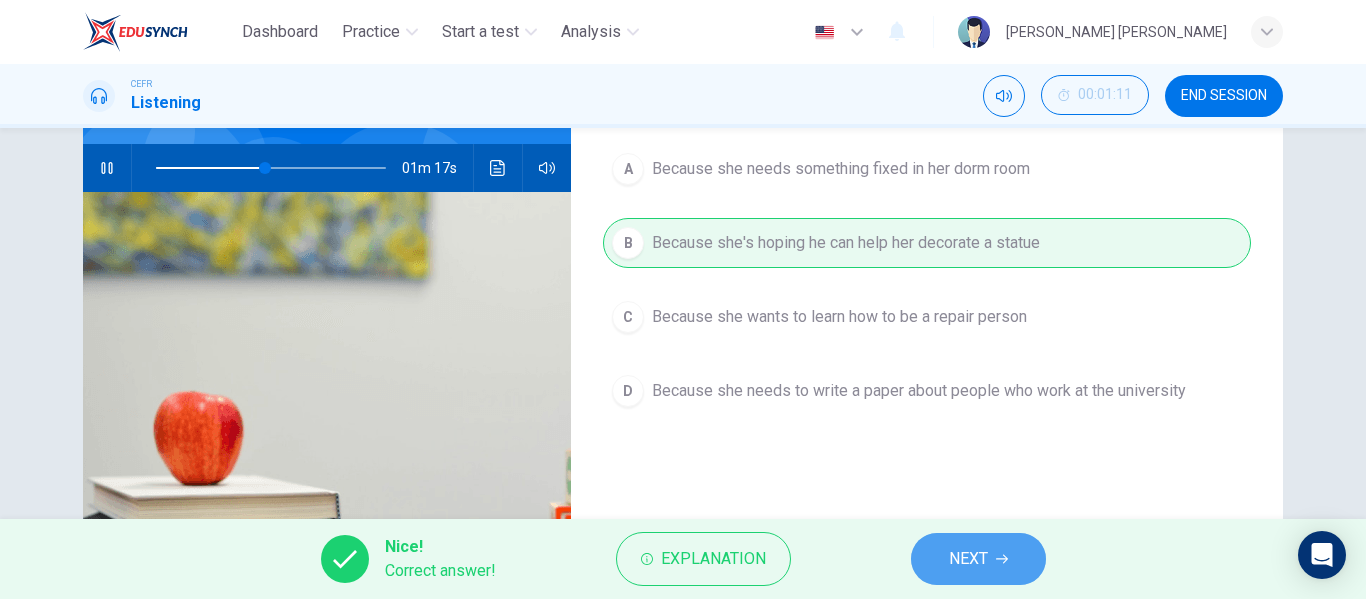 click on "NEXT" at bounding box center (978, 559) 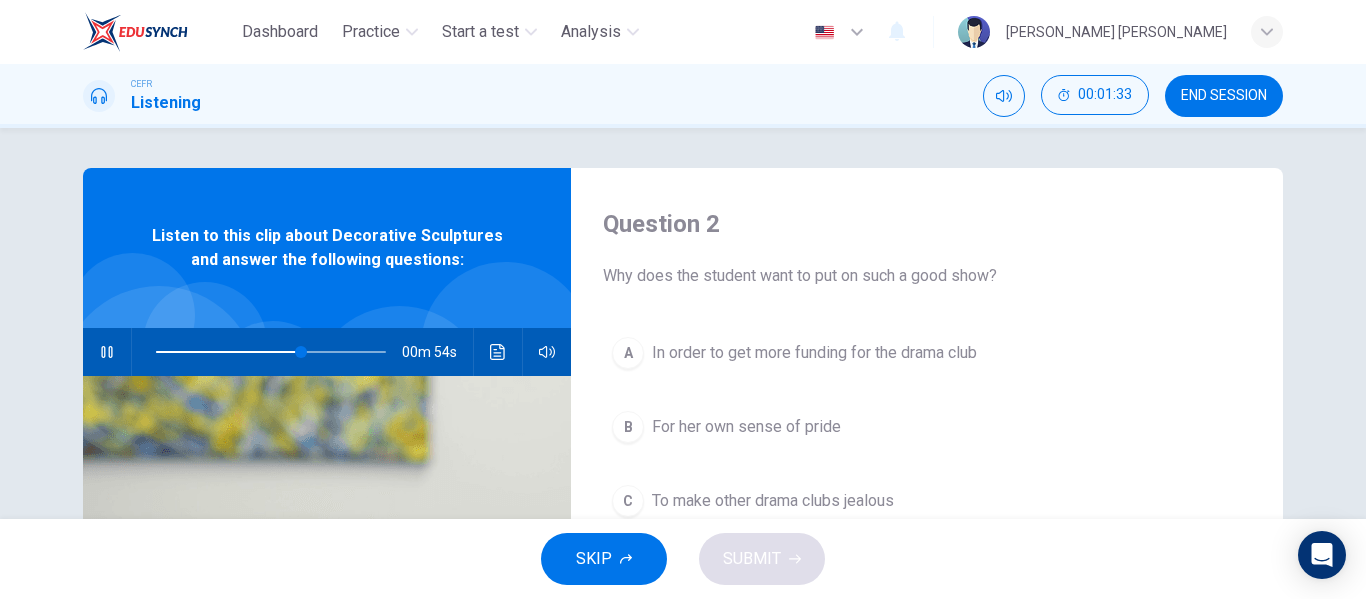 scroll, scrollTop: 100, scrollLeft: 0, axis: vertical 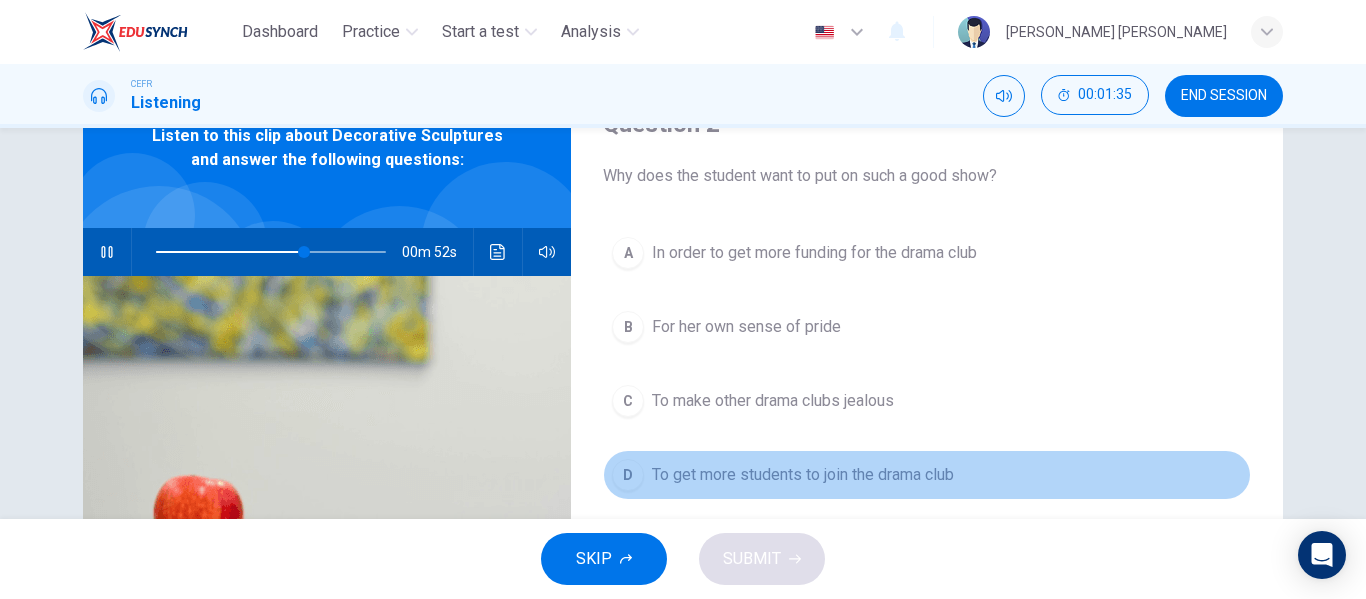 click on "To get more students to join the drama club" at bounding box center (803, 475) 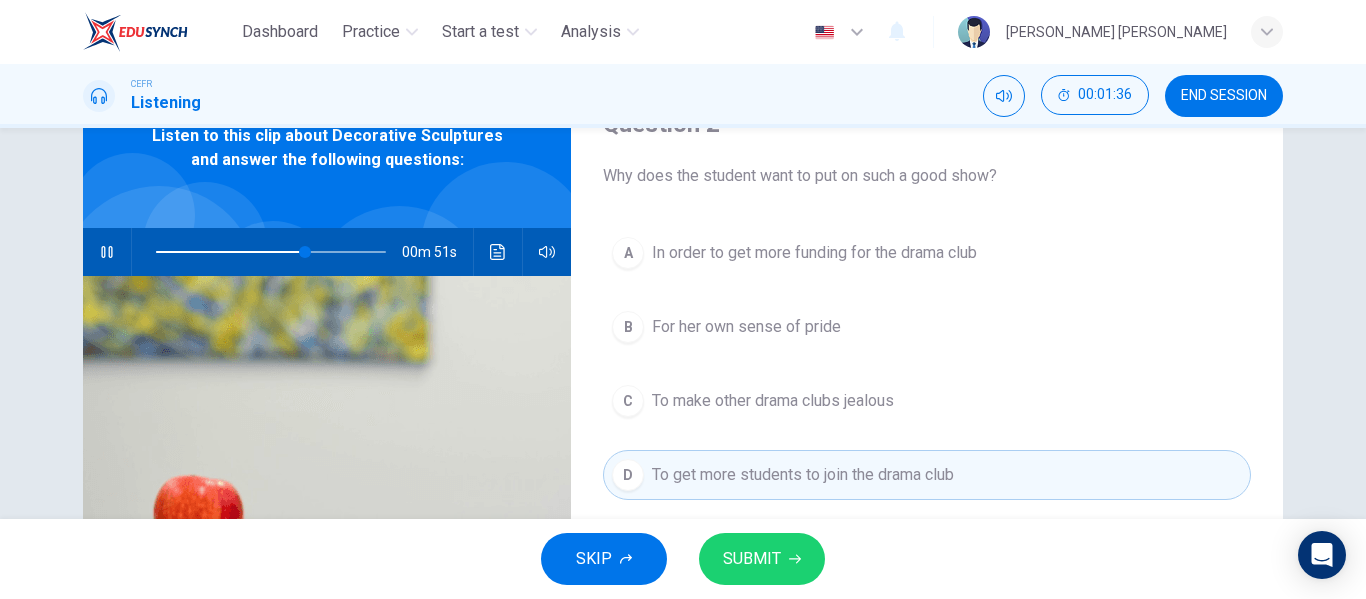 click on "SUBMIT" at bounding box center [752, 559] 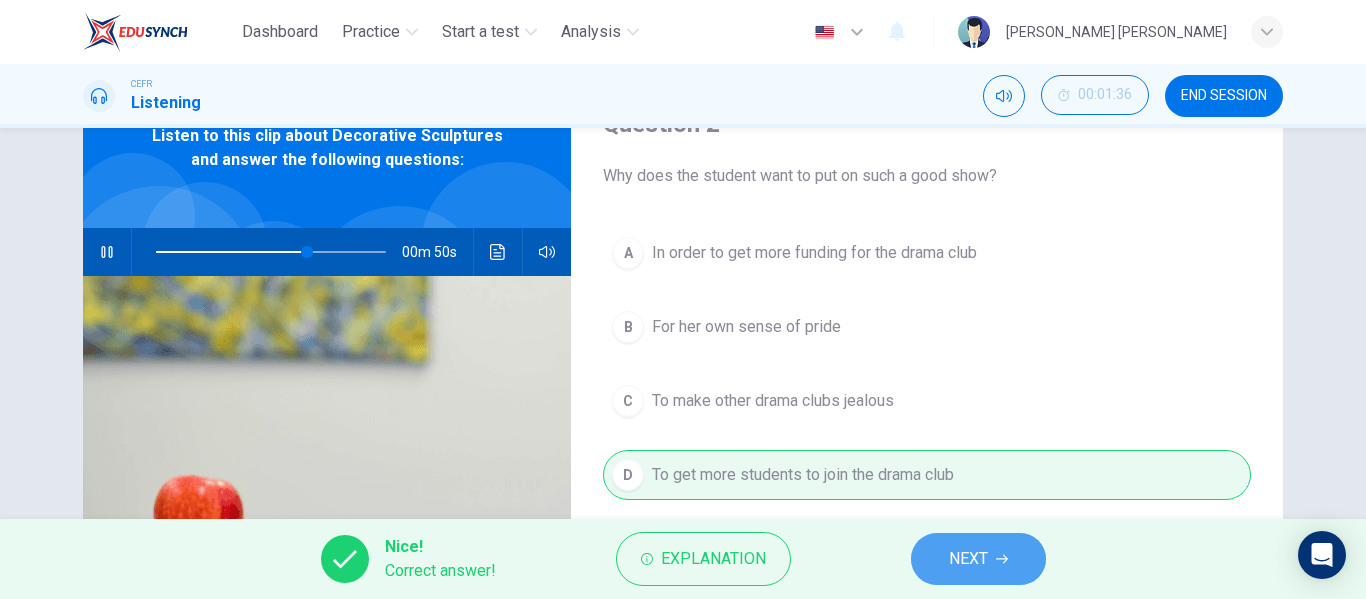 click on "NEXT" at bounding box center [978, 559] 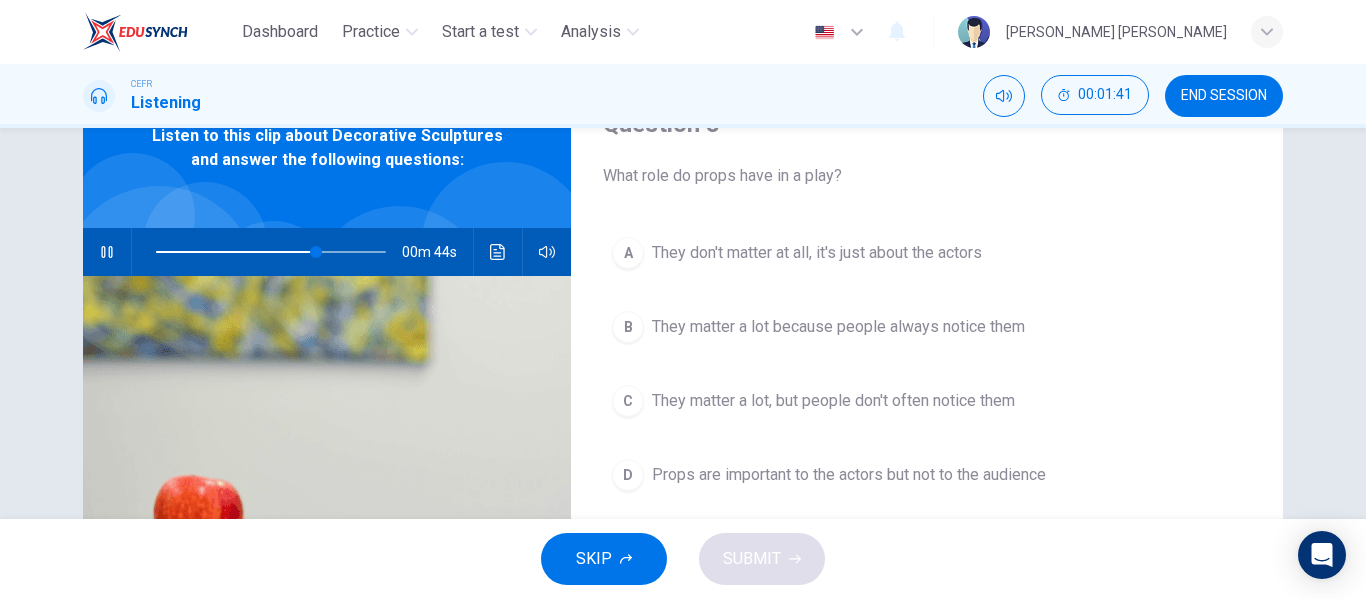 click on "C They matter a lot, but people don't often notice them" at bounding box center (927, 401) 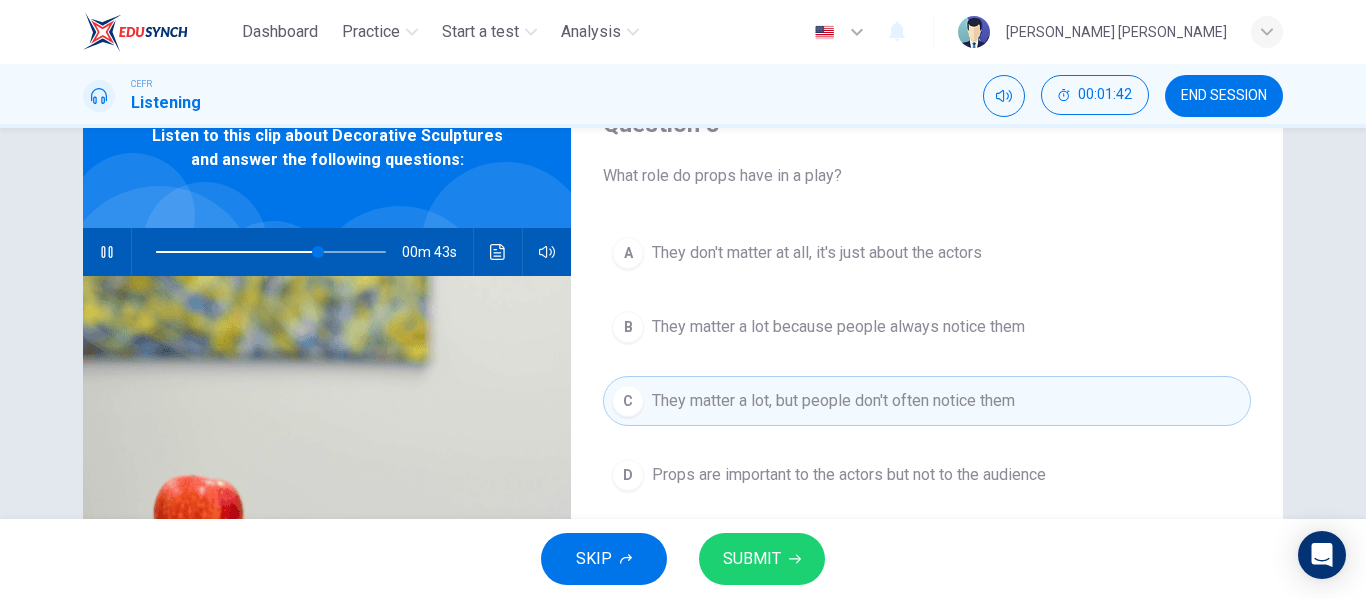 click on "SUBMIT" at bounding box center [762, 559] 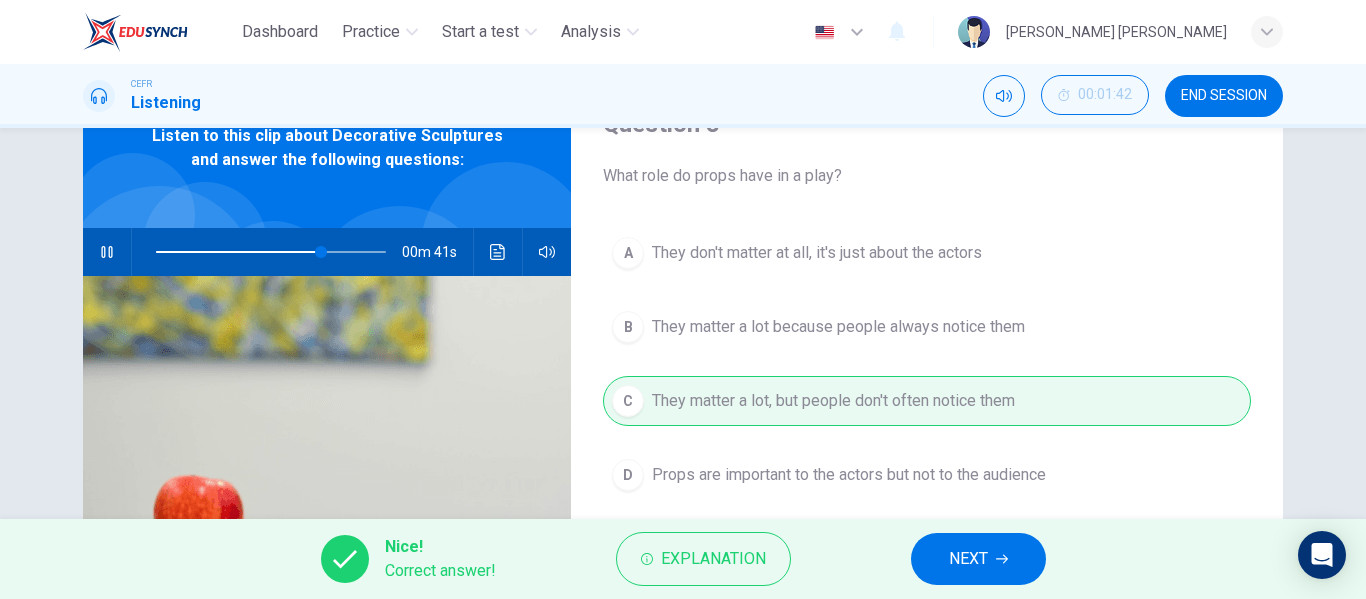 click on "NEXT" at bounding box center (978, 559) 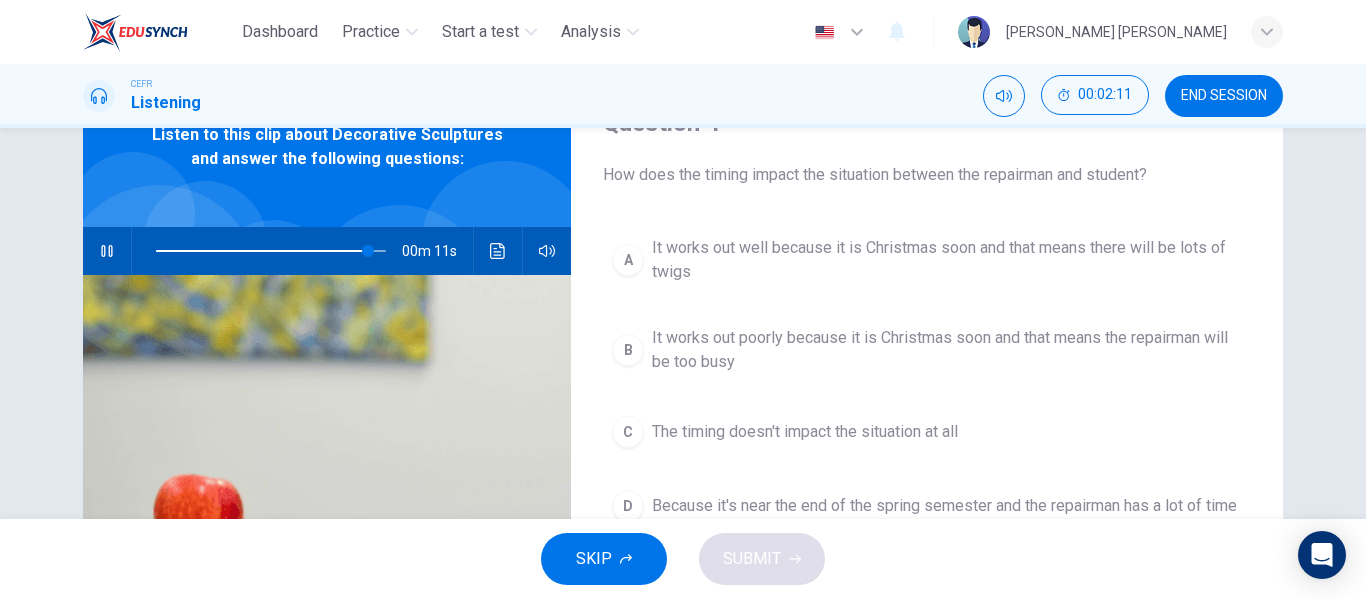 scroll, scrollTop: 100, scrollLeft: 0, axis: vertical 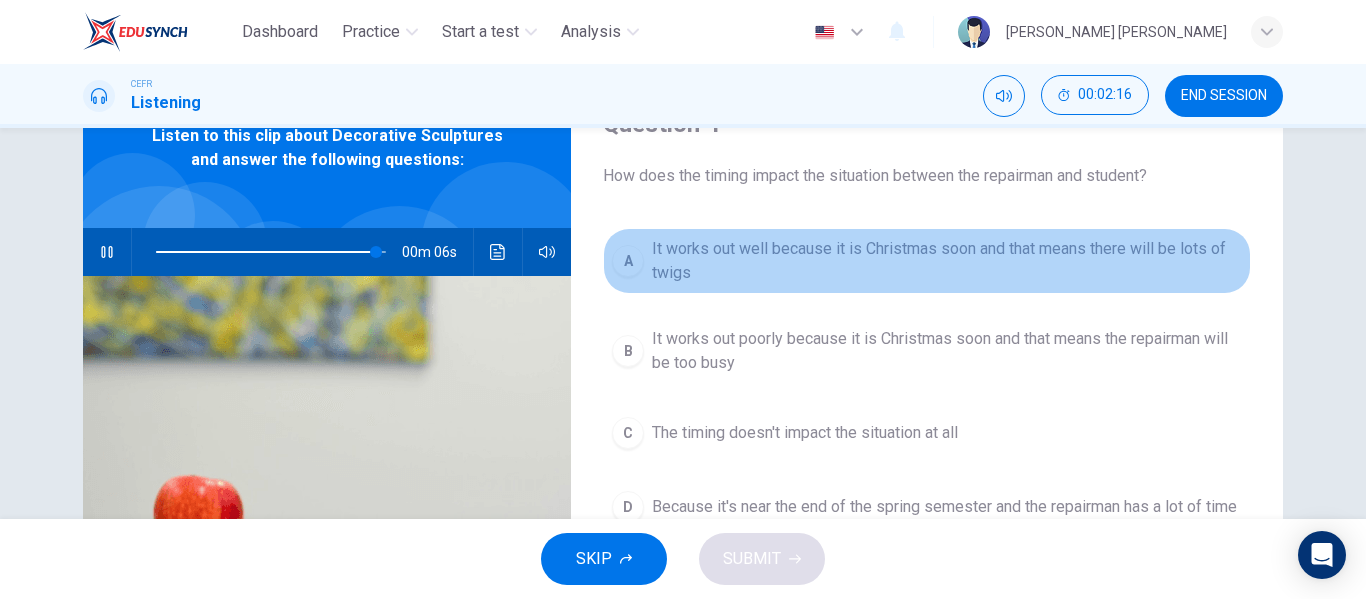 drag, startPoint x: 770, startPoint y: 254, endPoint x: 805, endPoint y: 372, distance: 123.081276 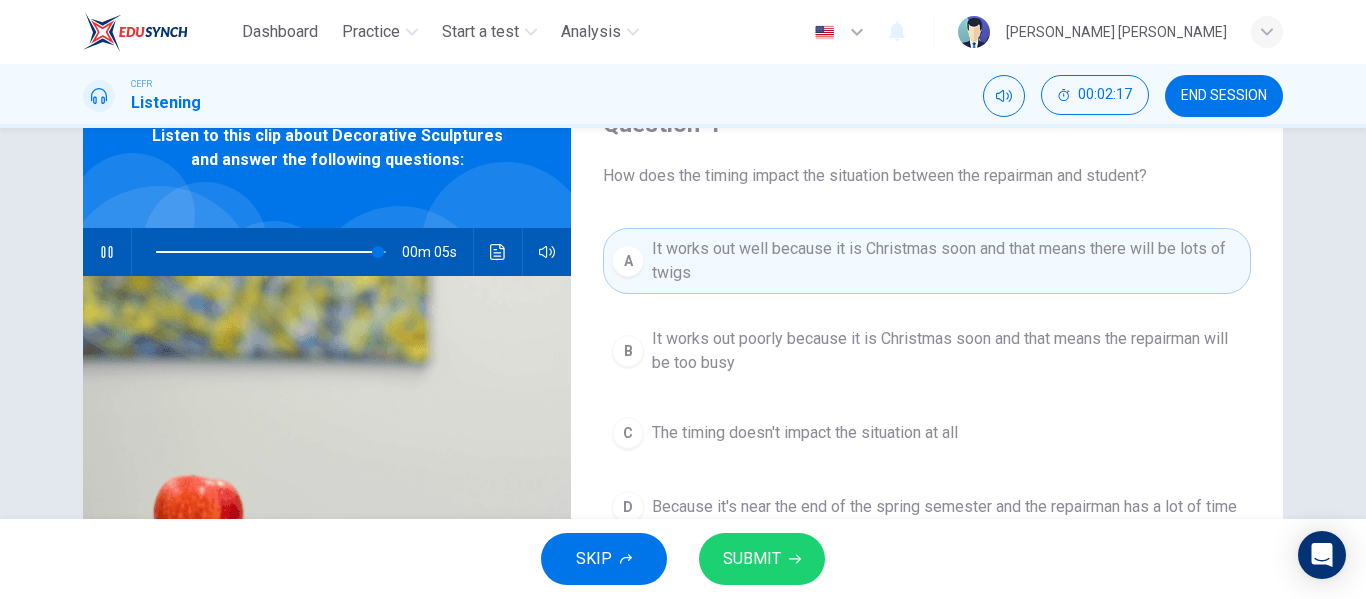 click on "SUBMIT" at bounding box center (752, 559) 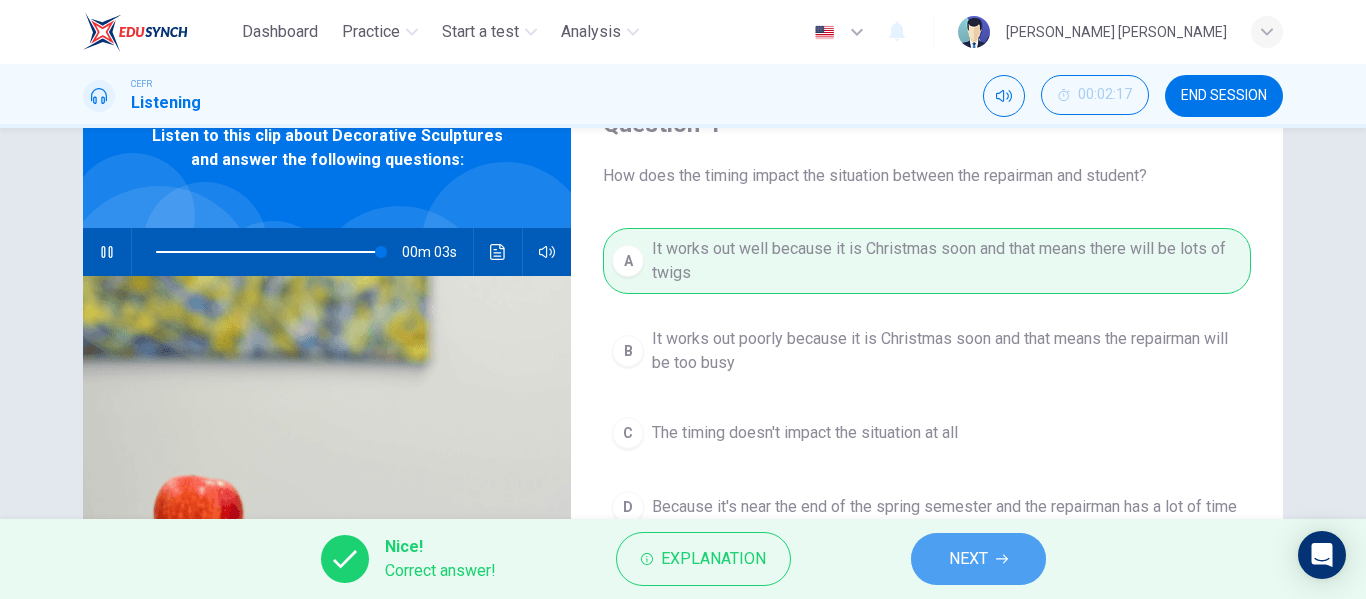 click on "NEXT" at bounding box center [978, 559] 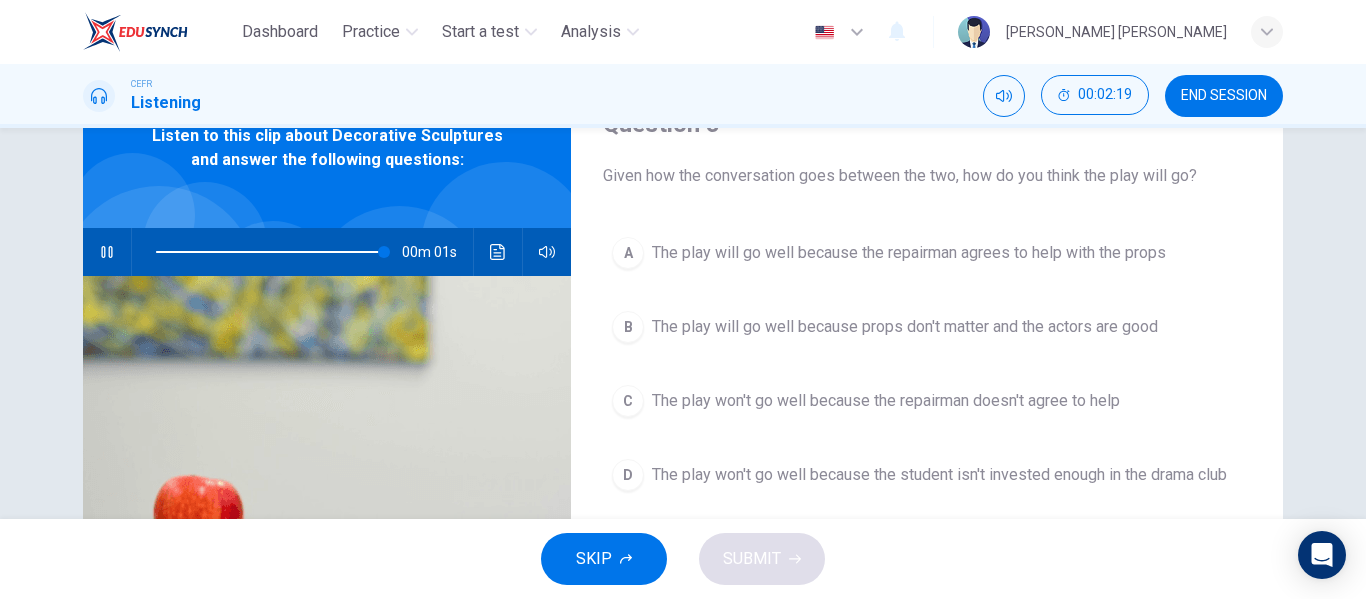 type on "0" 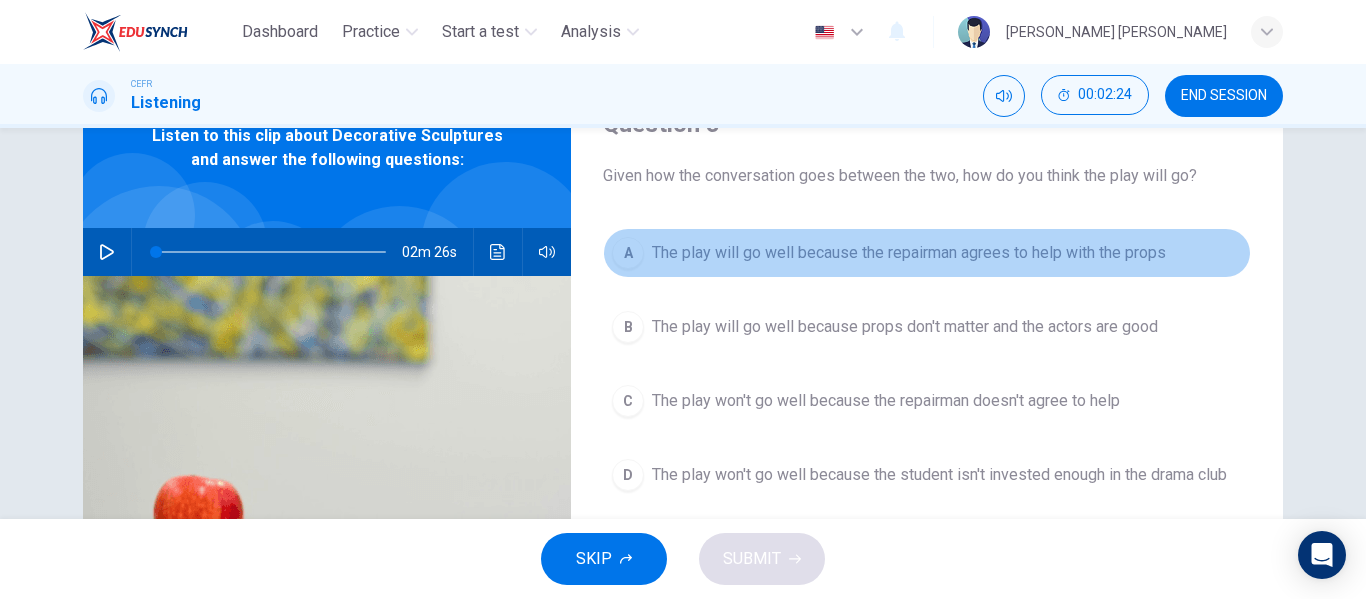 click on "The play will go well because the repairman agrees to help with the props" at bounding box center (909, 253) 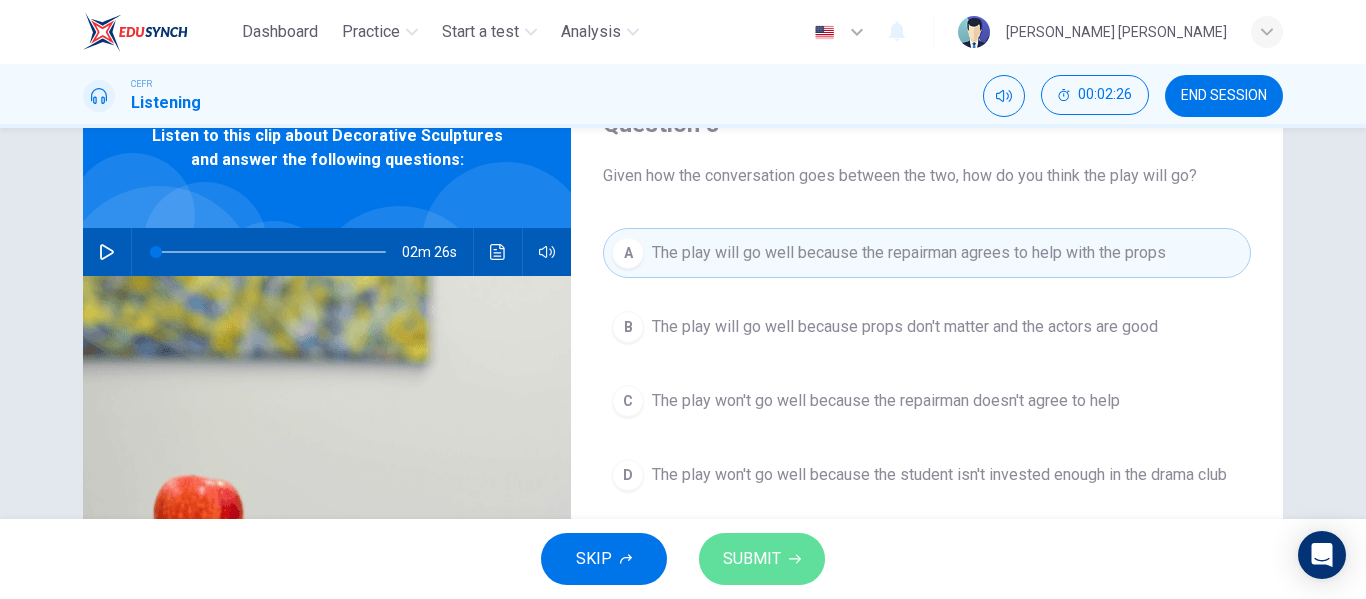 click on "SUBMIT" at bounding box center (752, 559) 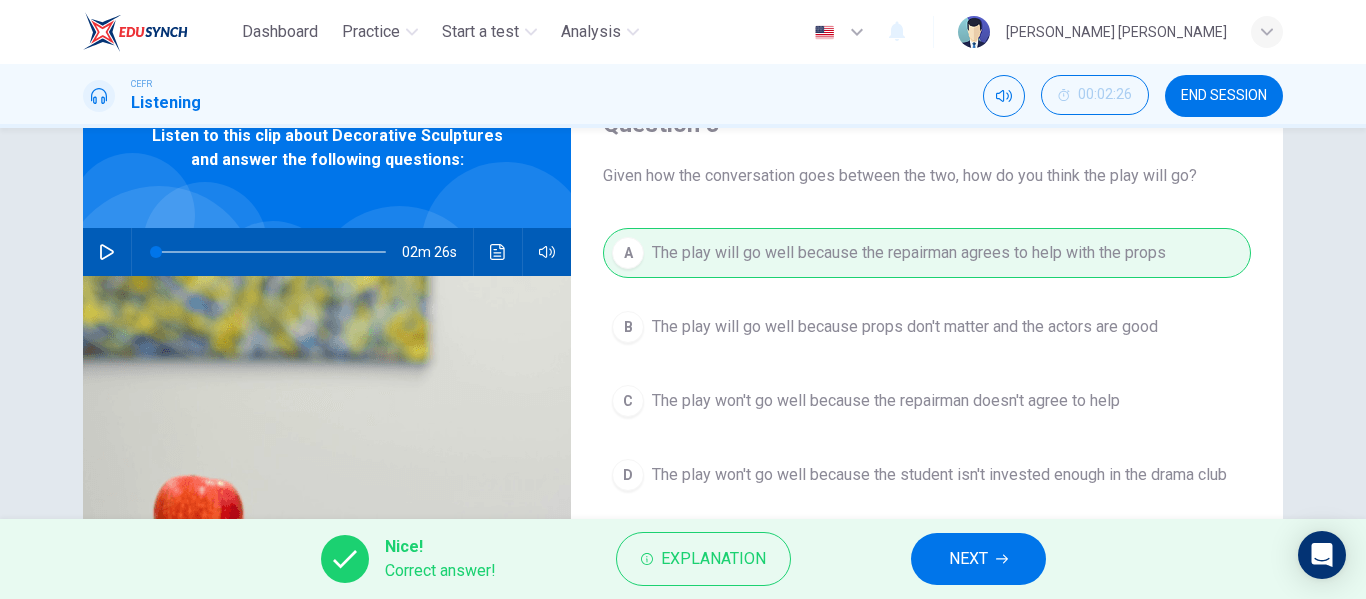 click on "NEXT" at bounding box center [968, 559] 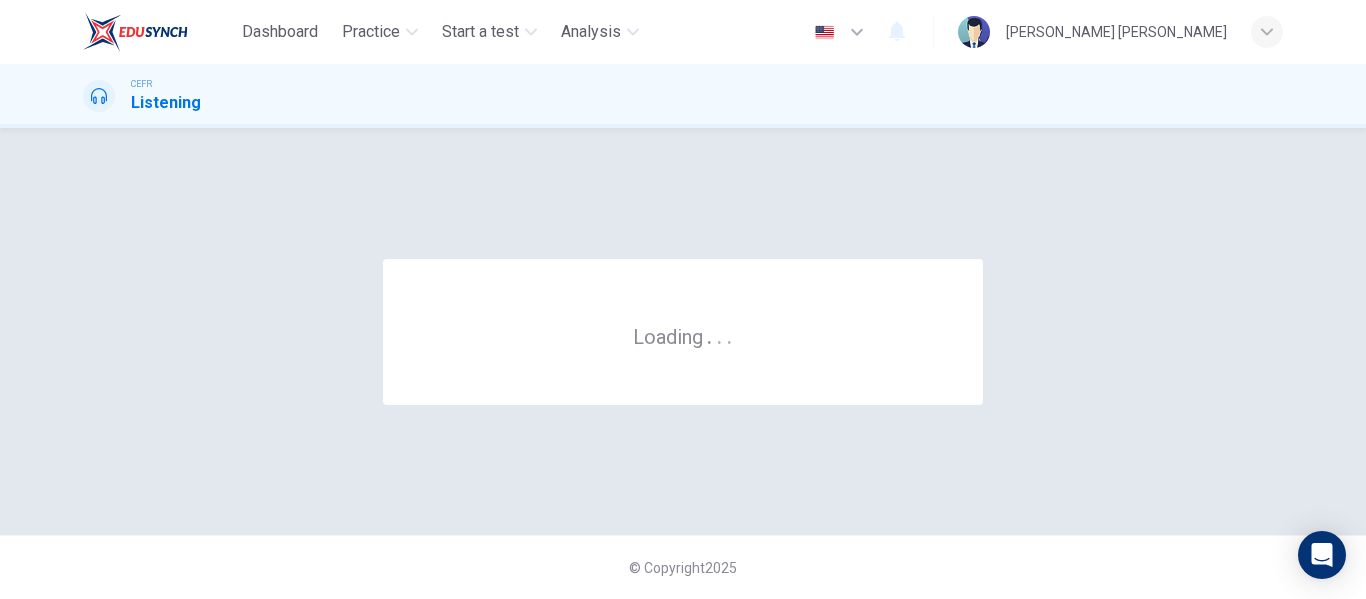 scroll, scrollTop: 0, scrollLeft: 0, axis: both 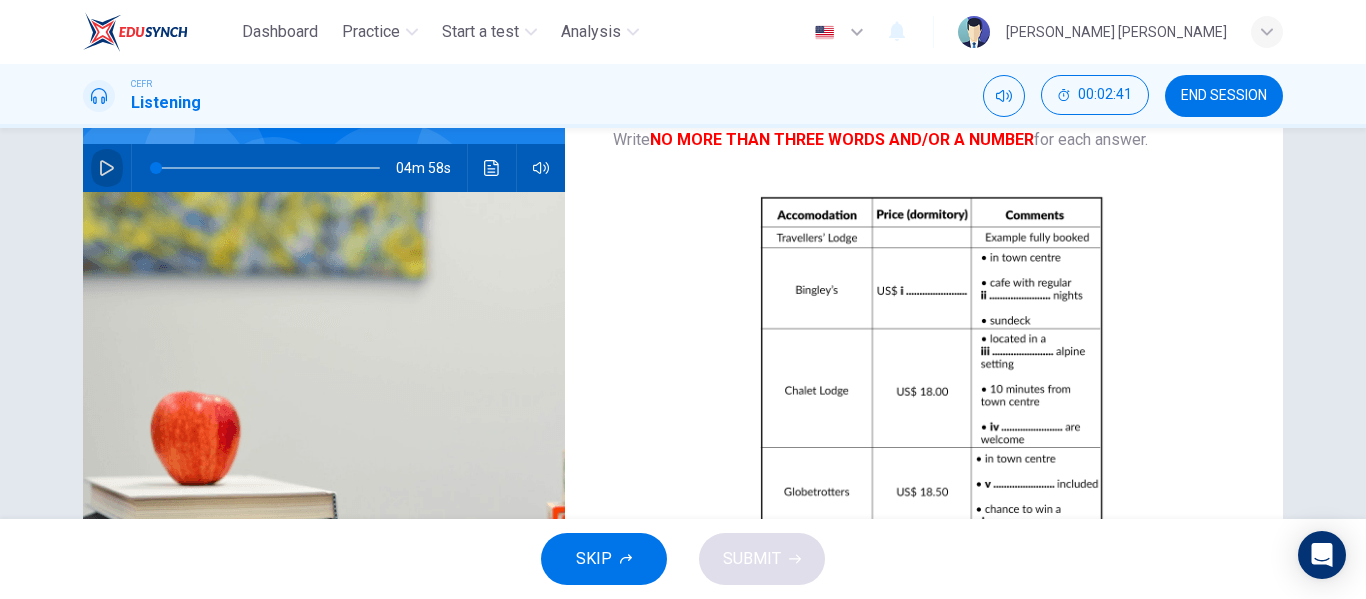click at bounding box center (107, 168) 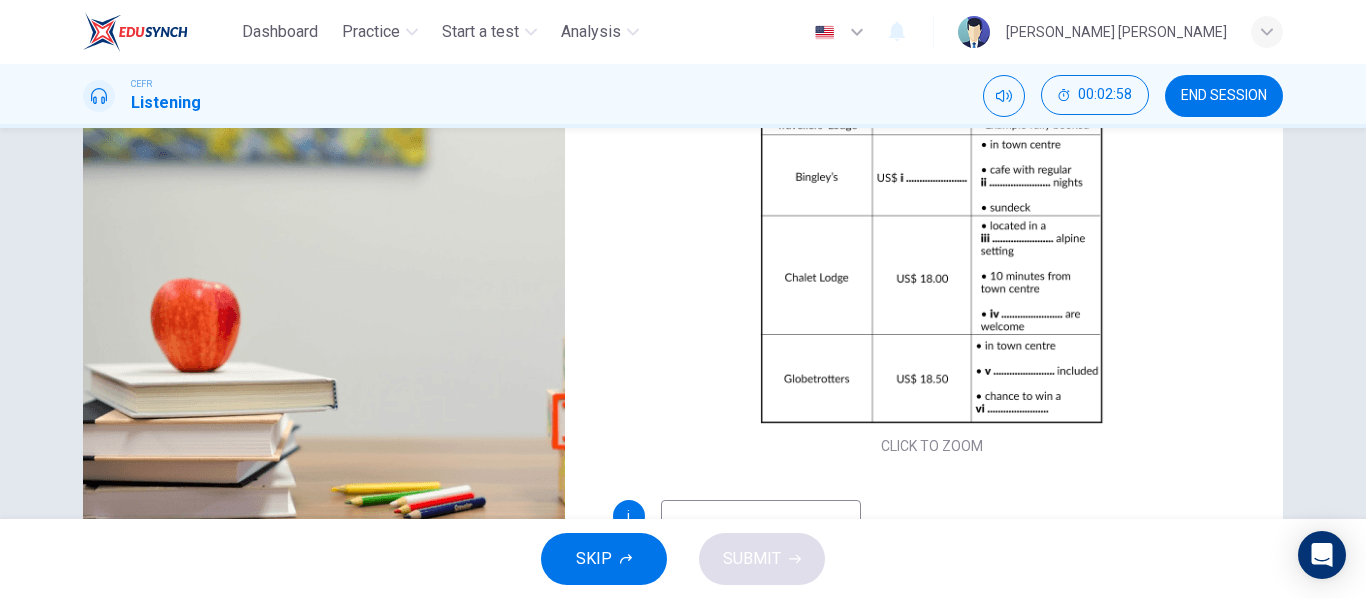 scroll, scrollTop: 384, scrollLeft: 0, axis: vertical 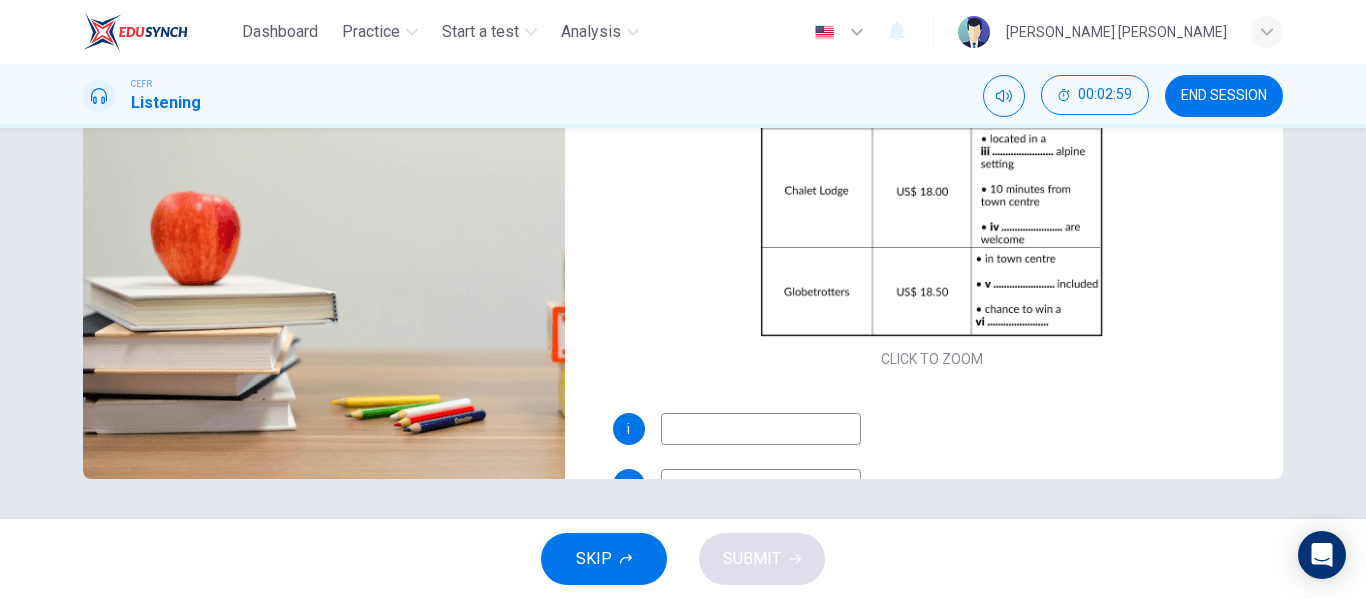 click at bounding box center (761, 429) 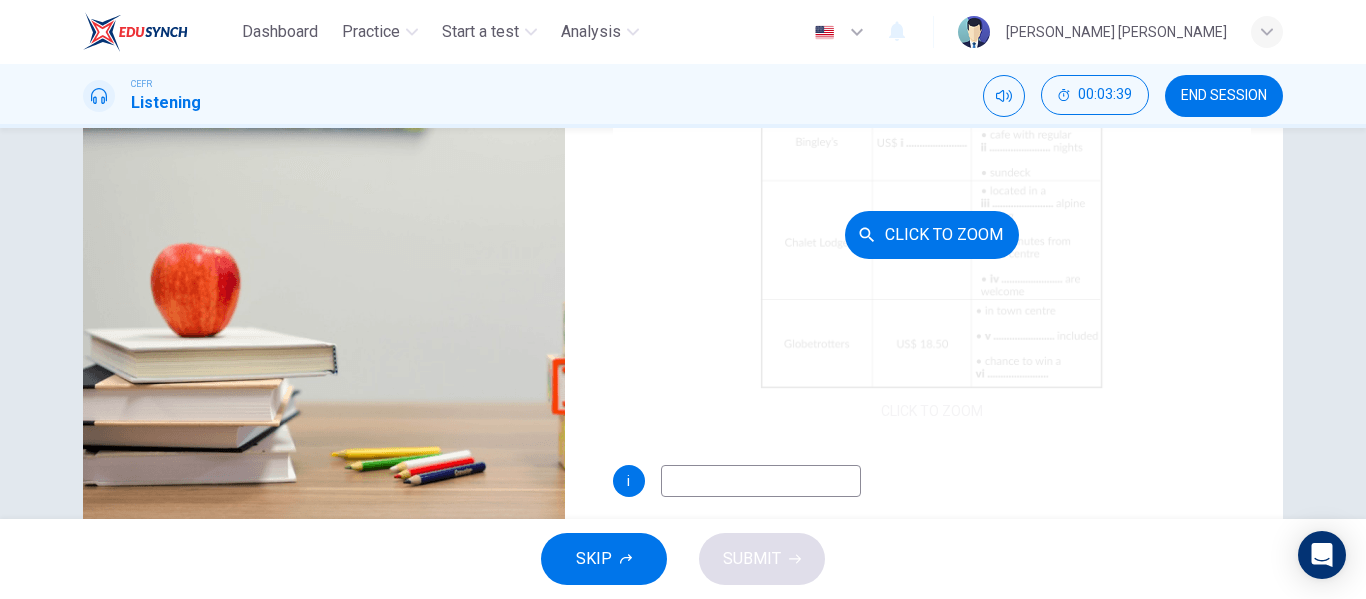 scroll, scrollTop: 284, scrollLeft: 0, axis: vertical 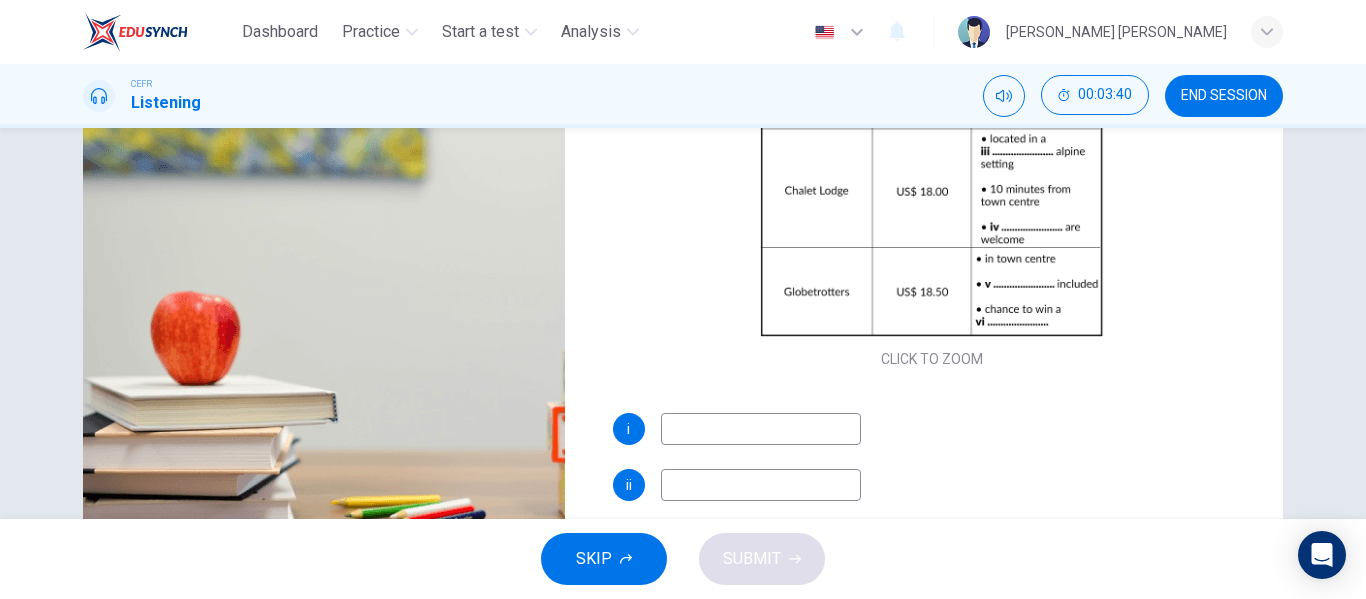 click at bounding box center (761, 429) 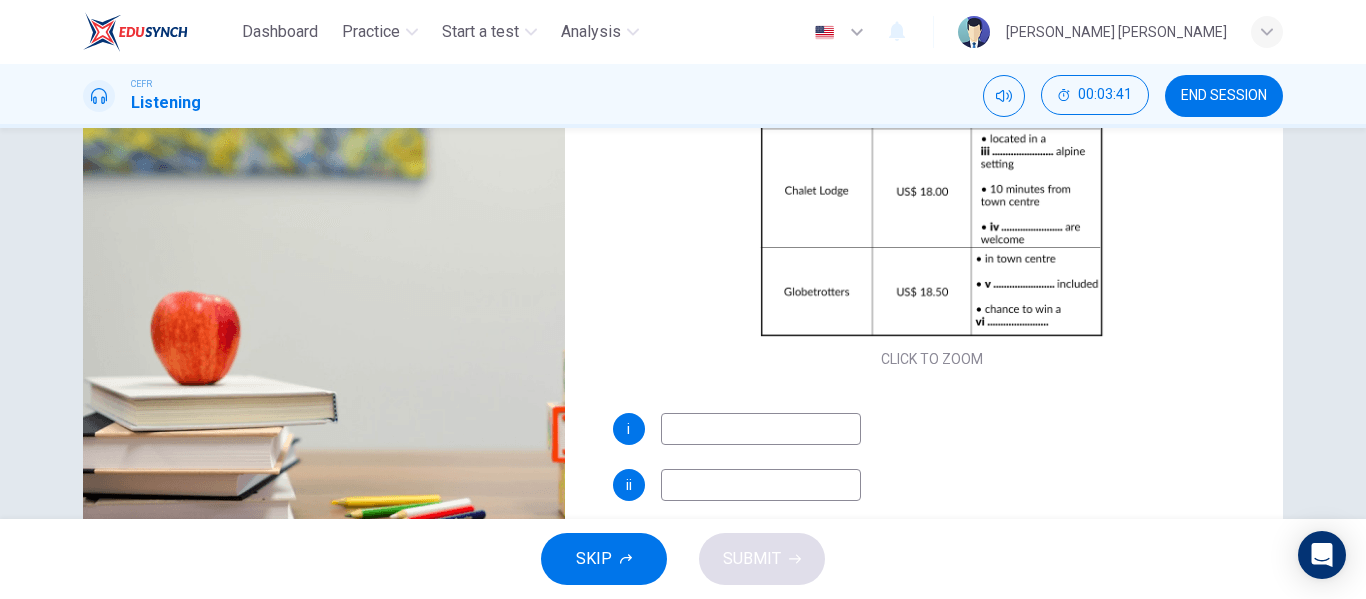 type on "20" 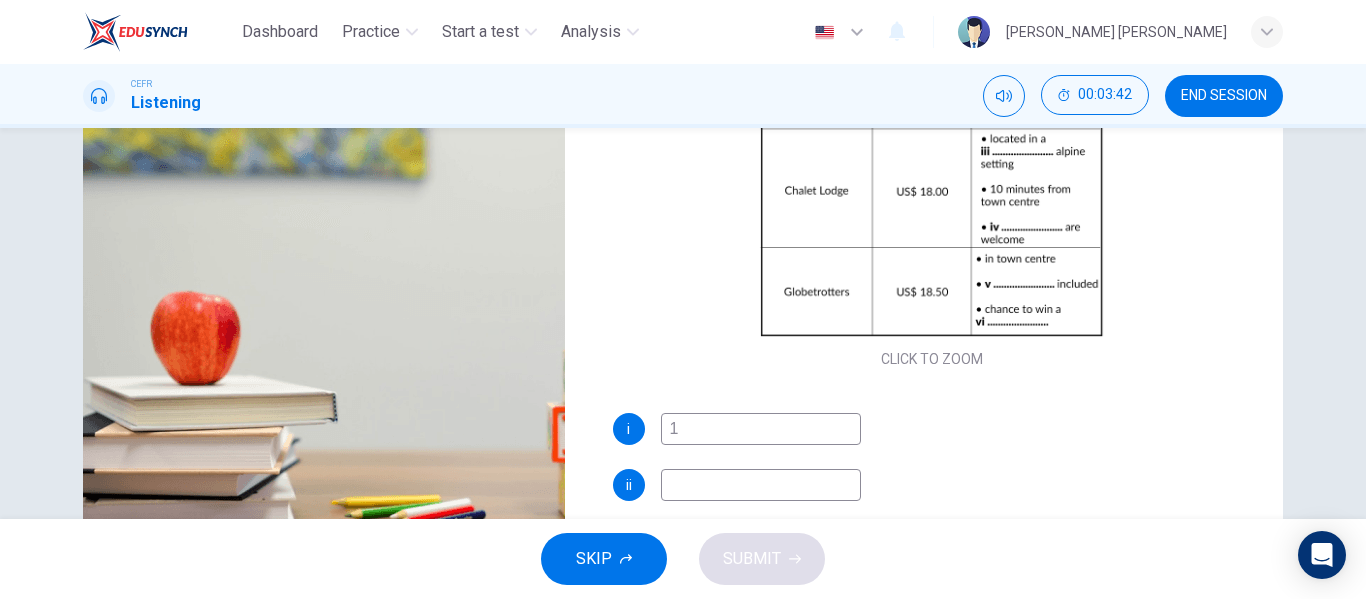 type on "20" 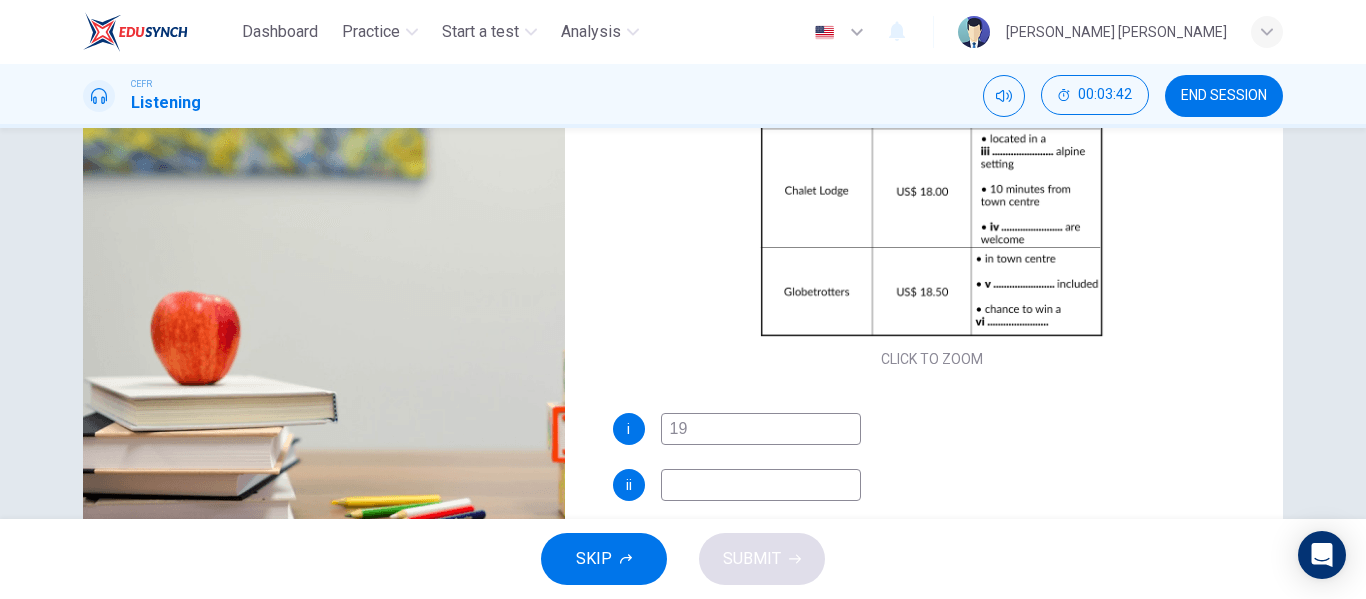 type on "19," 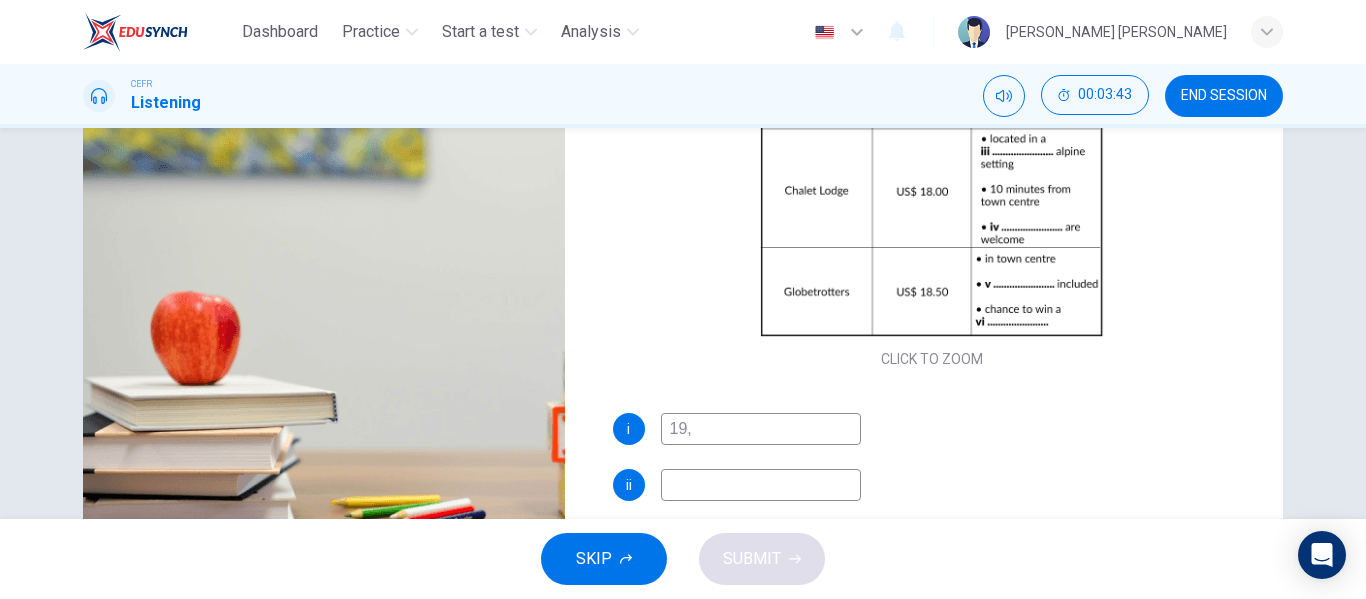 type on "21" 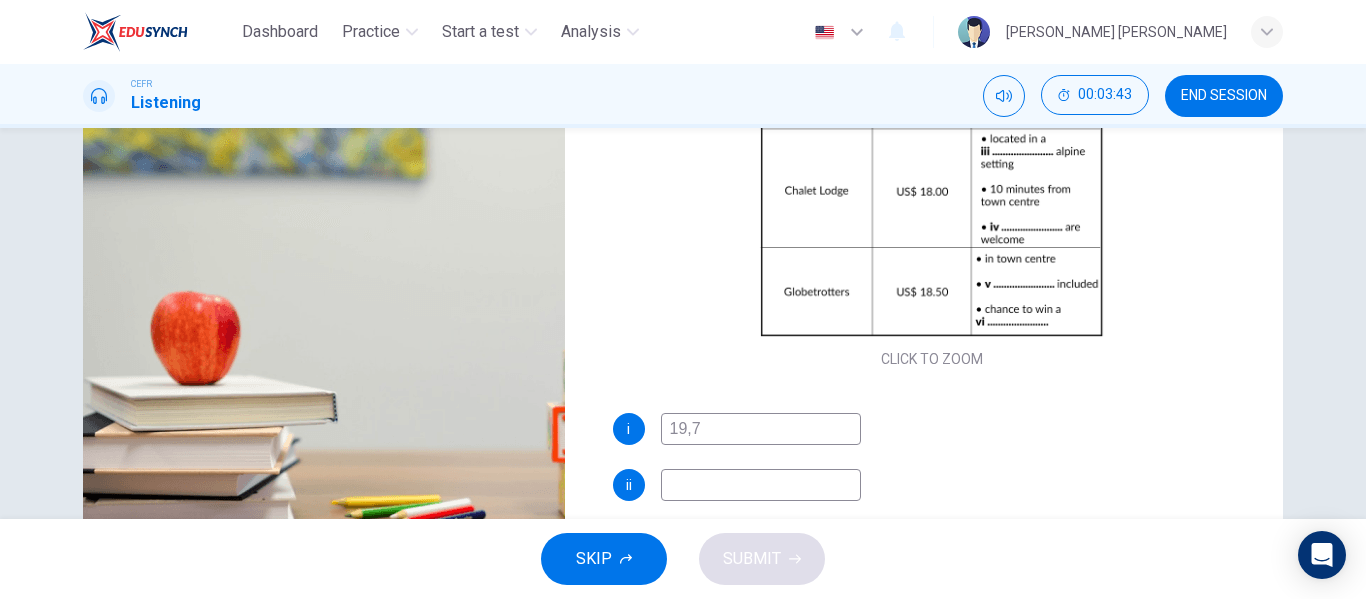 type on "19,75" 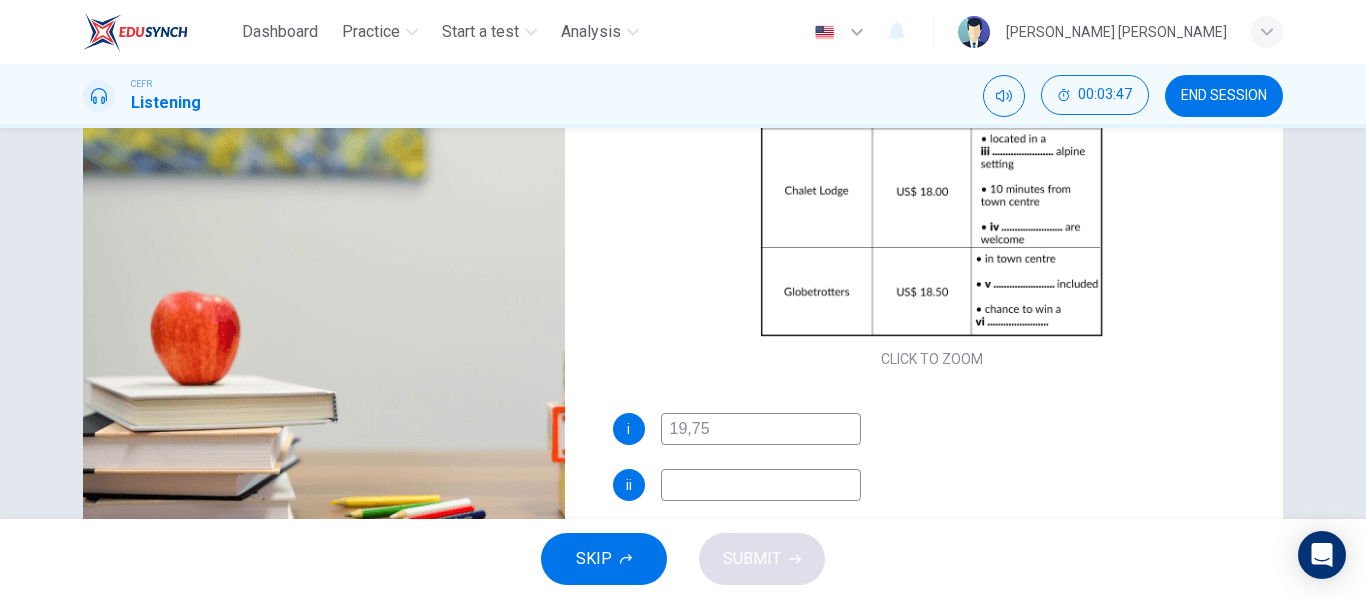 click on "19,75" at bounding box center (761, 429) 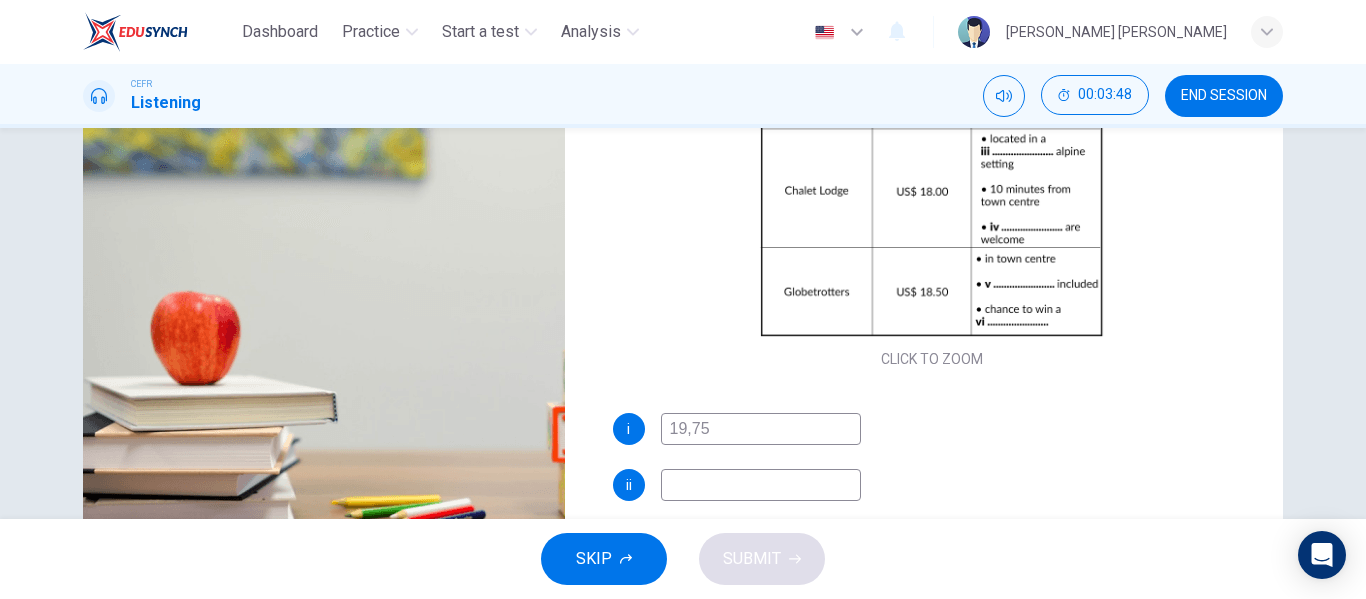 type on "22" 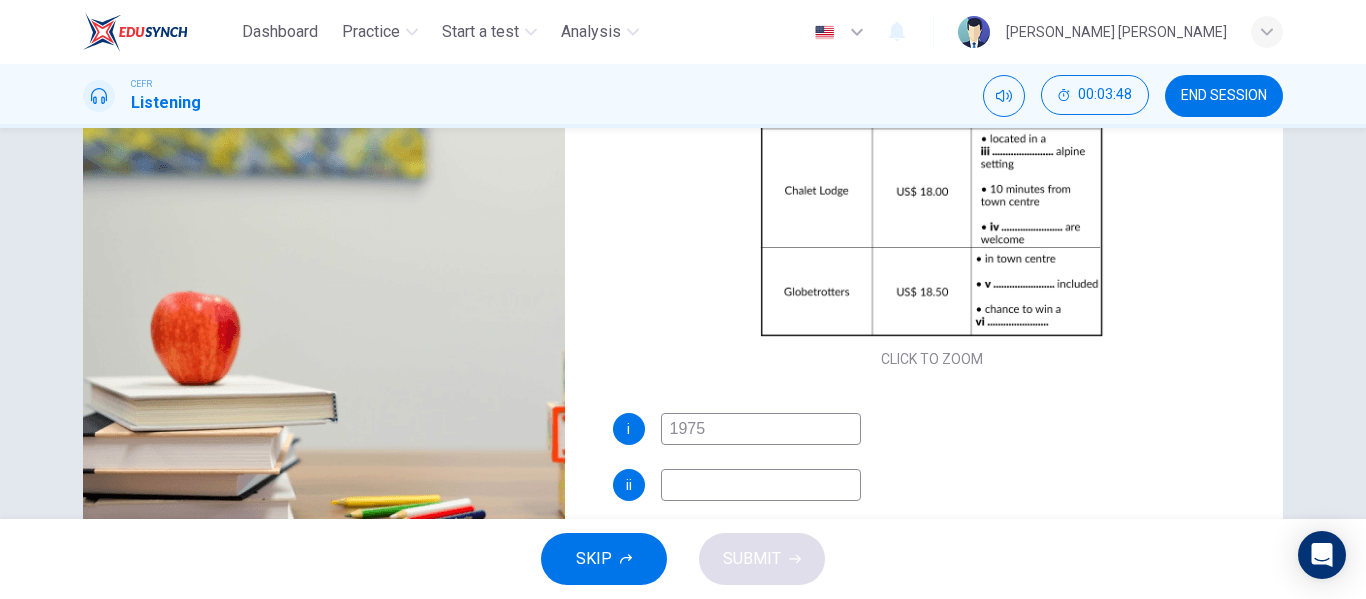 type on "19.75" 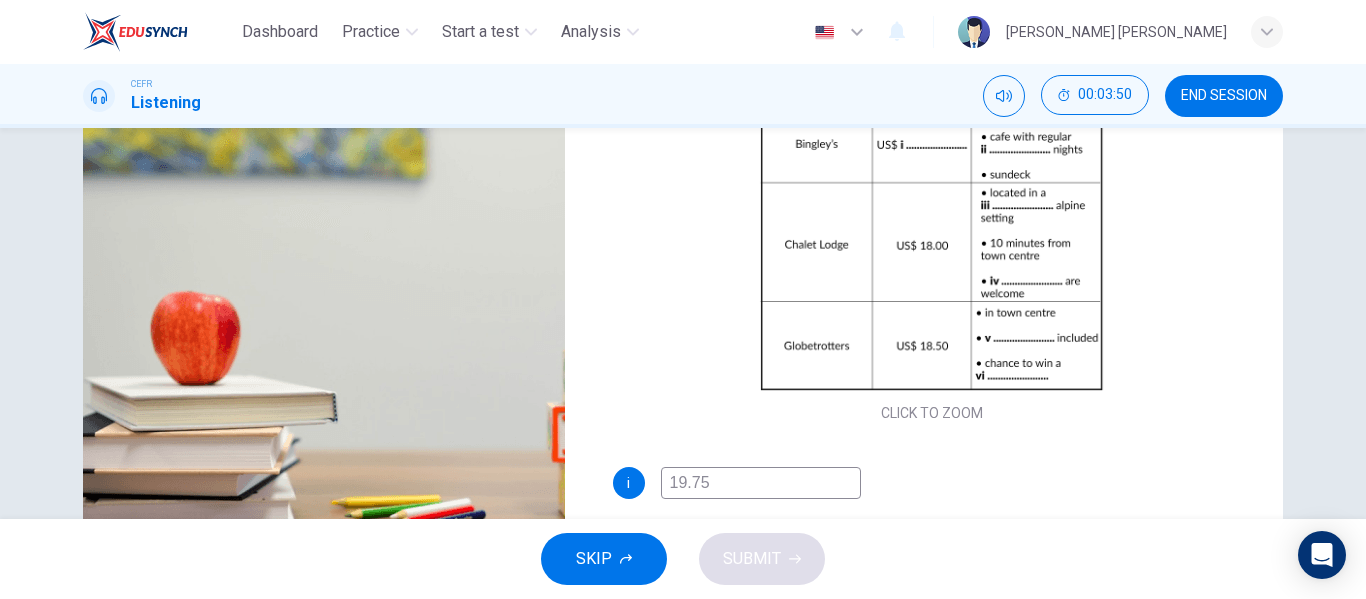 scroll, scrollTop: 0, scrollLeft: 0, axis: both 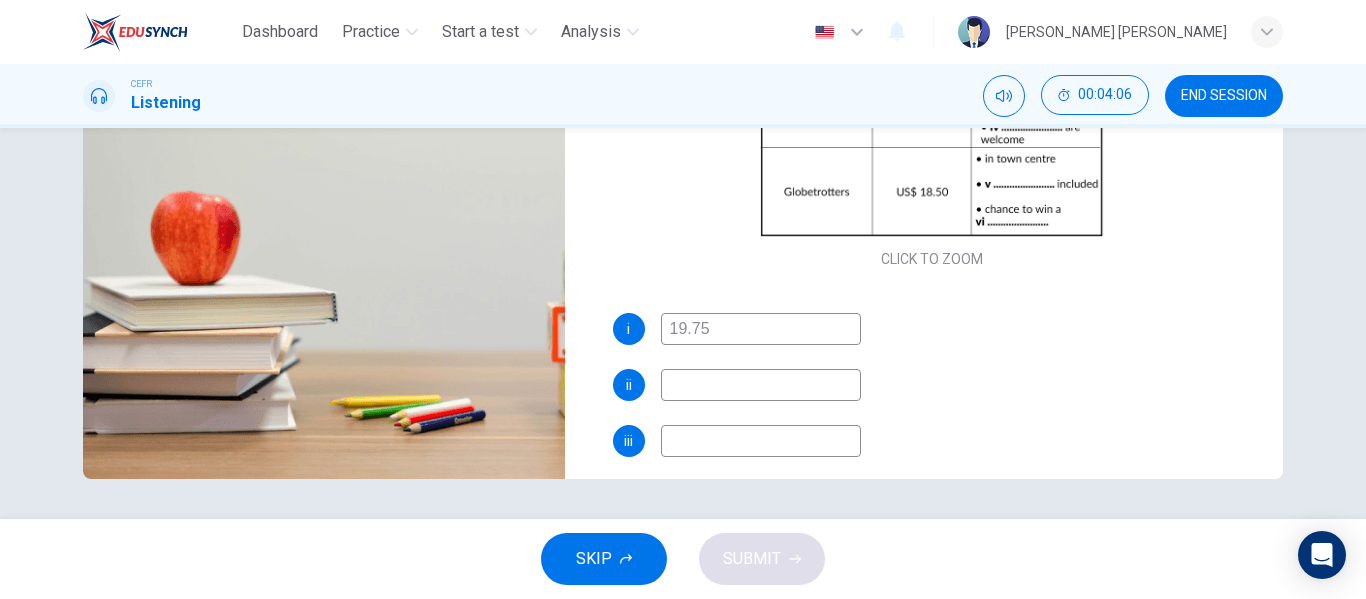 type on "28" 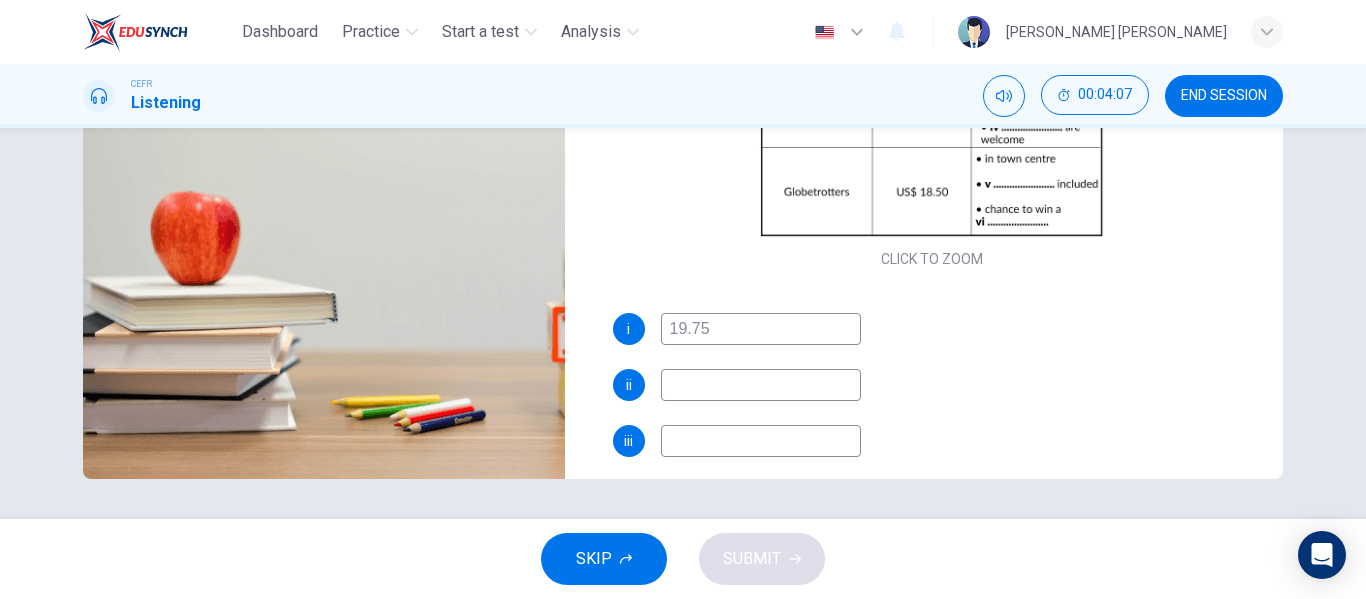 type on "29" 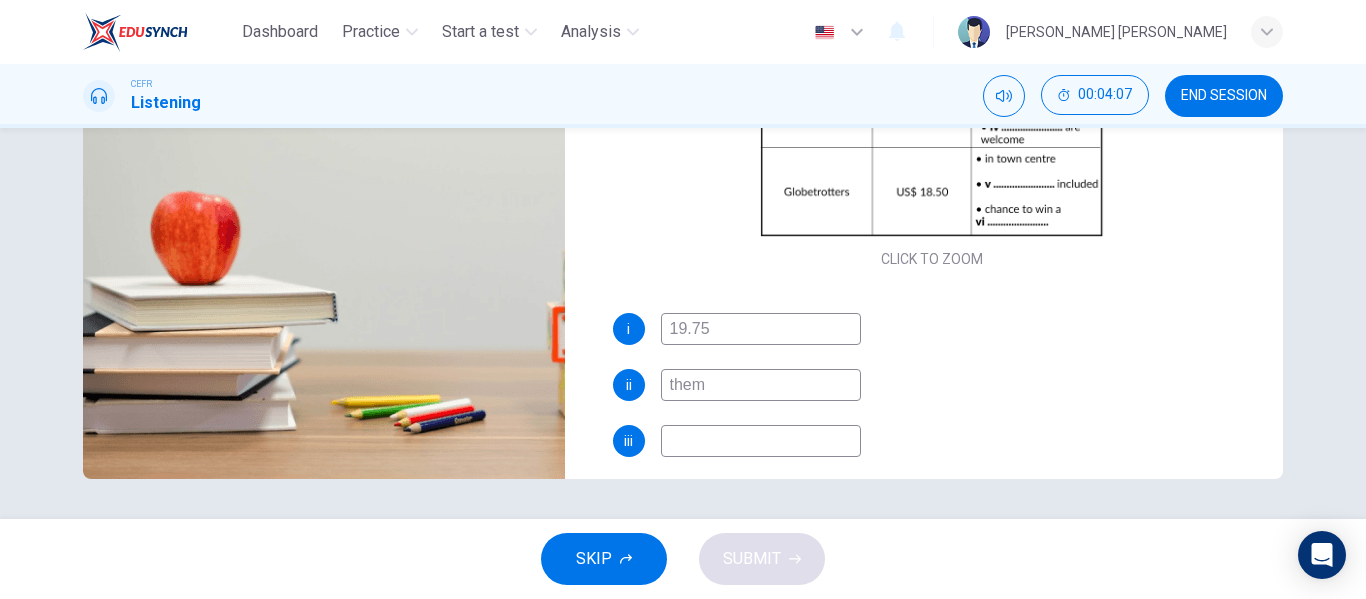 type on "theme" 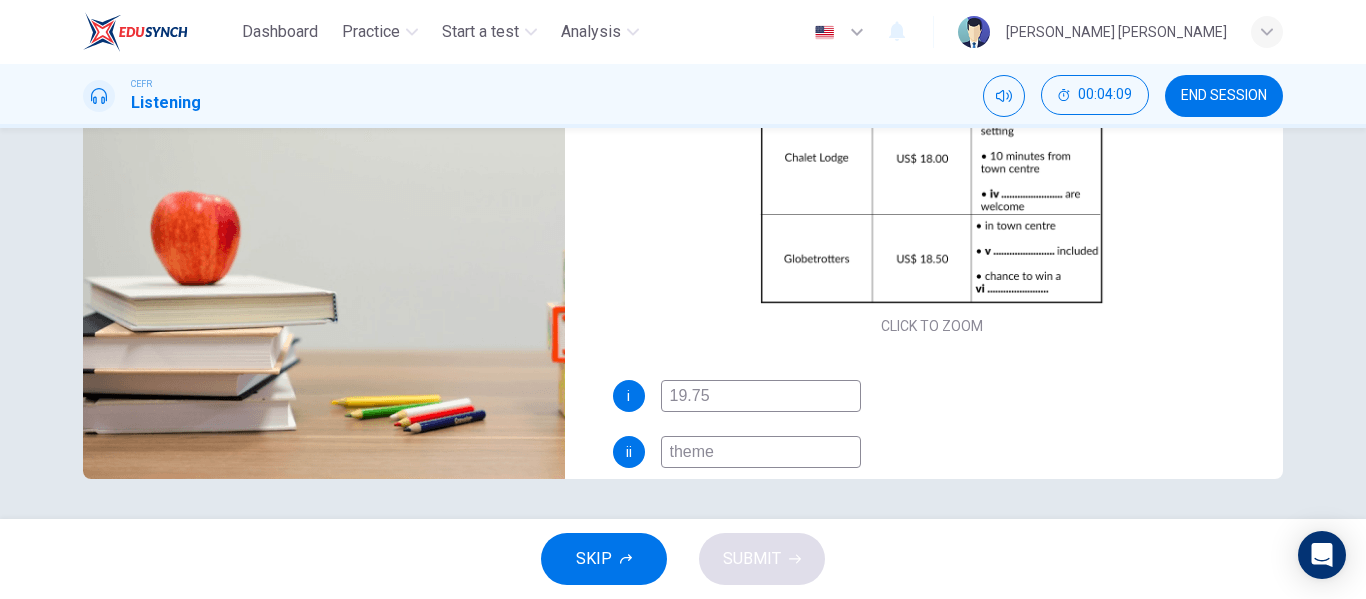 scroll, scrollTop: 0, scrollLeft: 0, axis: both 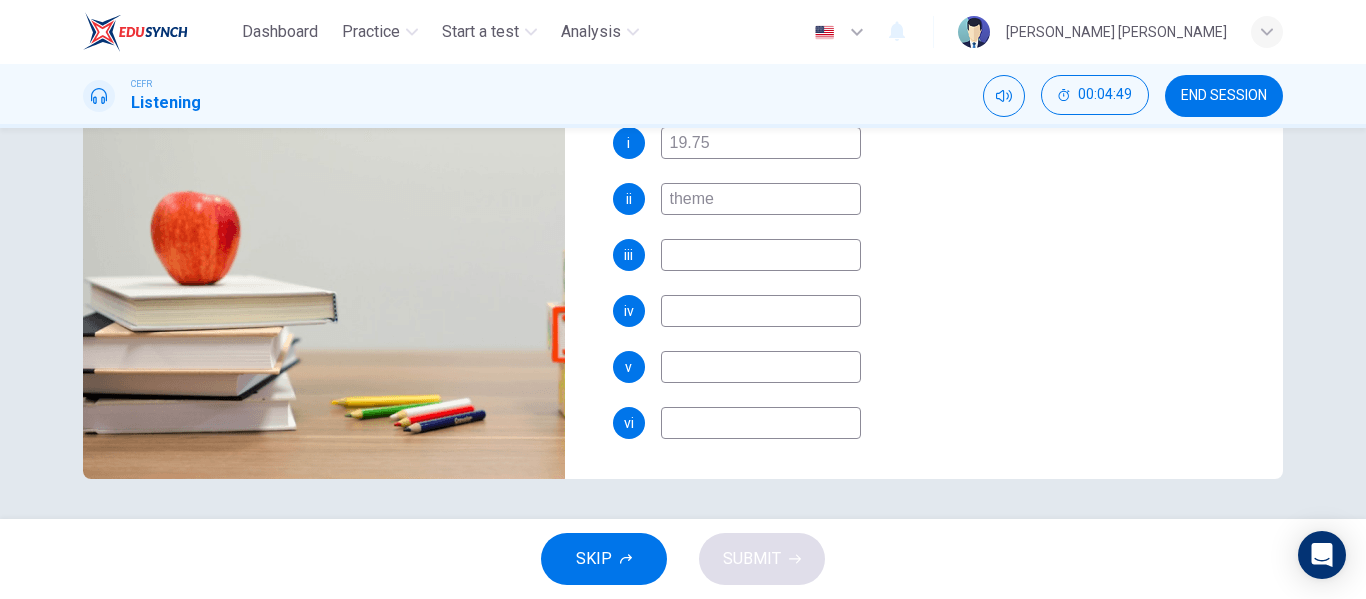 type on "43" 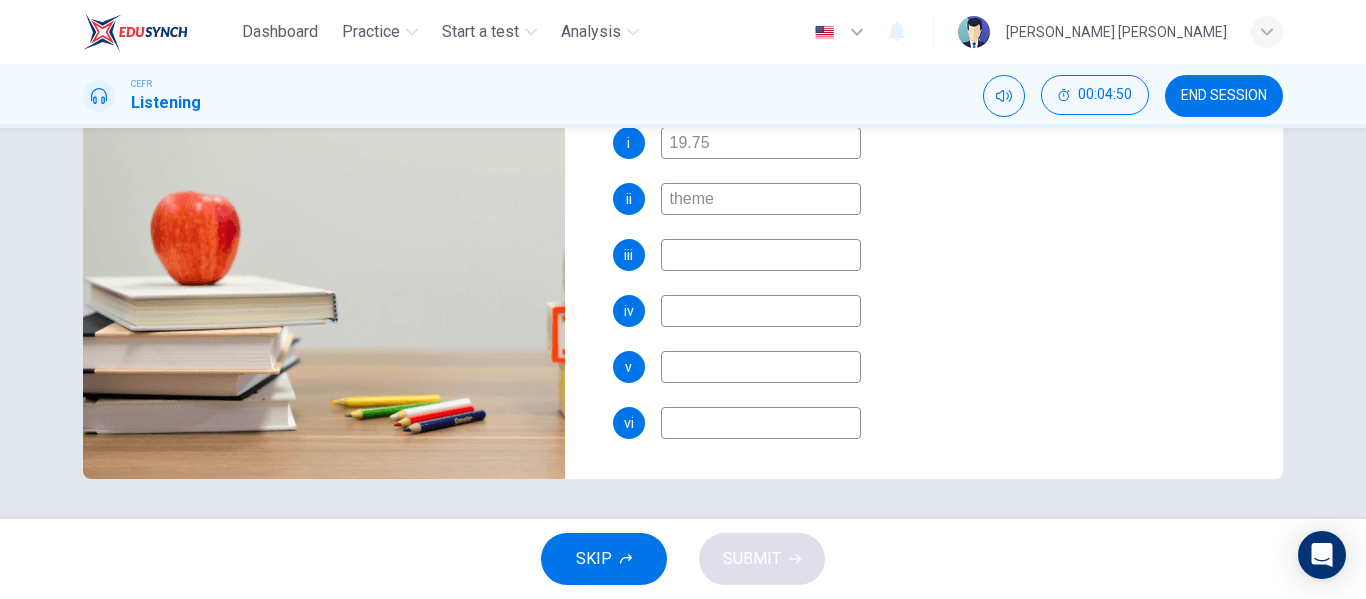 type on "43" 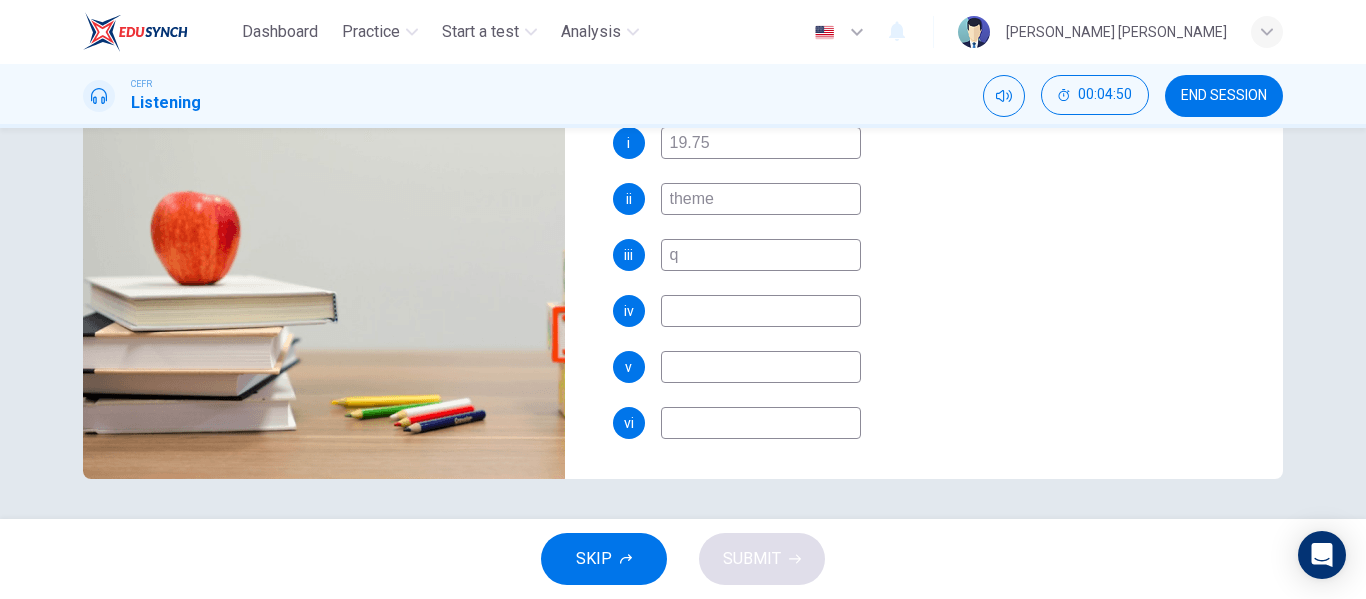 type on "qu" 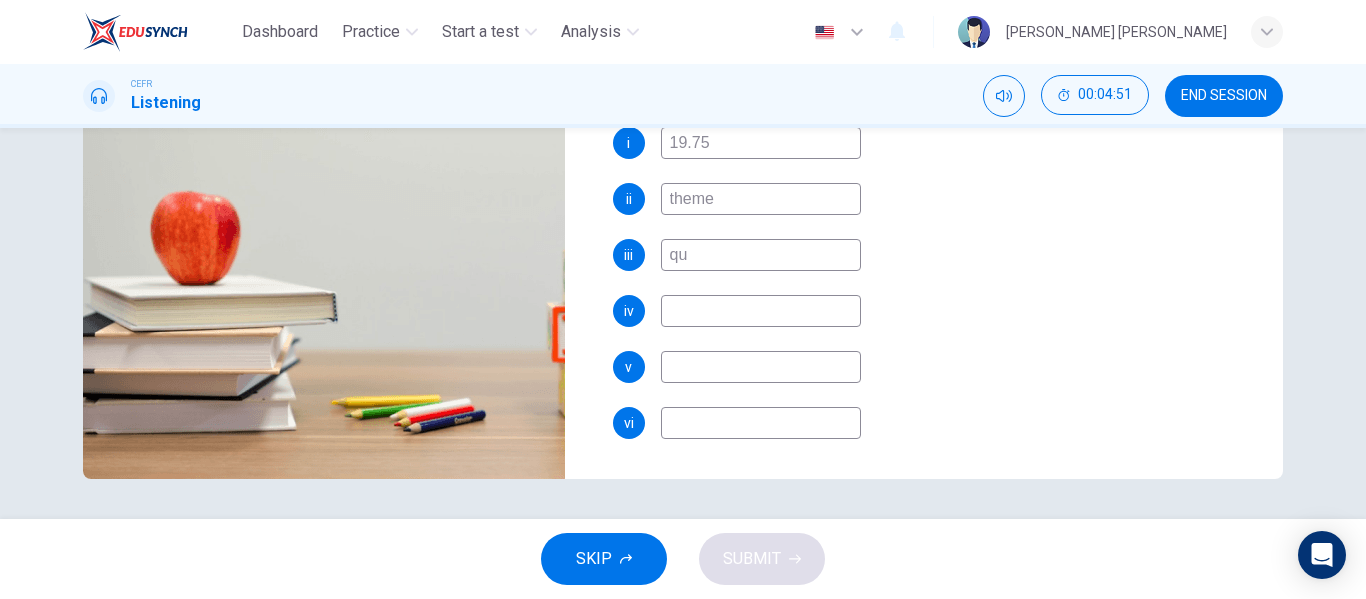 type on "43" 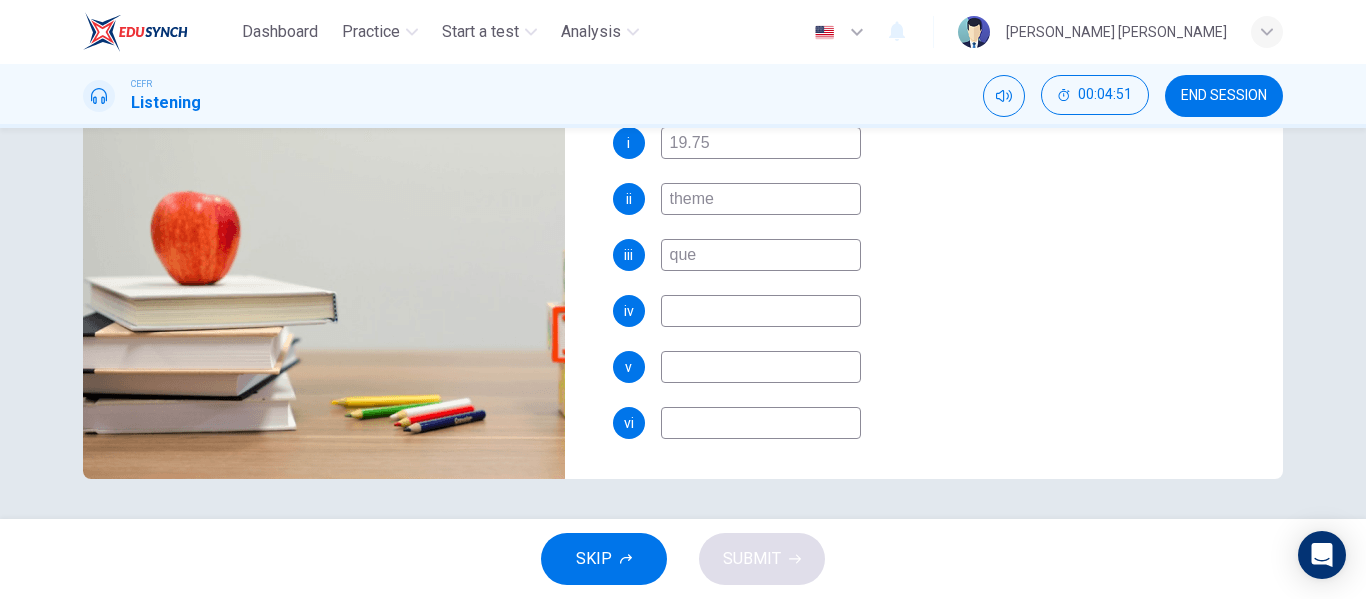 type on "quei" 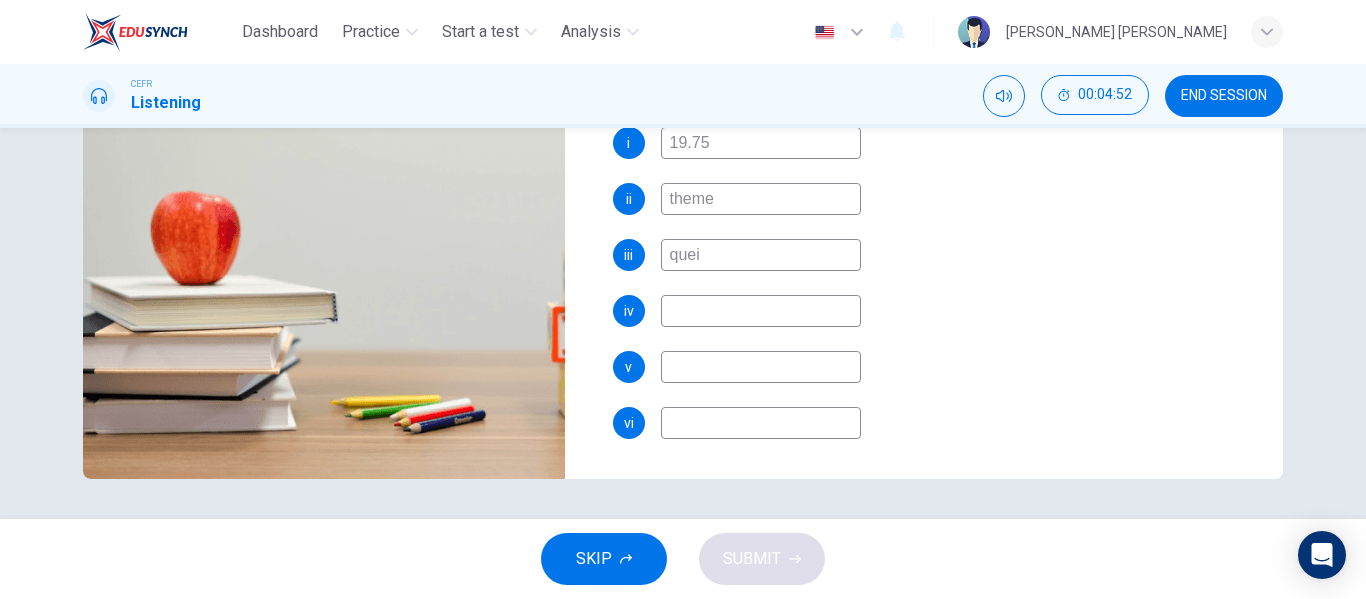 type on "44" 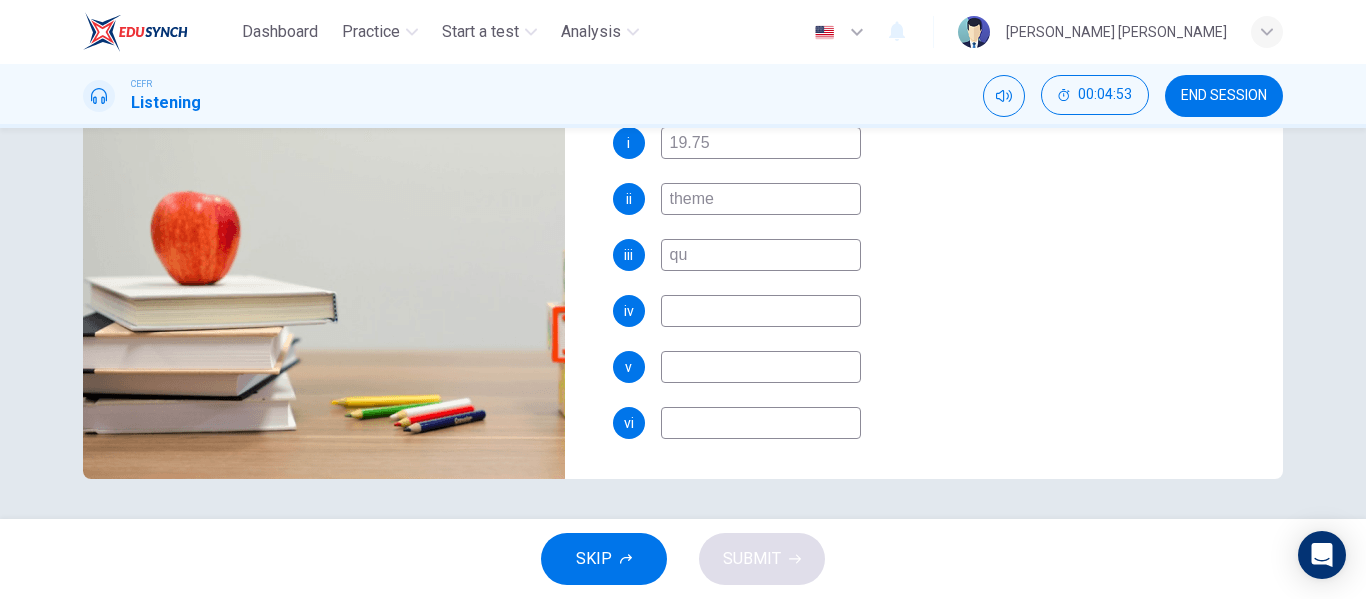 type on "qui" 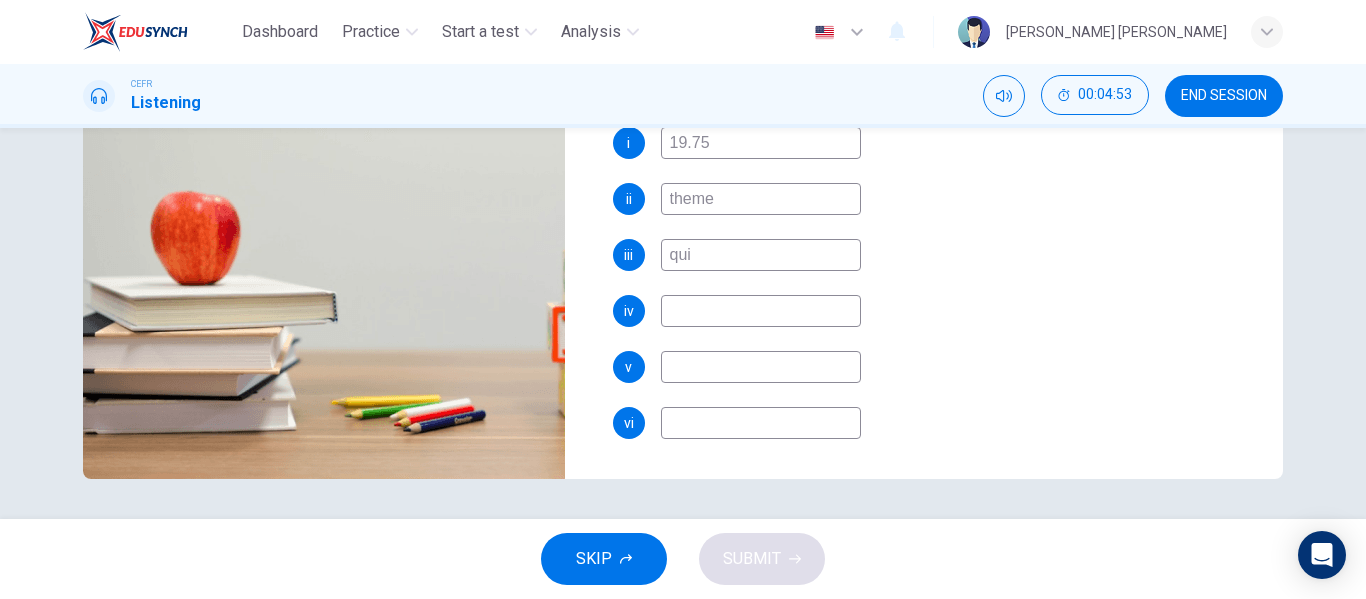 type on "44" 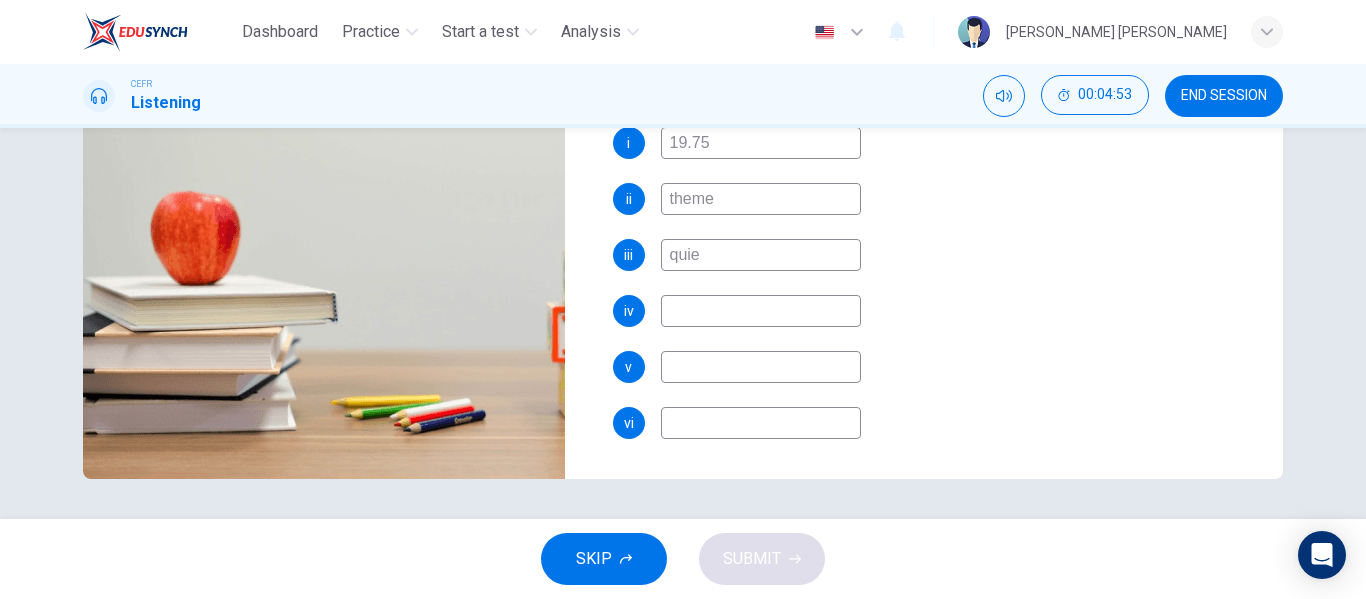 type on "quiet" 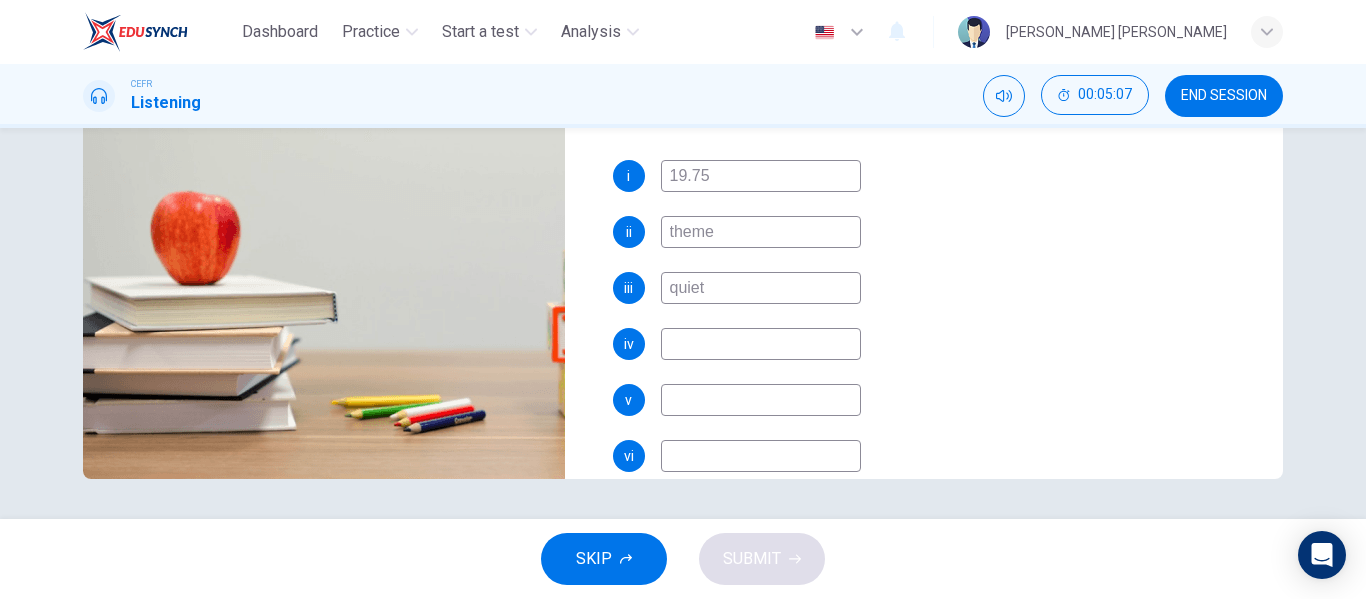 scroll, scrollTop: 286, scrollLeft: 0, axis: vertical 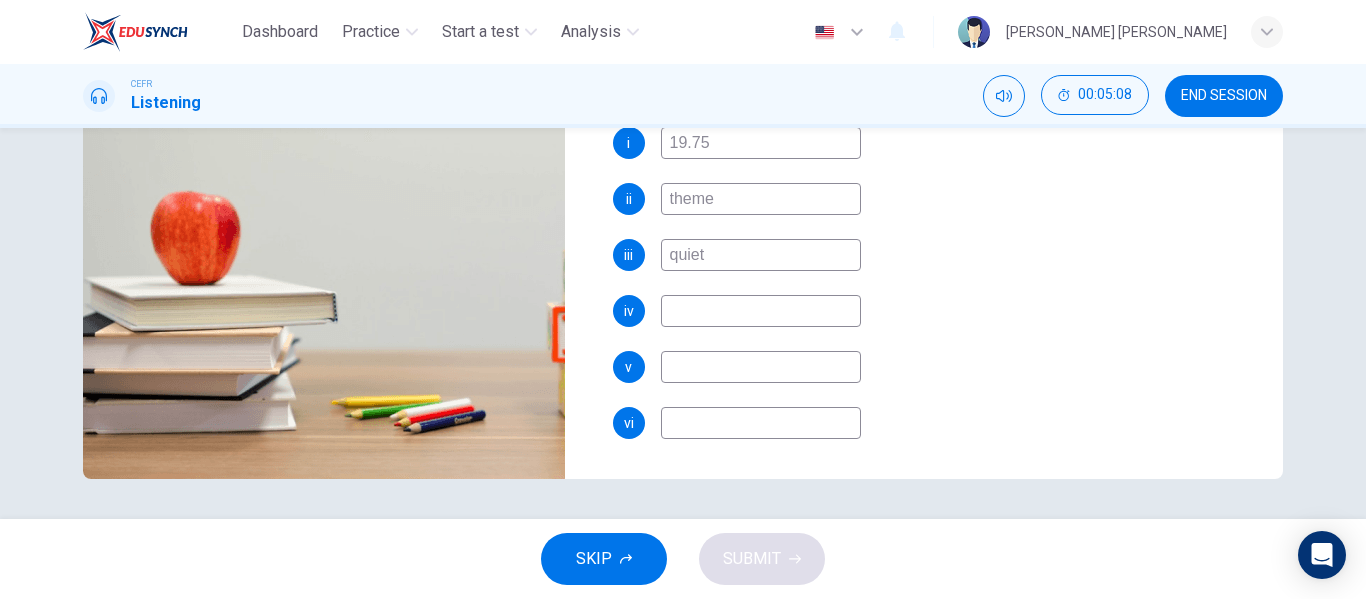 type on "49" 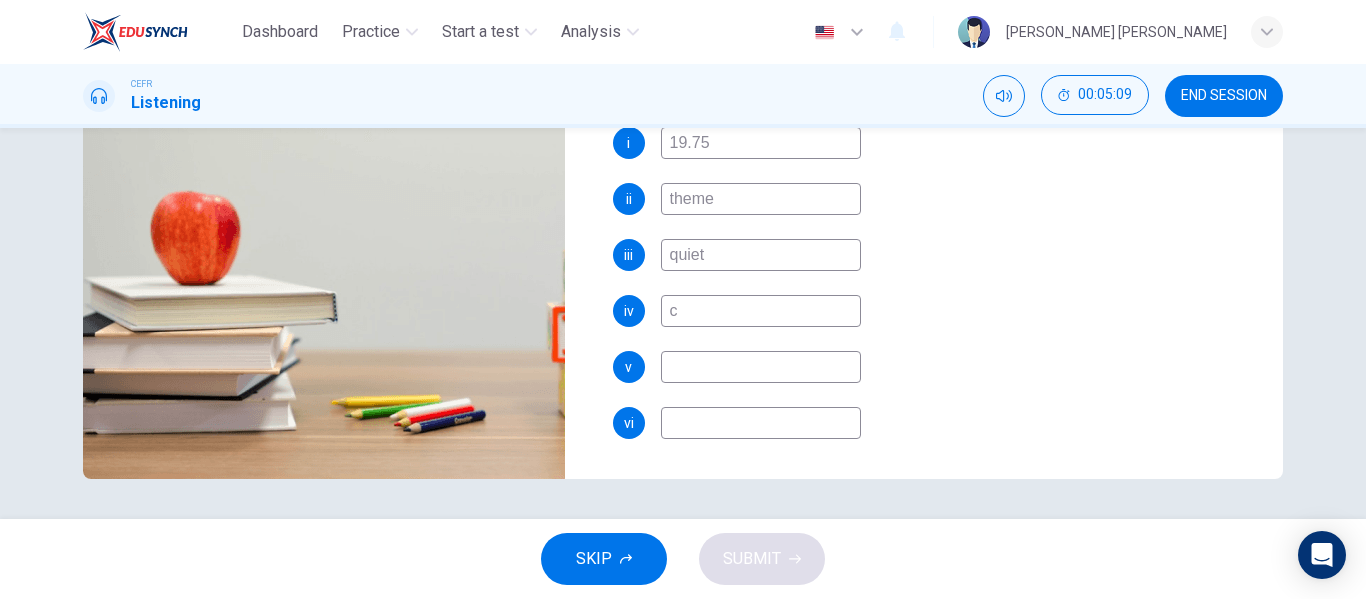 type on "ch" 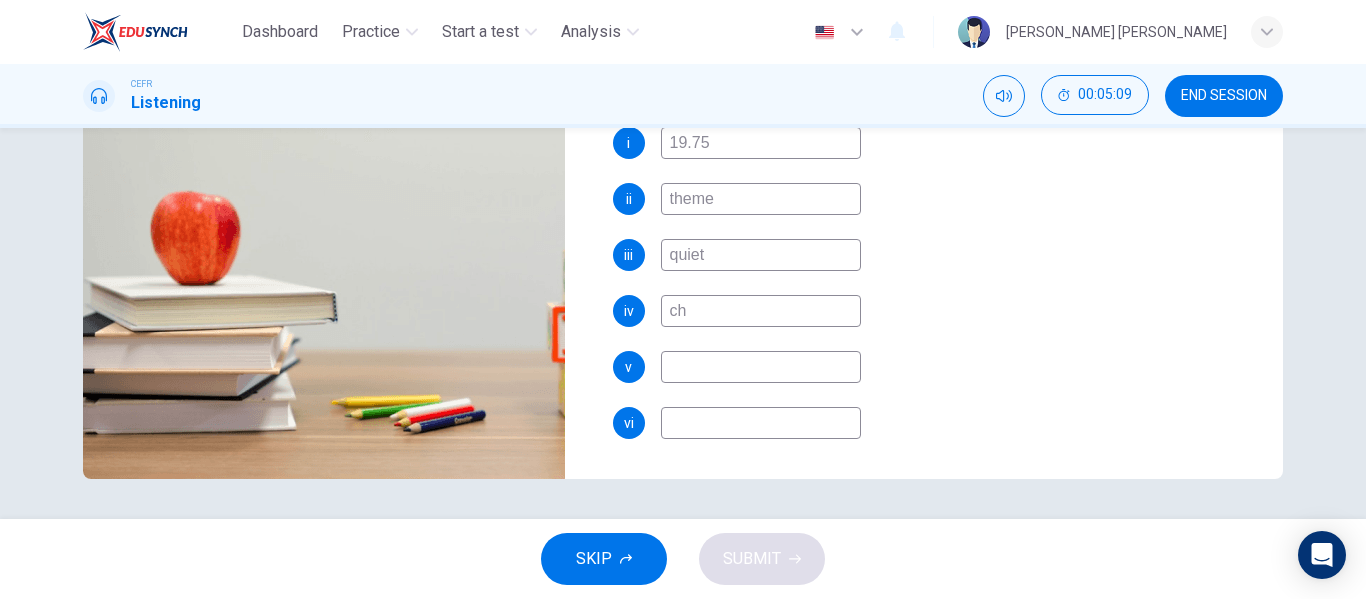 type on "49" 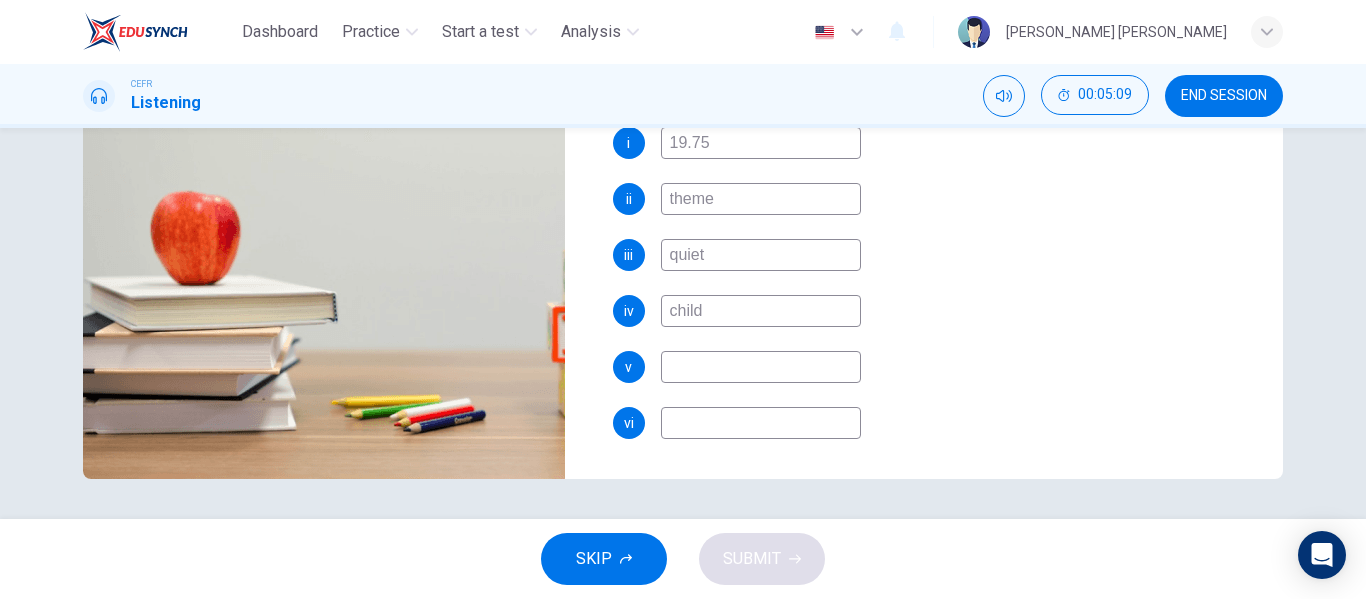 type on "childr" 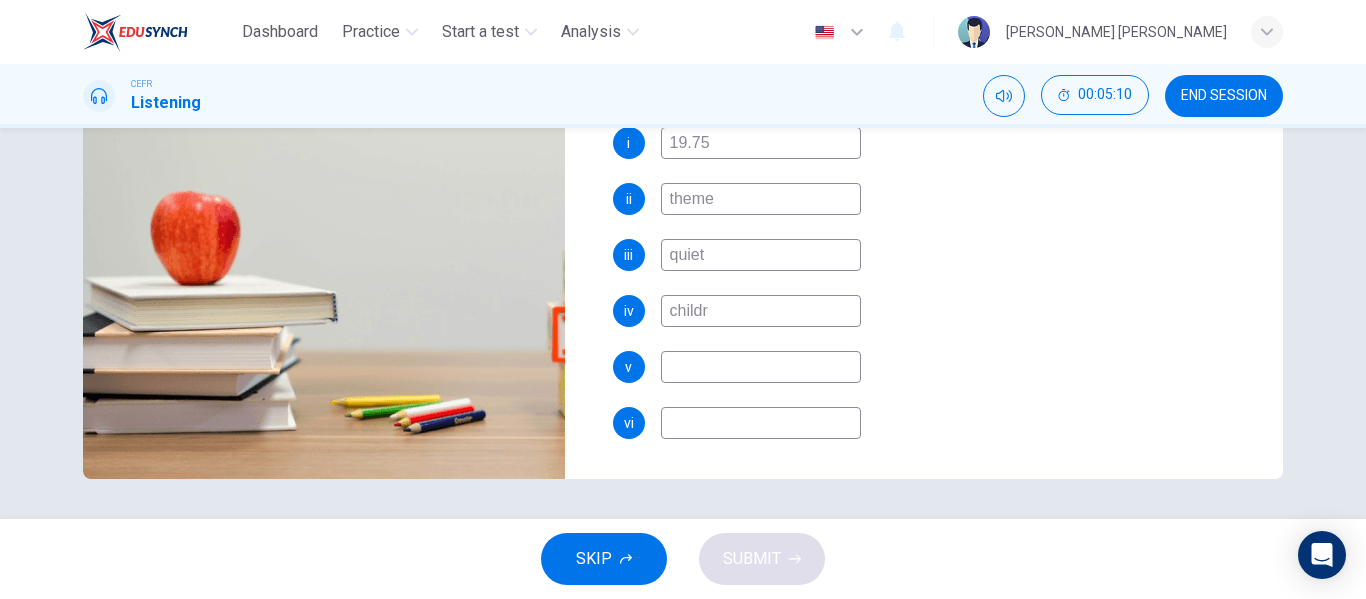 type on "50" 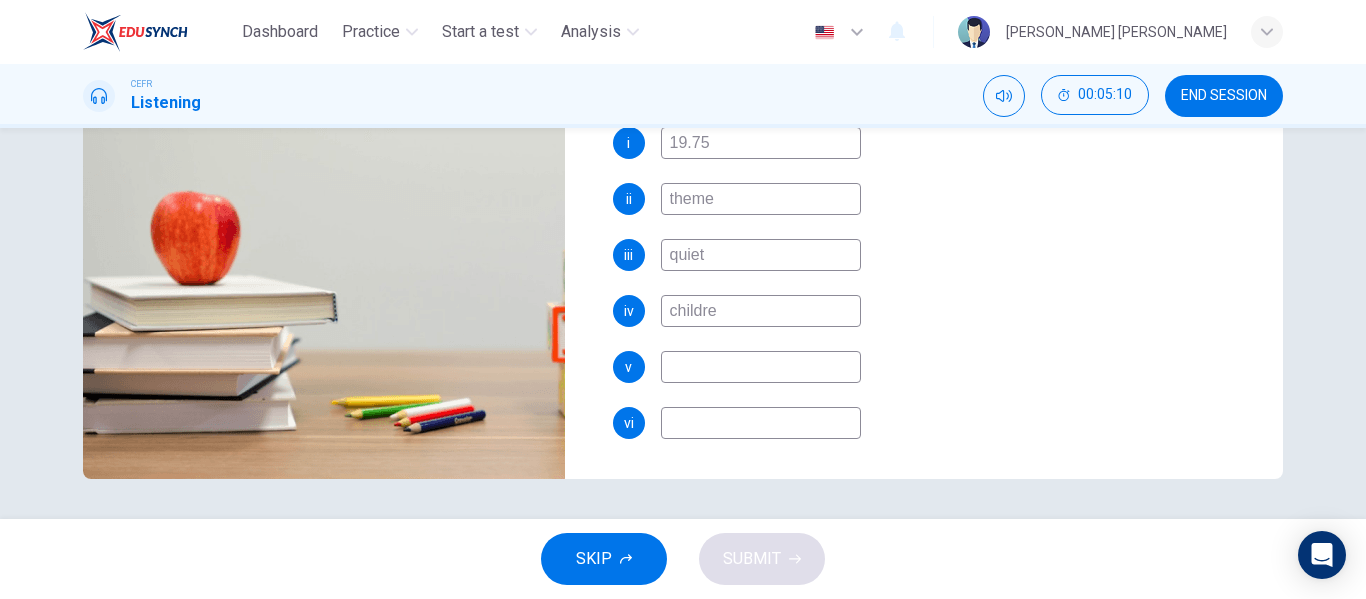 type on "children" 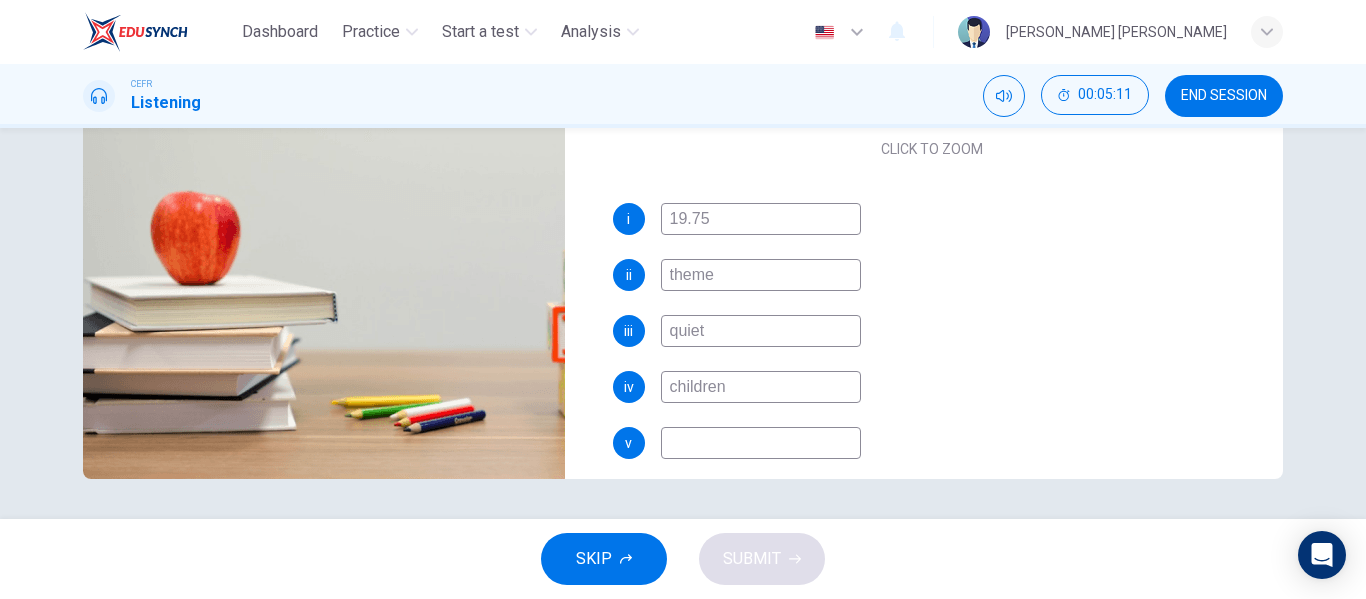 scroll, scrollTop: 0, scrollLeft: 0, axis: both 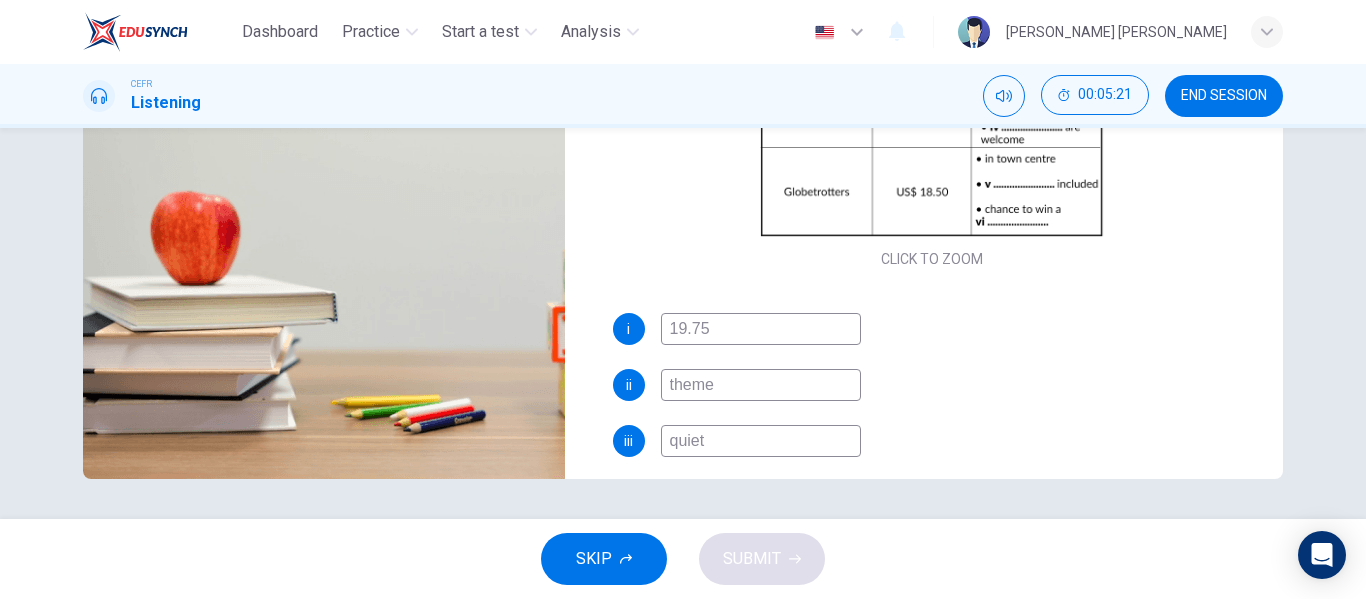 type on "53" 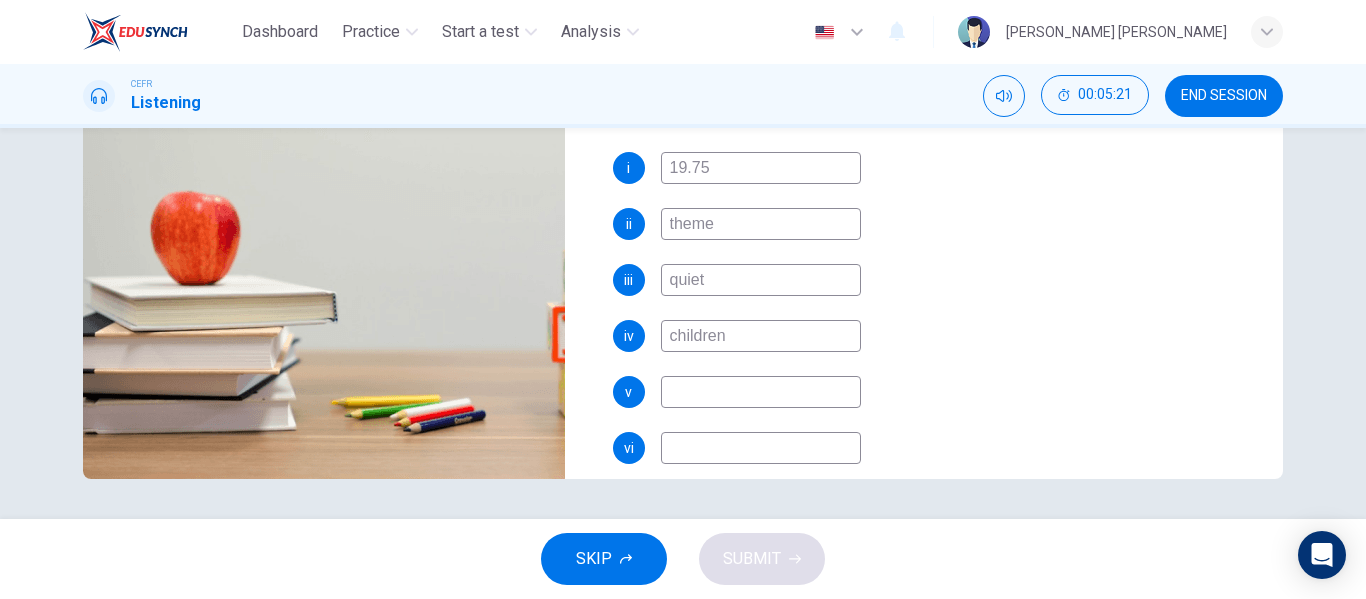 scroll, scrollTop: 286, scrollLeft: 0, axis: vertical 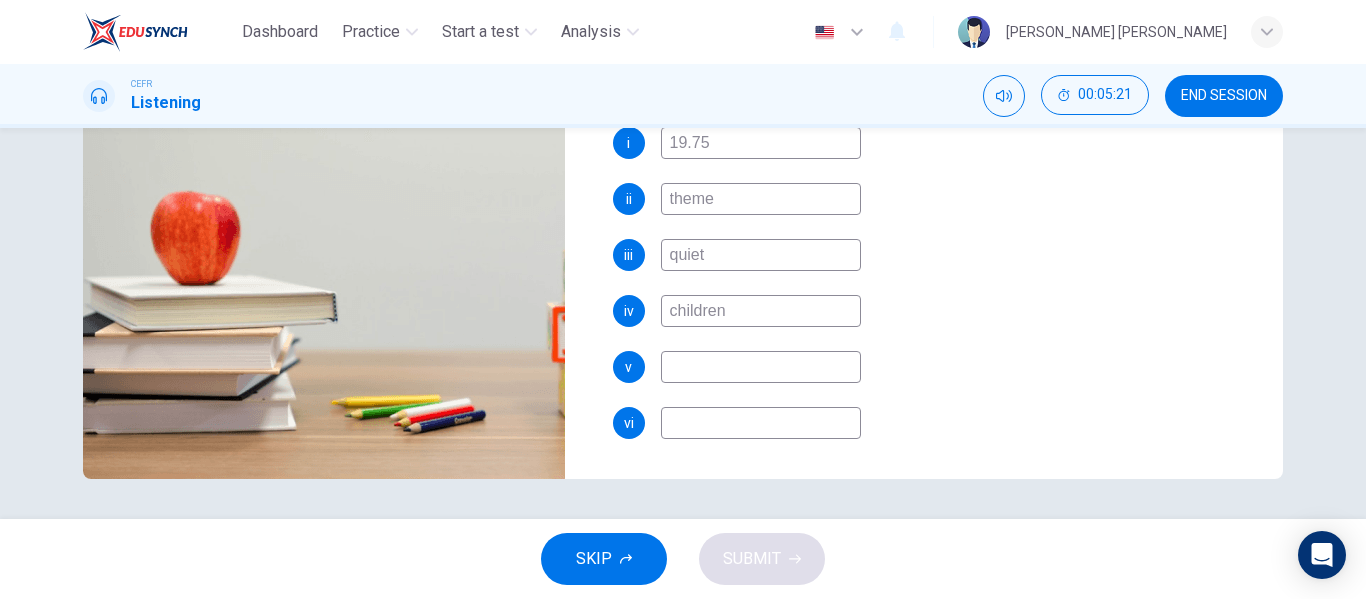 type on "children" 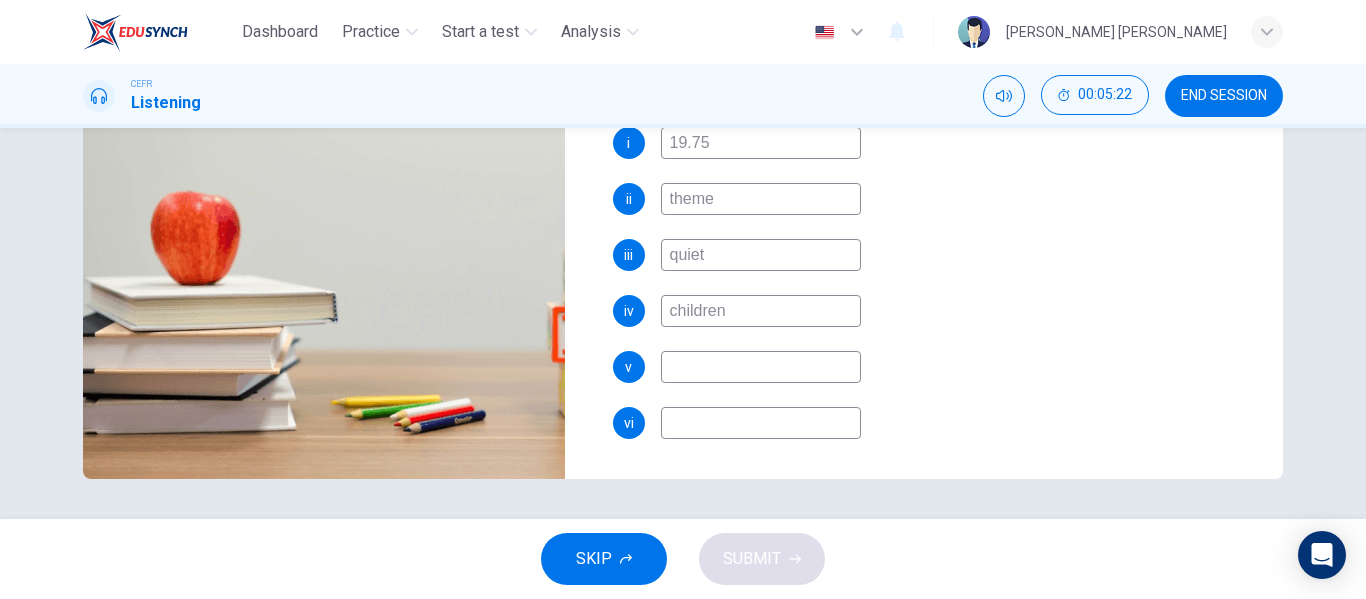 click at bounding box center [761, 367] 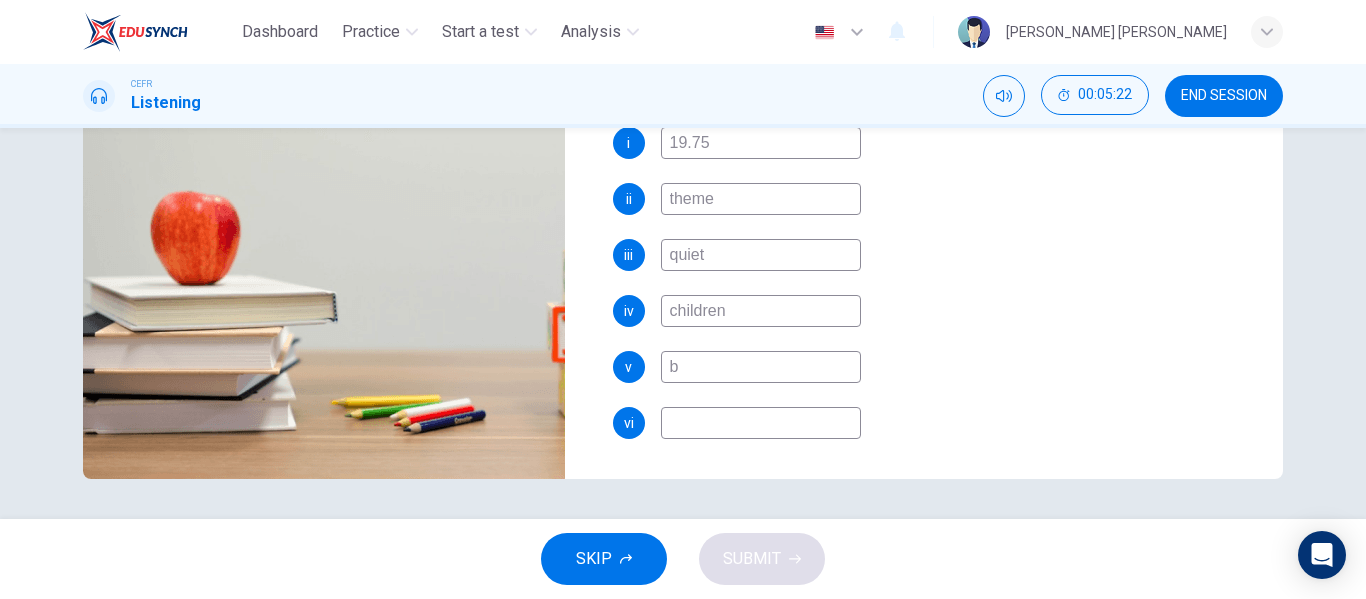 type on "br" 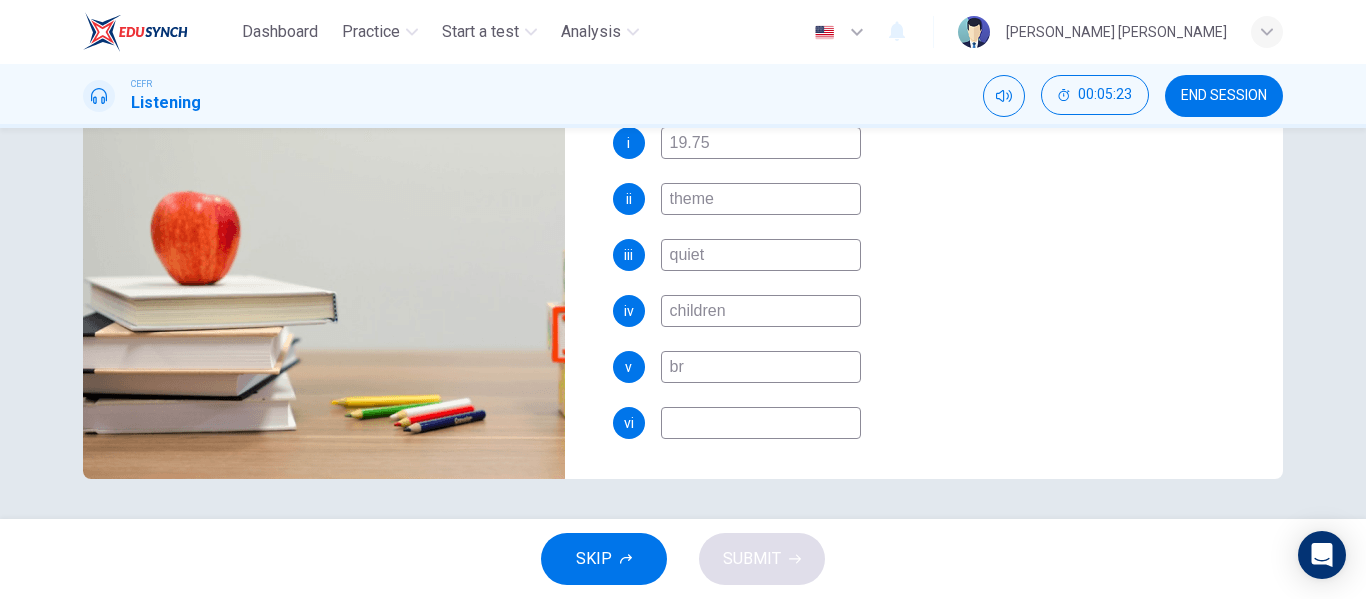 type on "54" 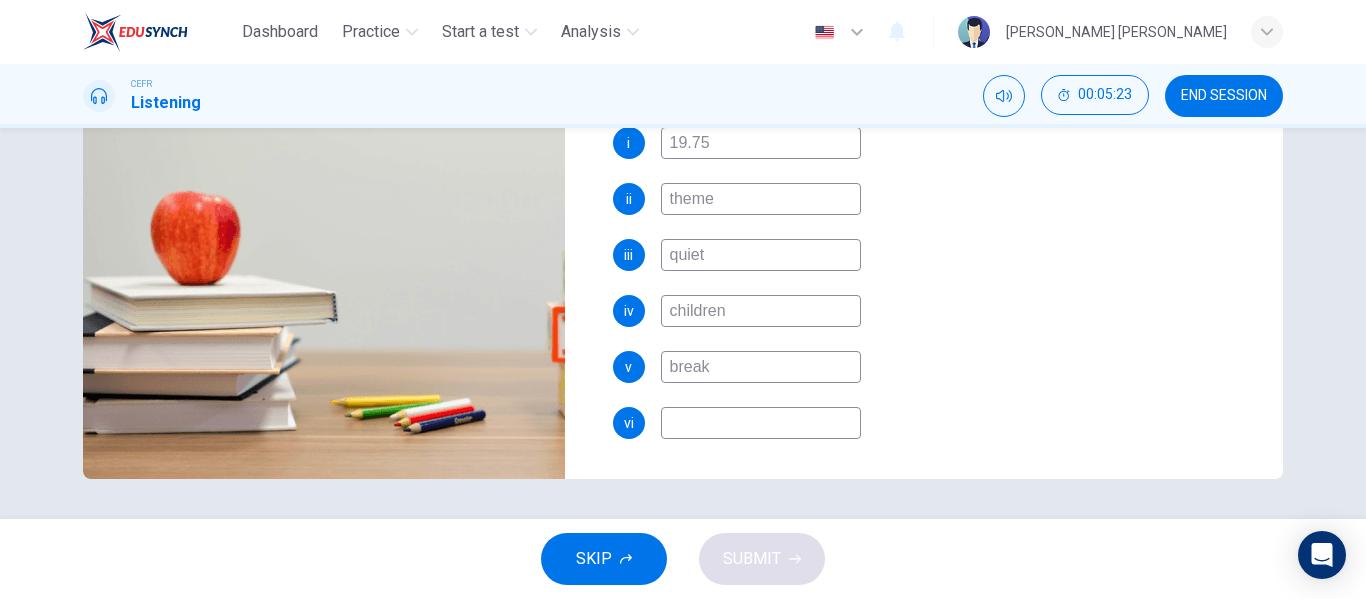 type on "breakf" 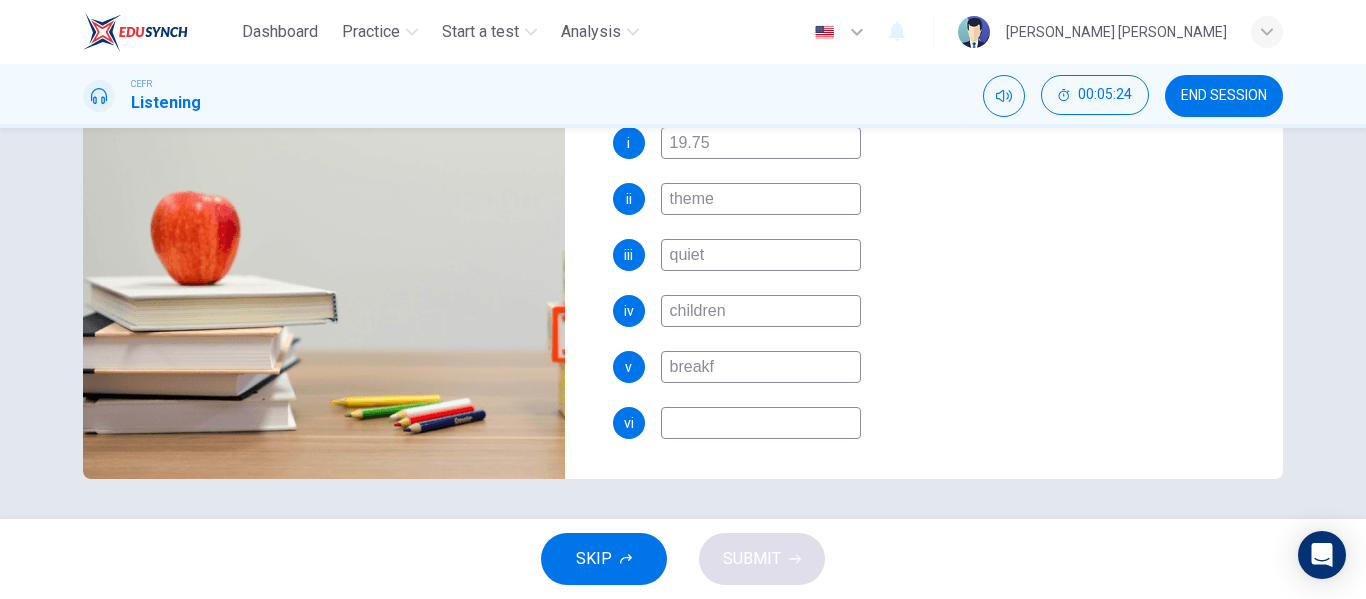 type on "54" 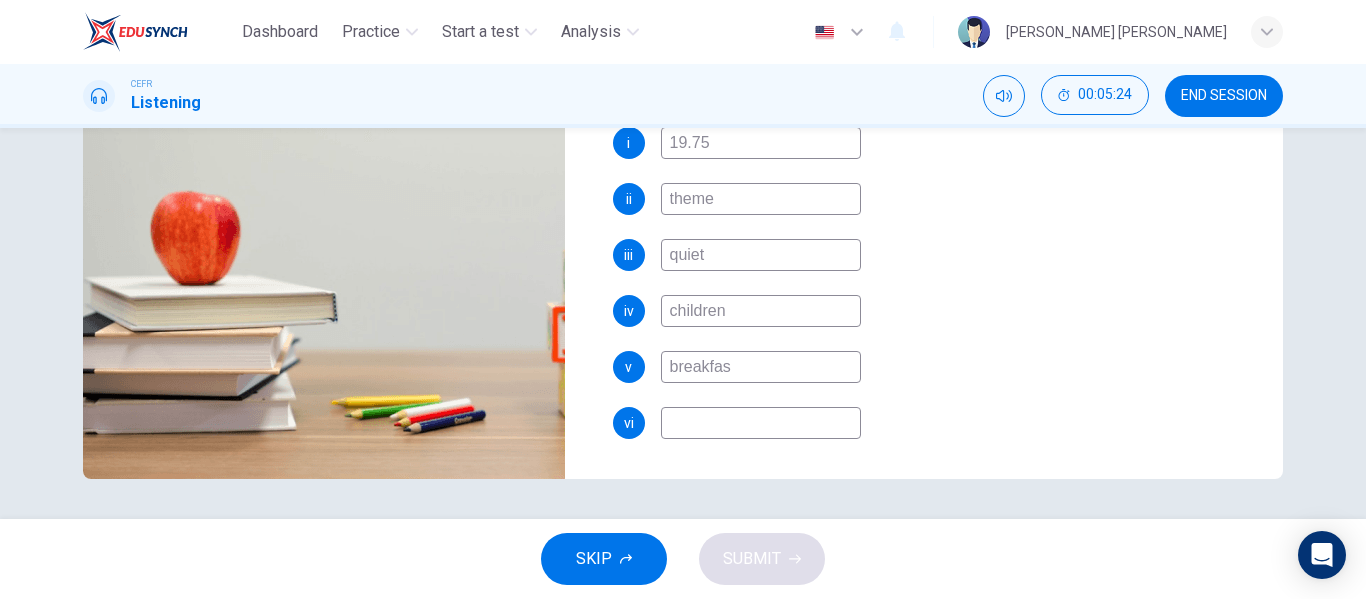 type on "breakfast" 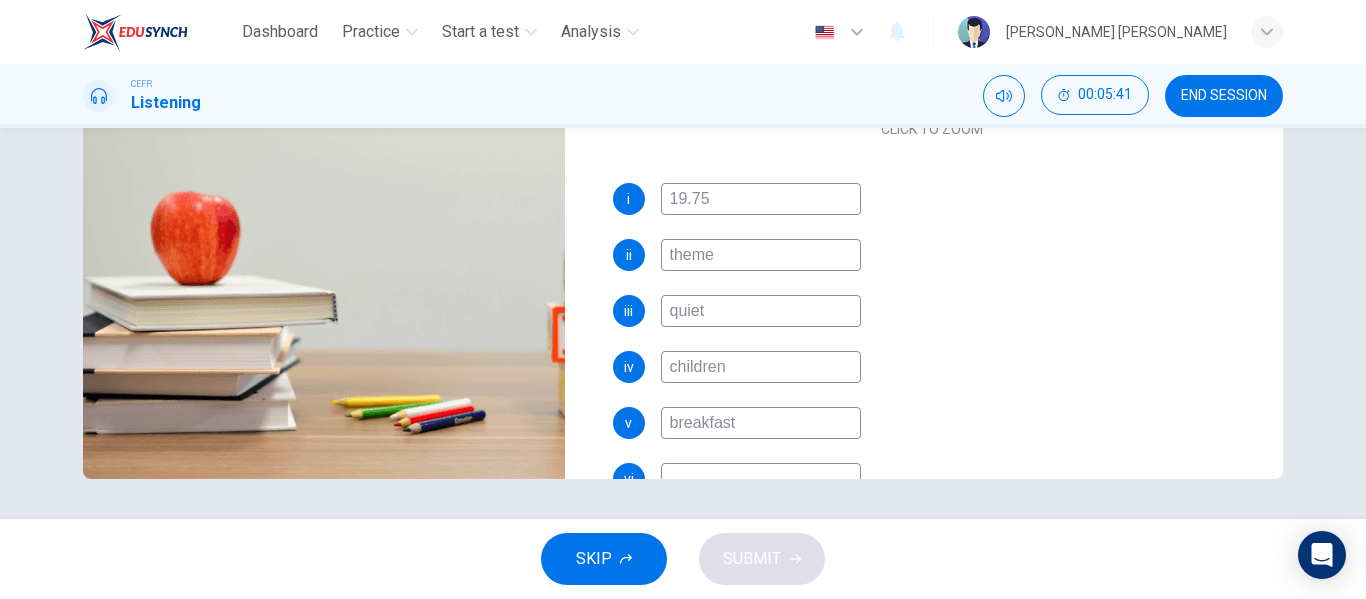 scroll, scrollTop: 286, scrollLeft: 0, axis: vertical 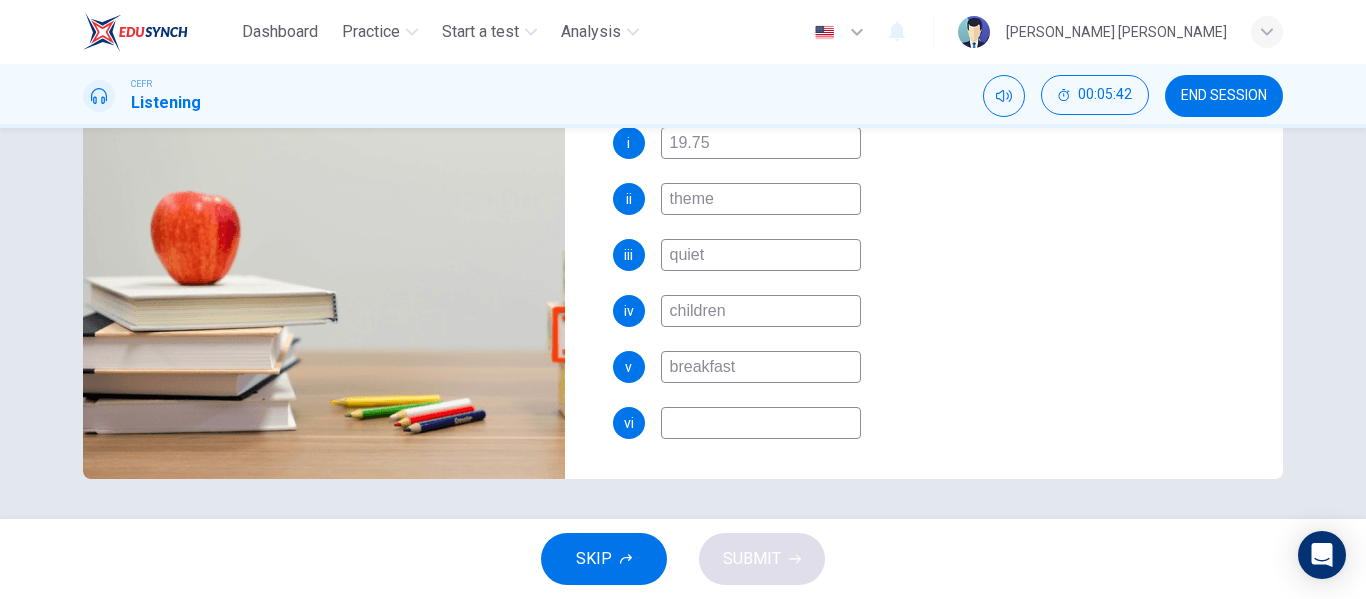 type on "60" 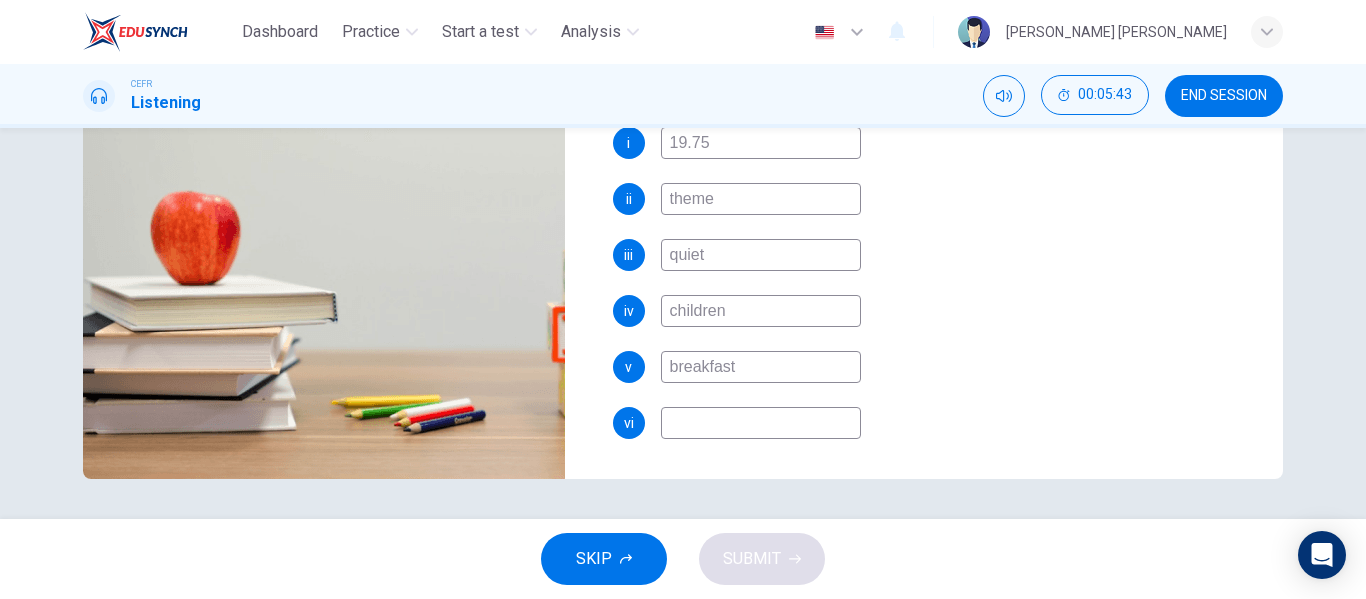 type on "61" 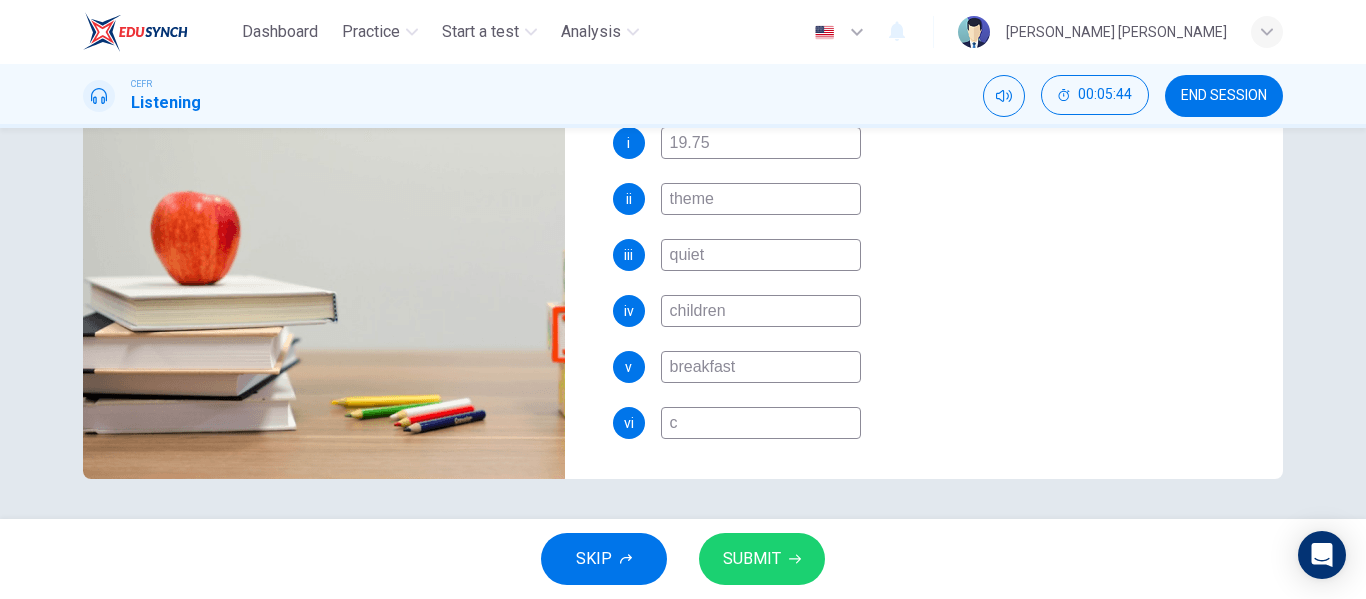 type on "61" 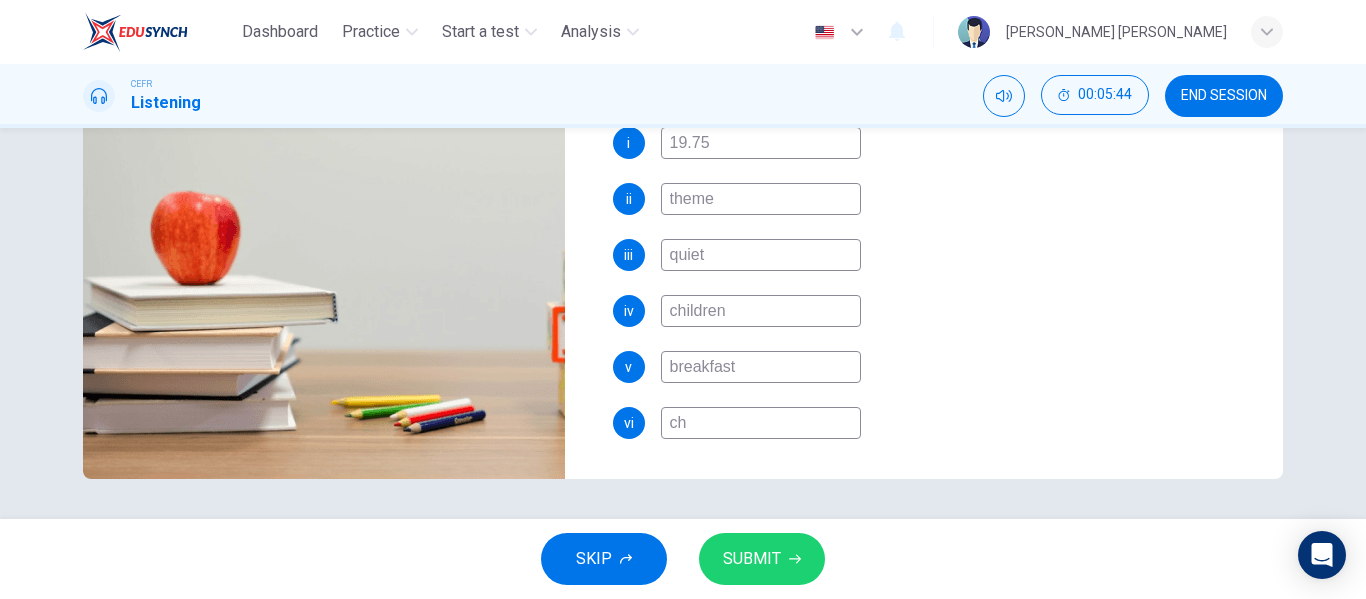 type on "61" 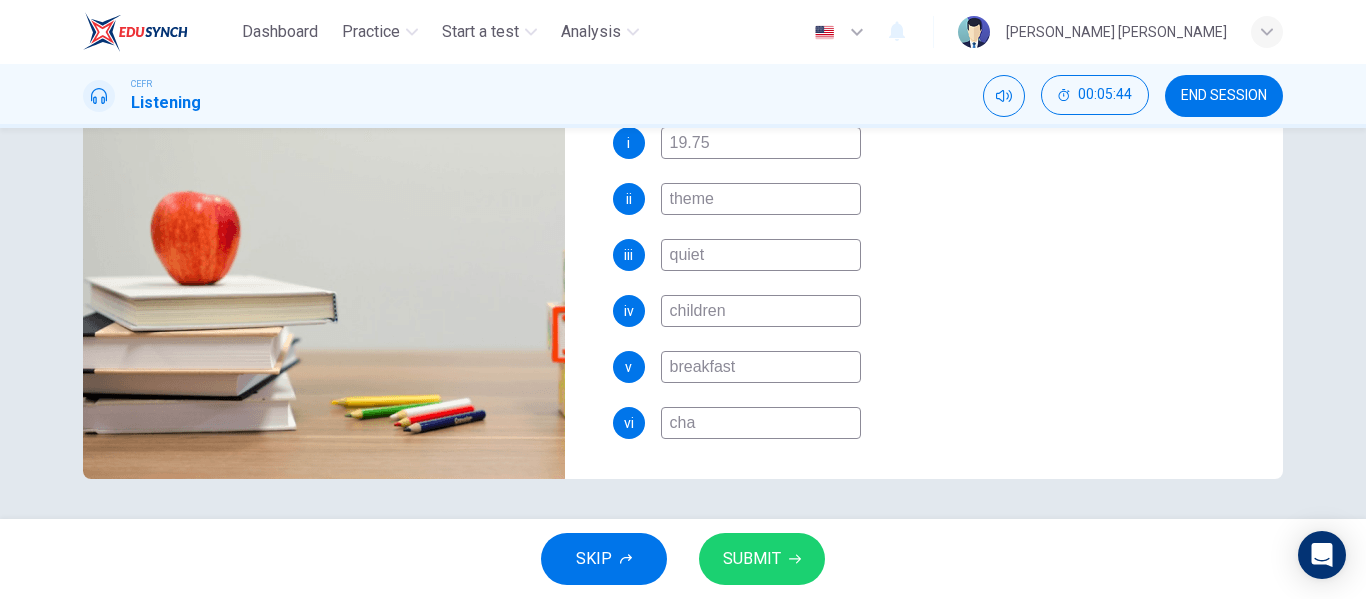 type on "61" 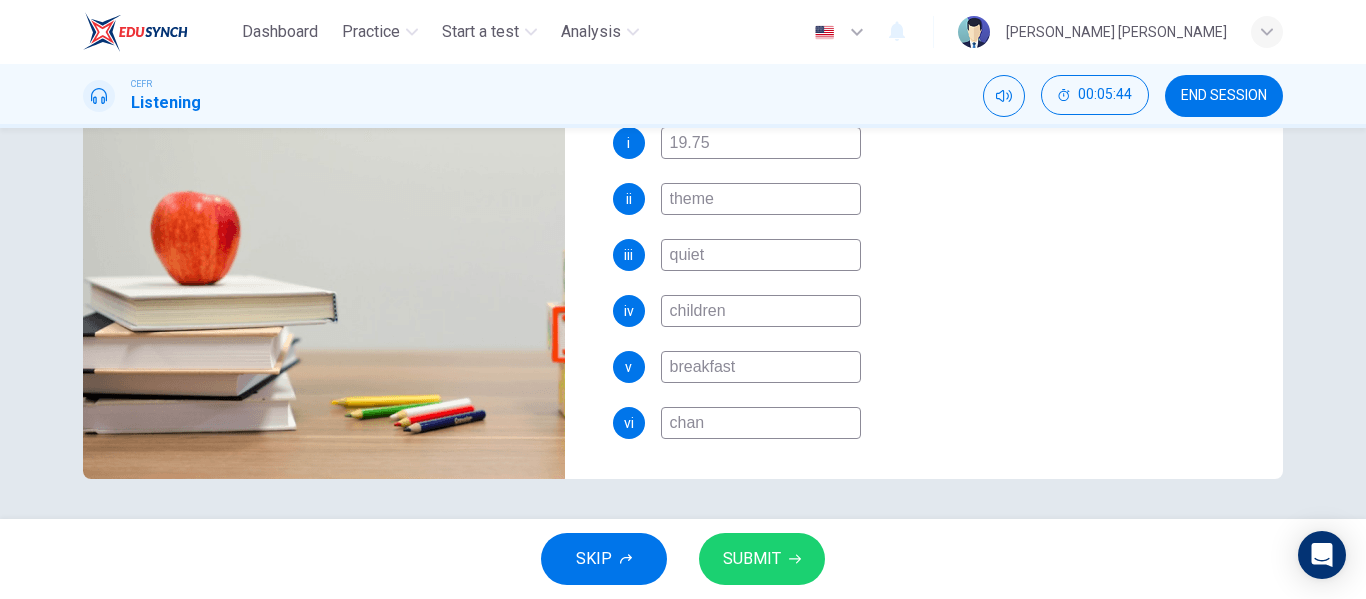 type on "61" 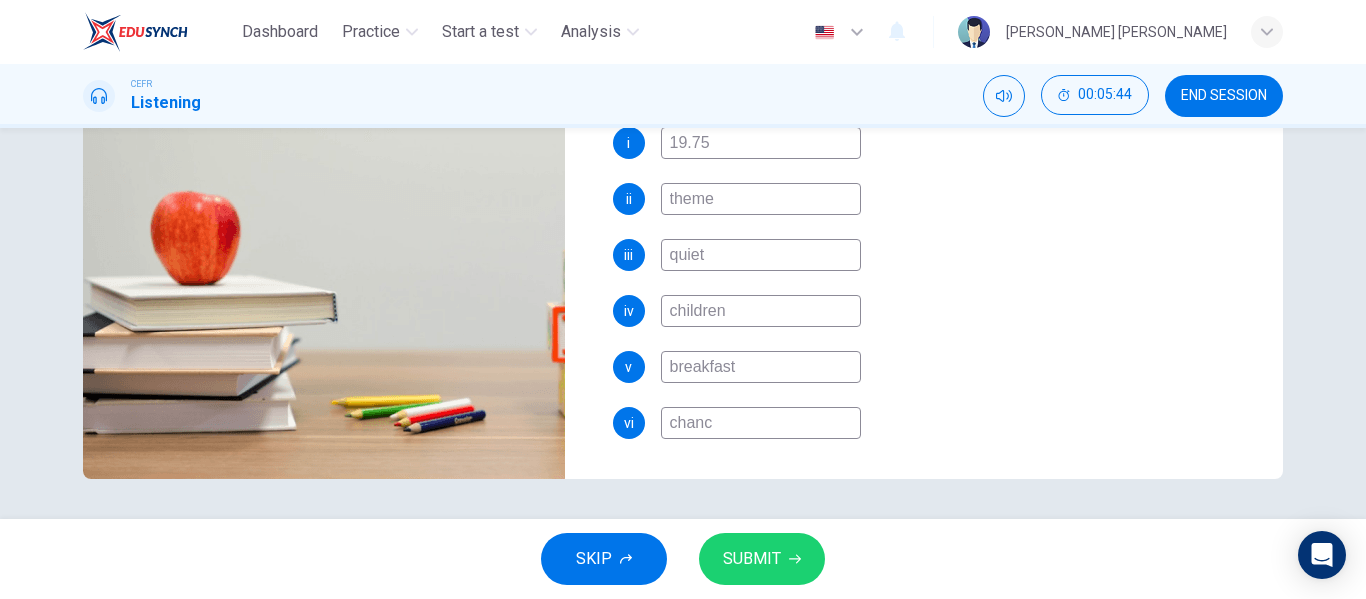 type on "61" 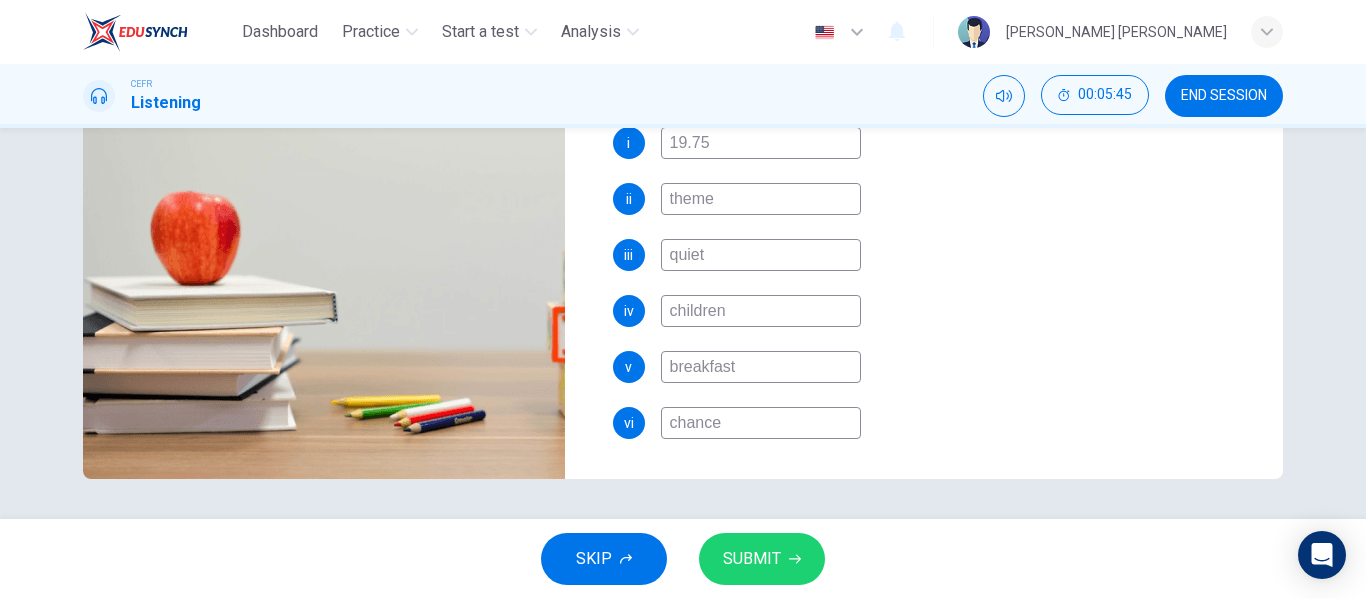 type on "61" 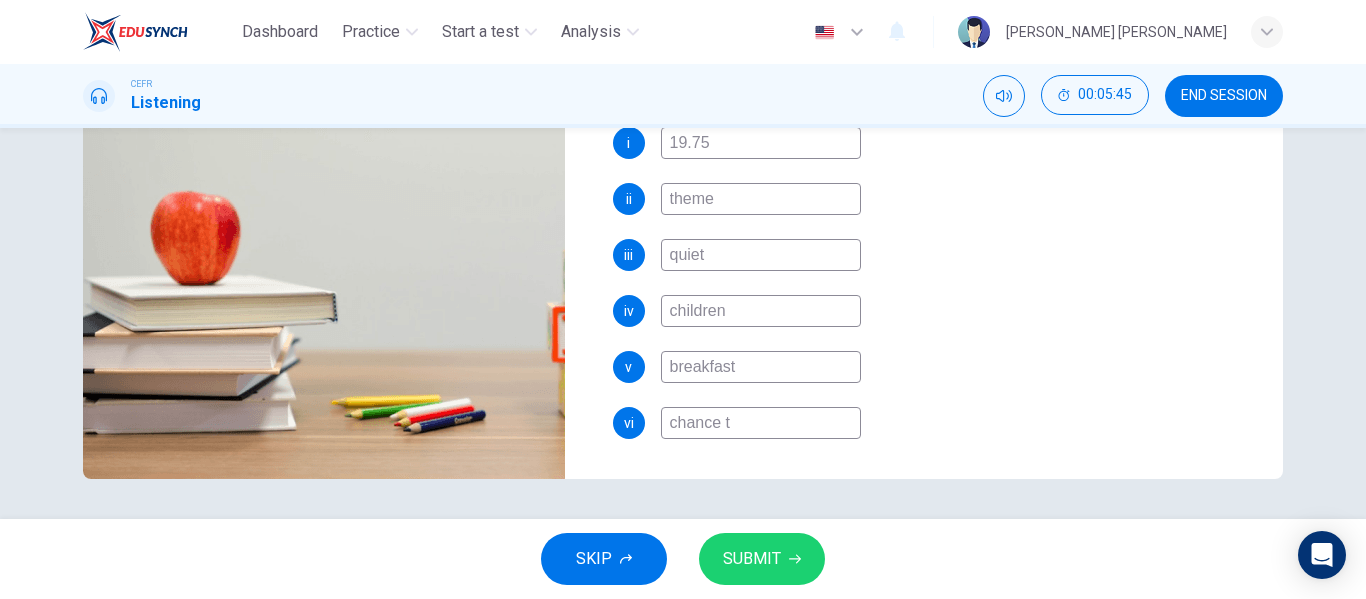 type on "62" 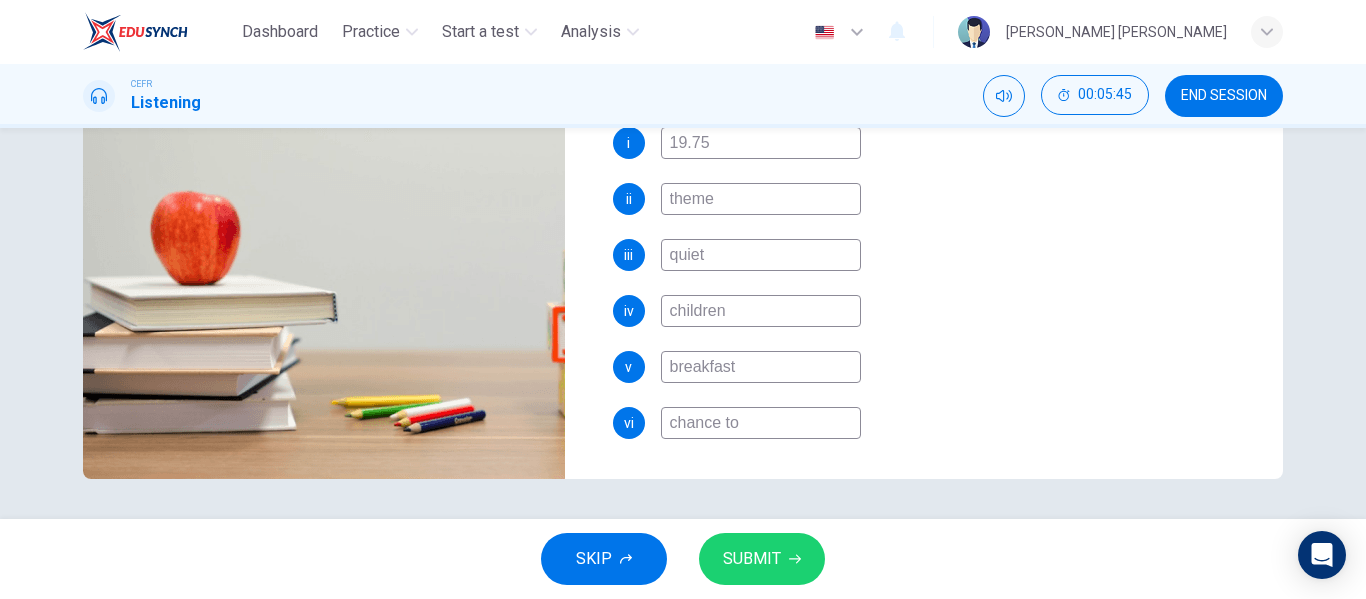 type on "62" 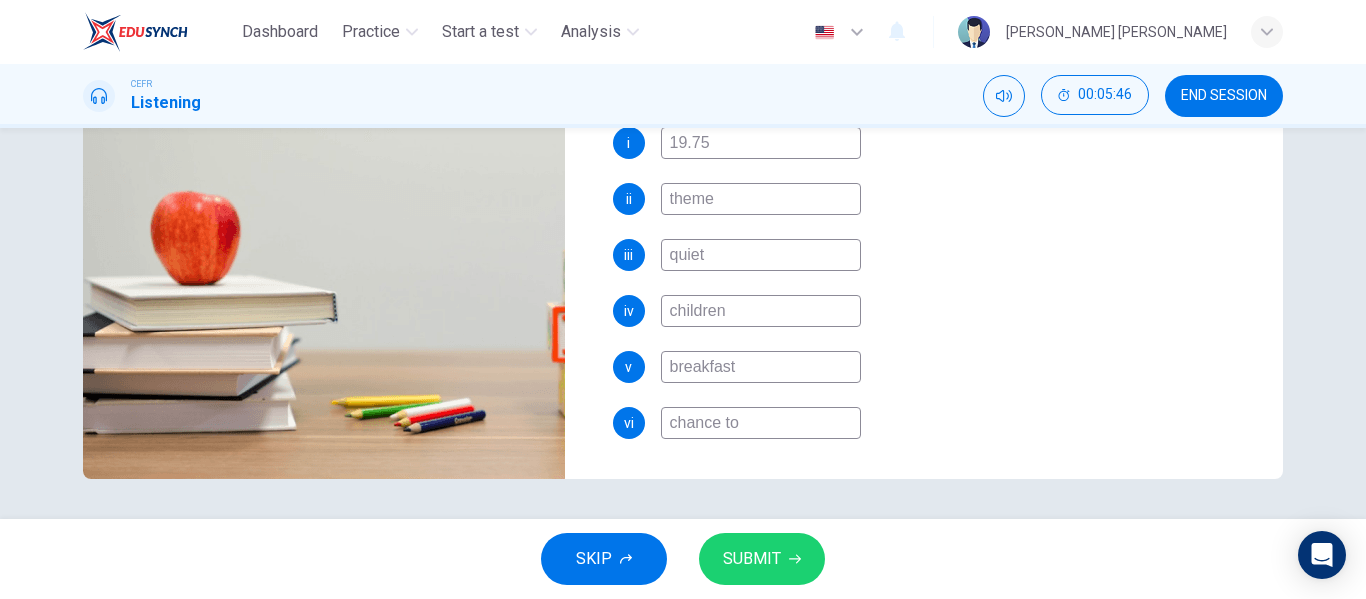 type on "62" 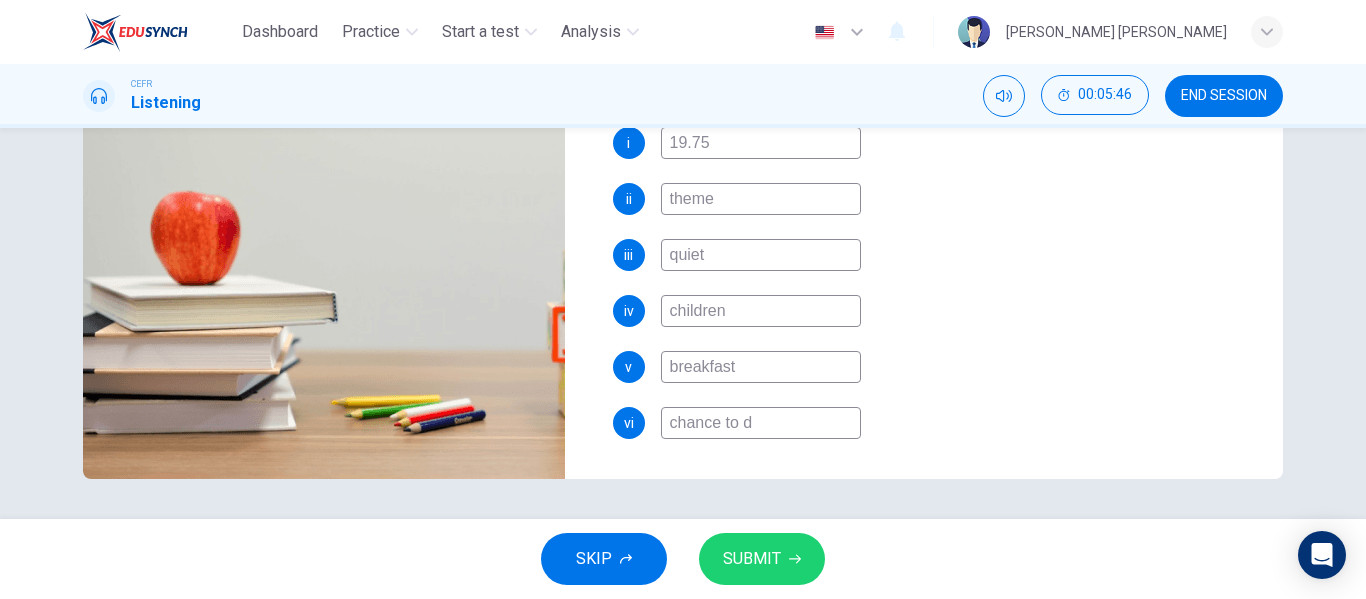 type on "62" 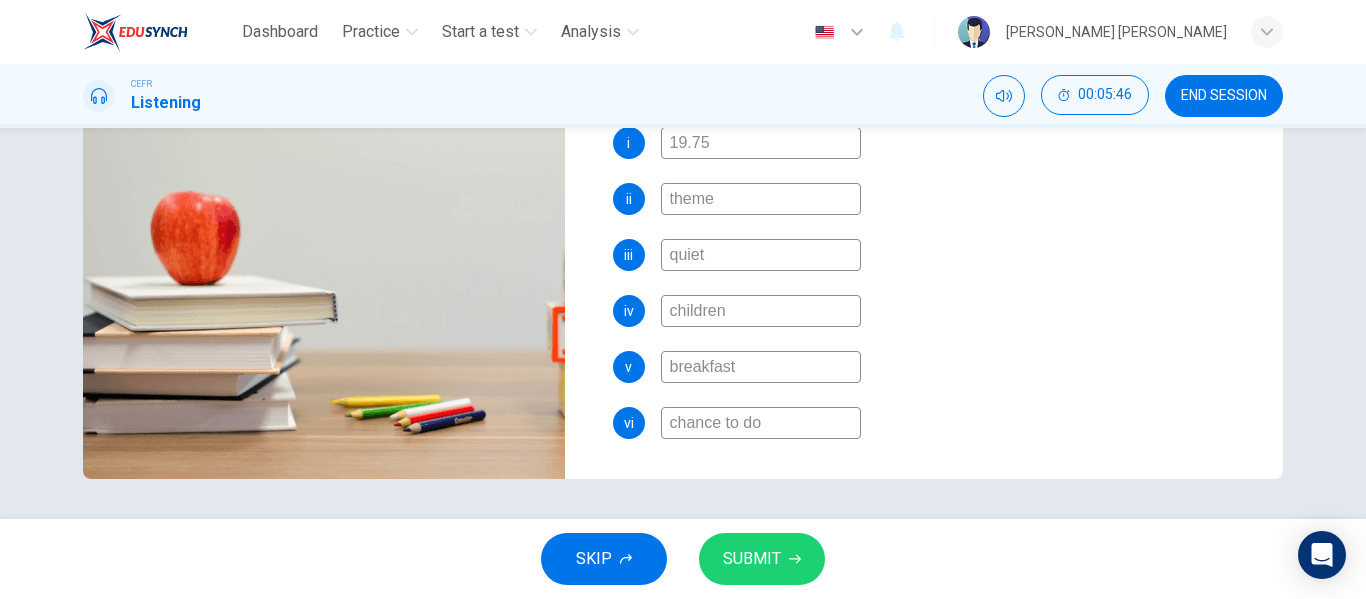 type on "62" 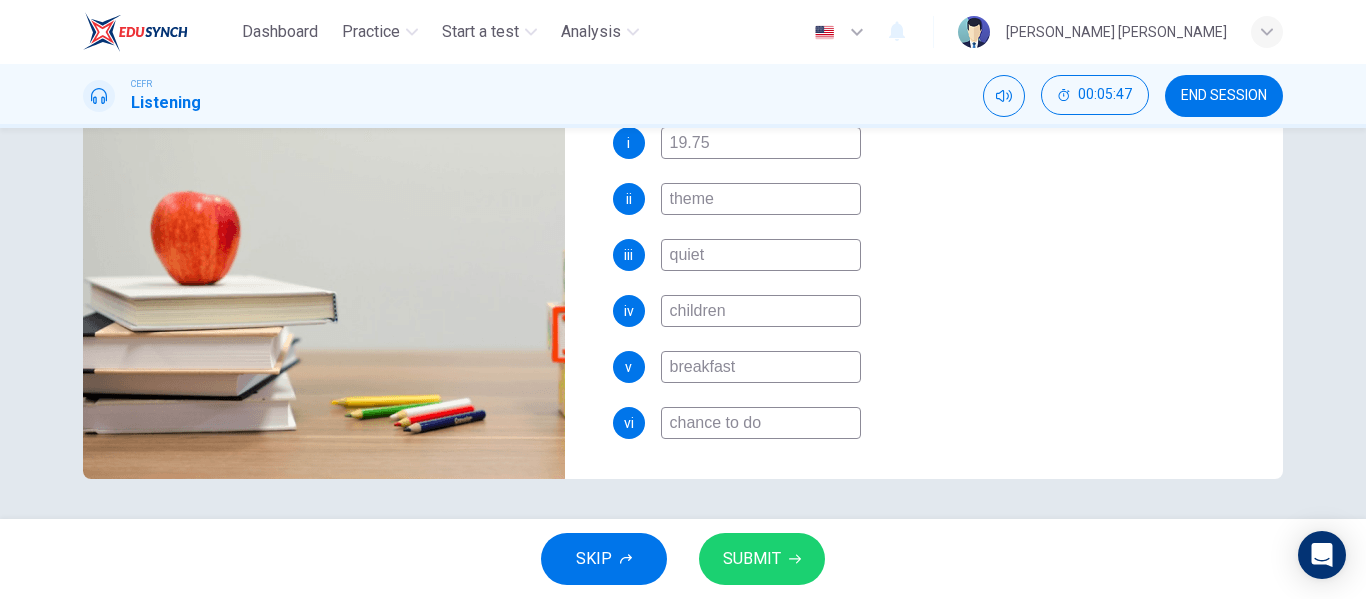type on "chance to do" 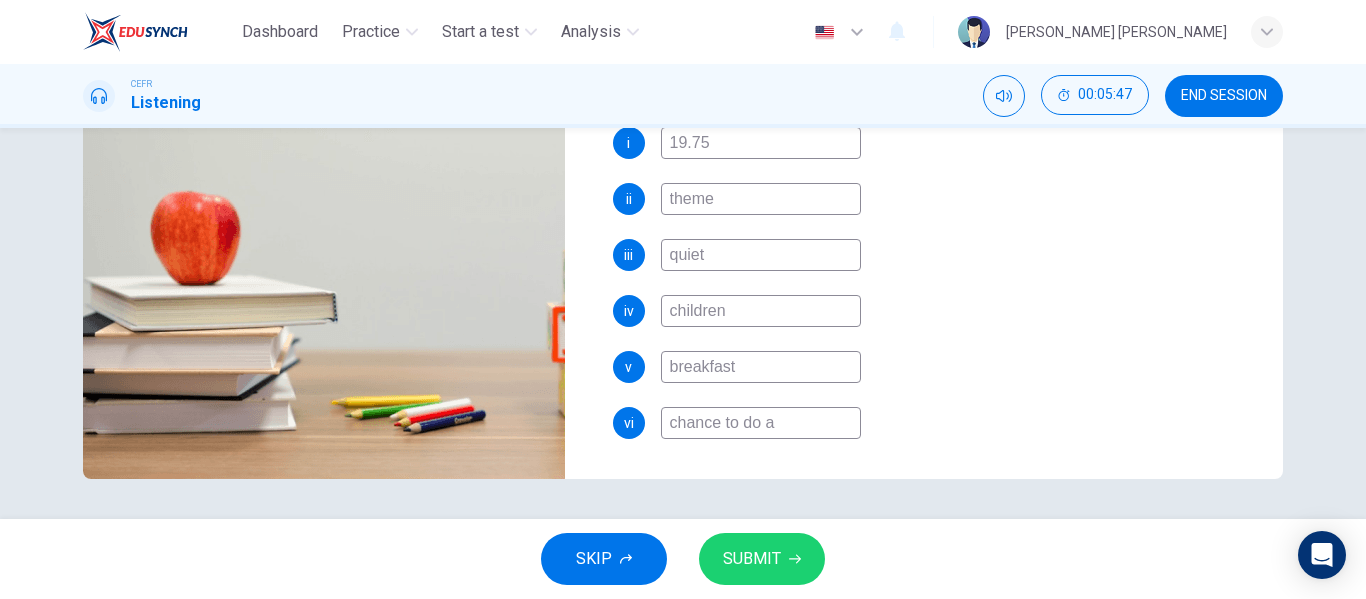 type on "62" 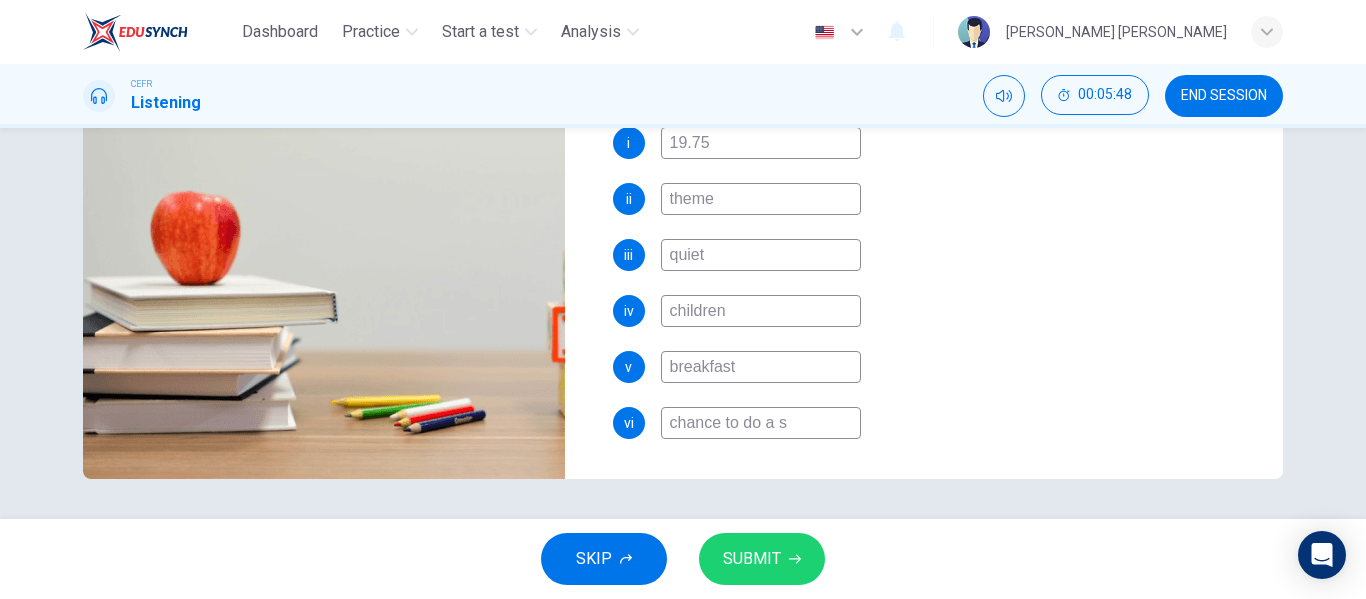 type on "63" 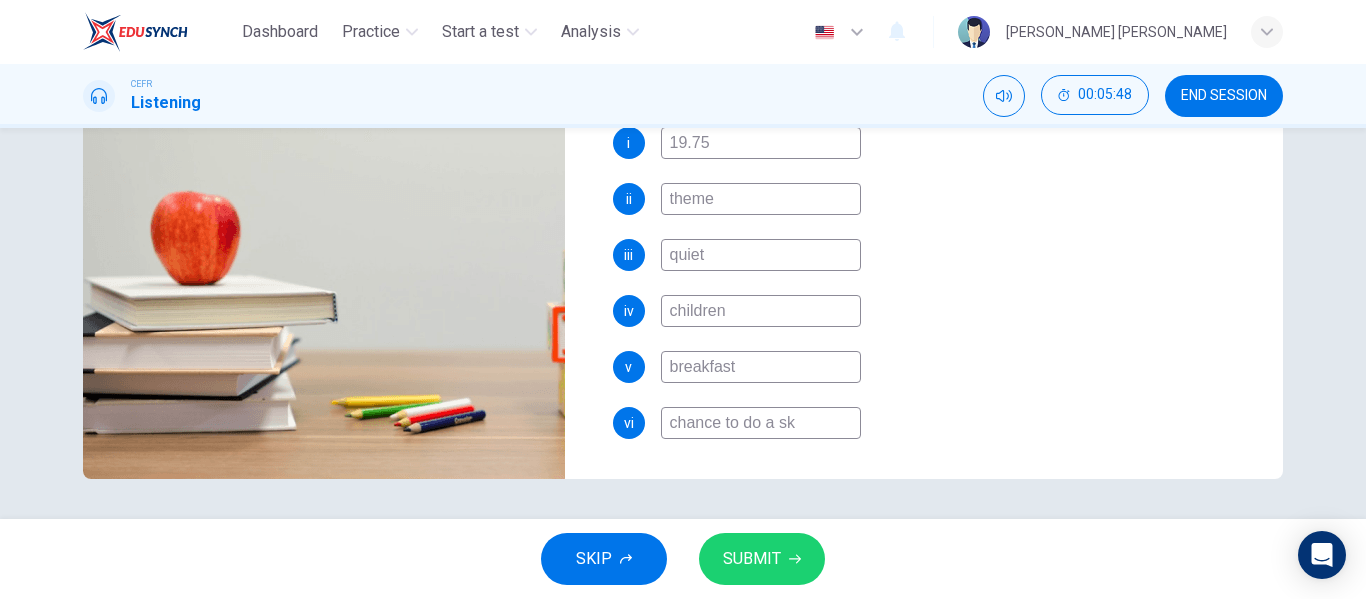 type on "63" 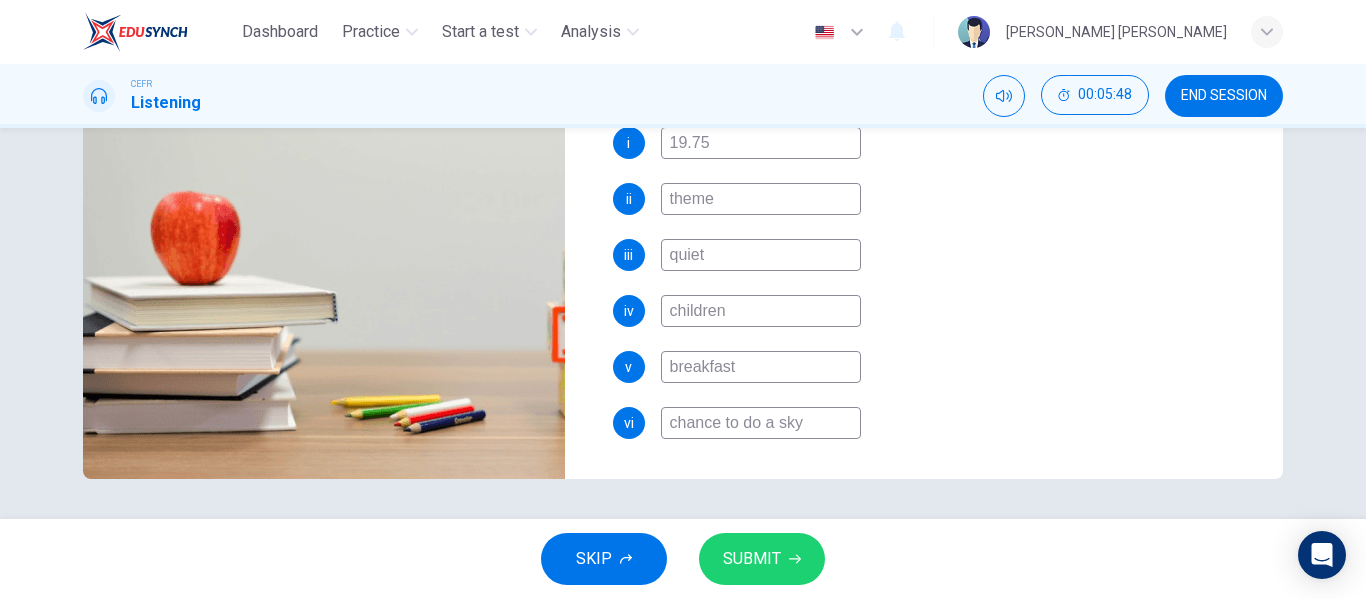 type on "63" 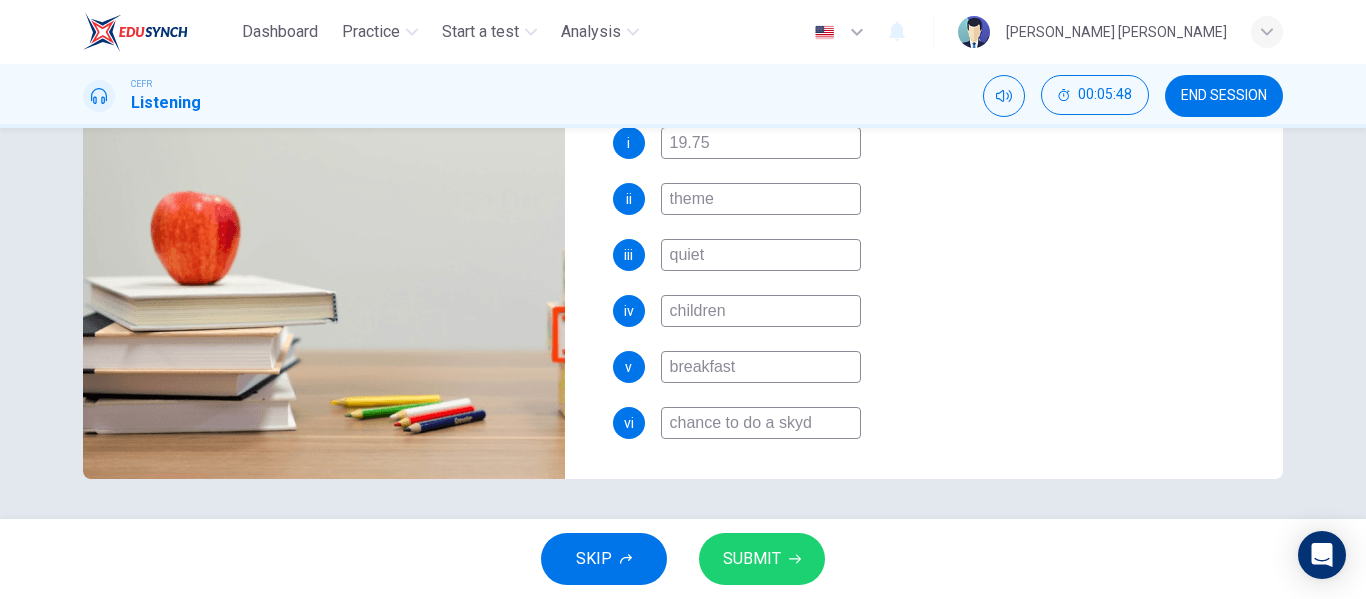 type on "chance to do a skydi" 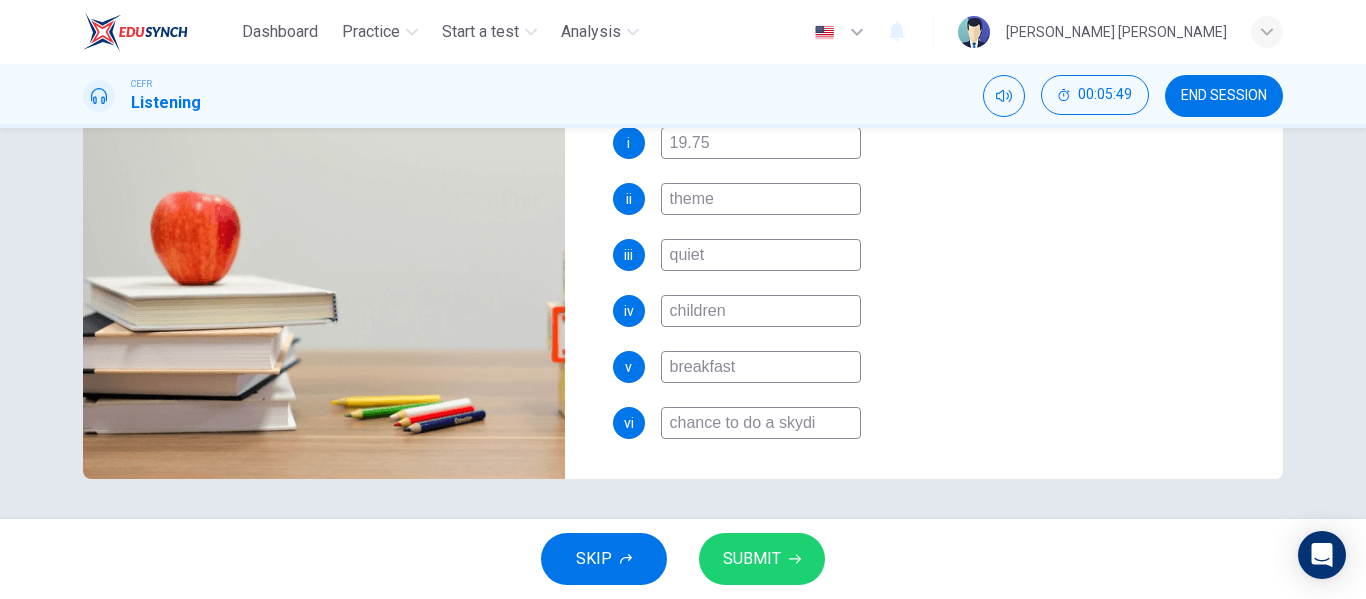 type on "63" 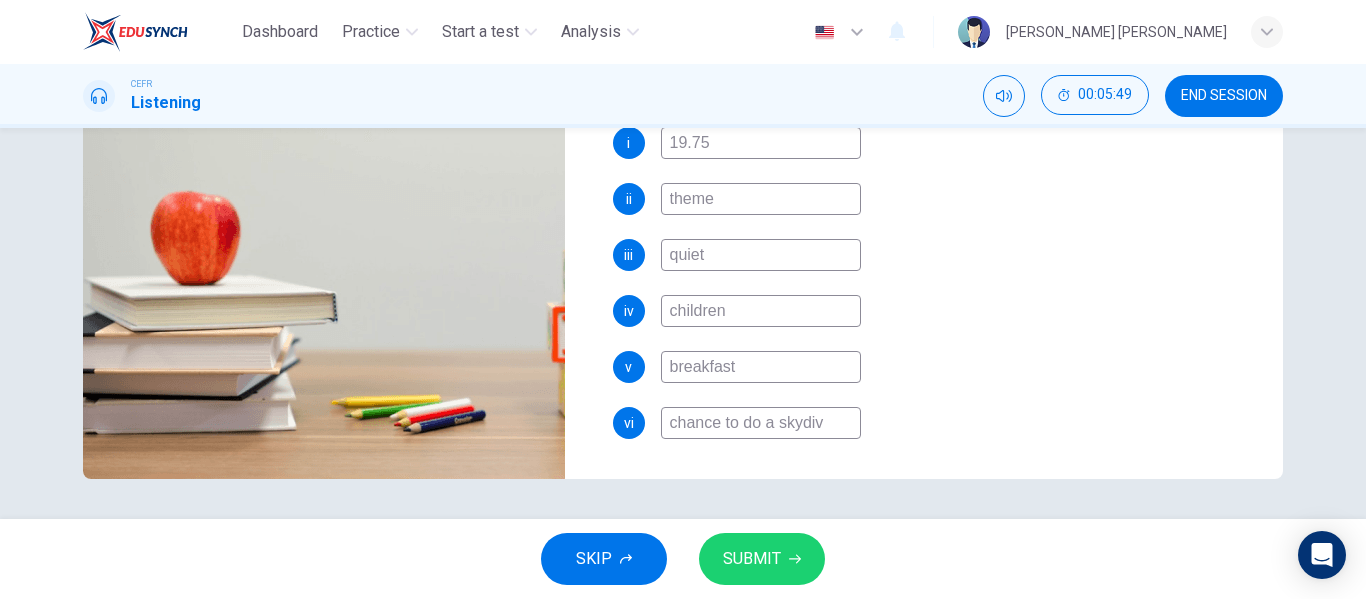 type on "63" 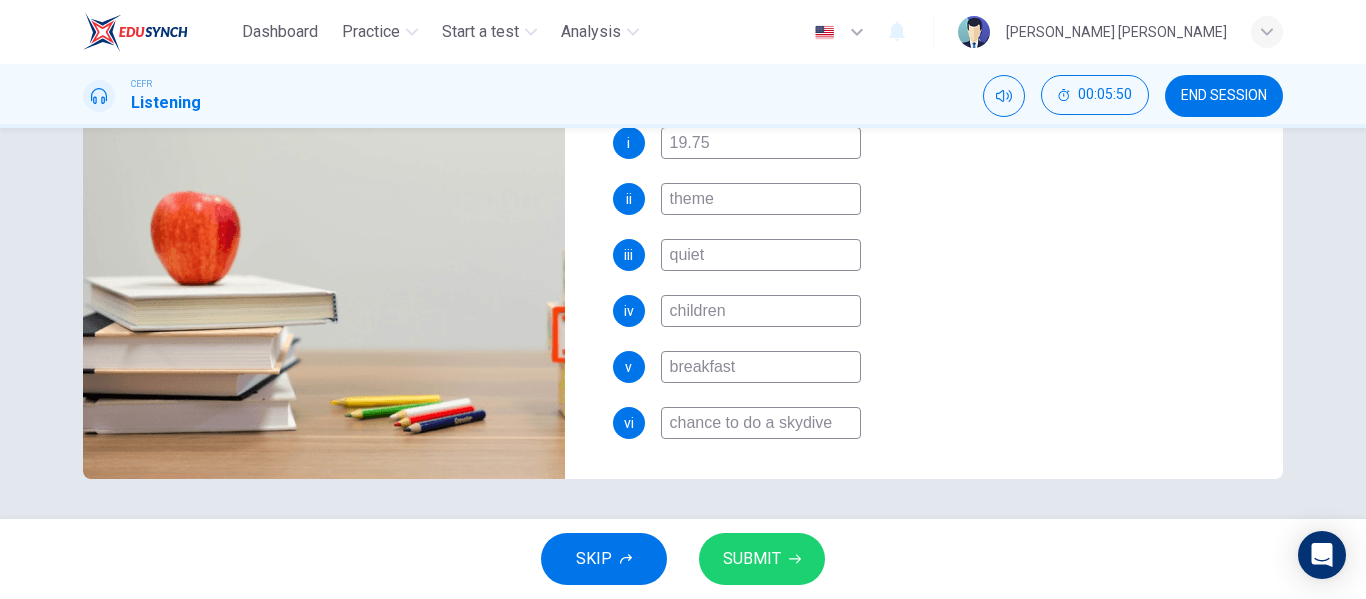 type on "63" 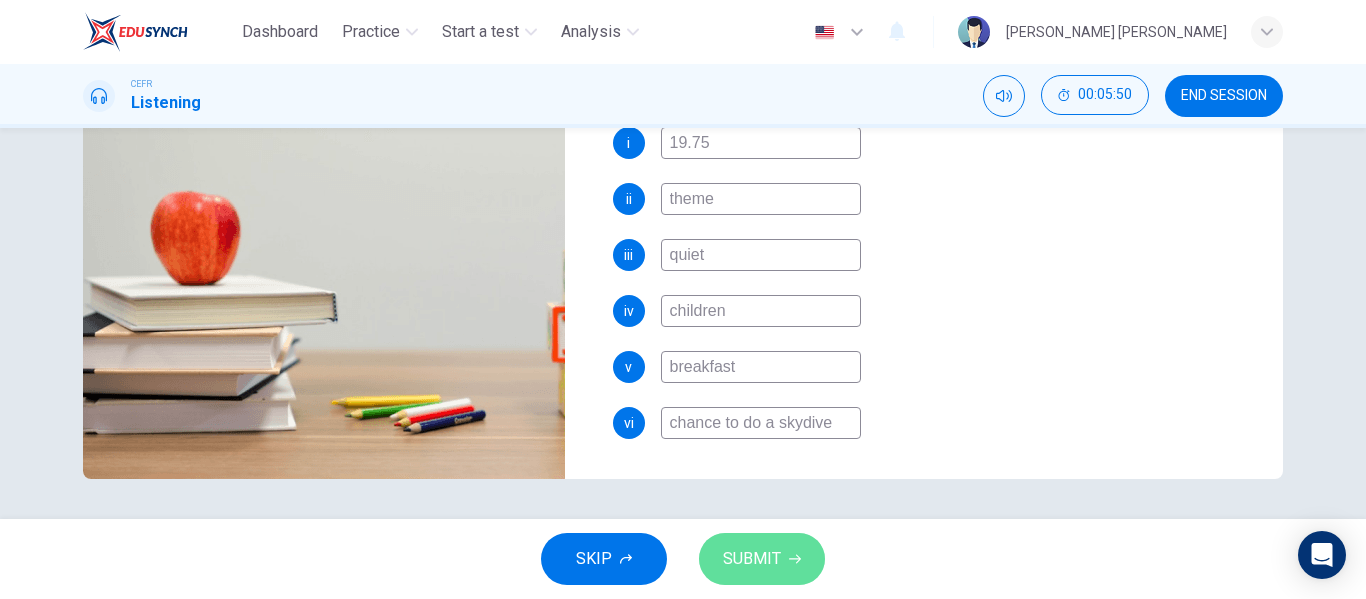 click on "SUBMIT" at bounding box center (752, 559) 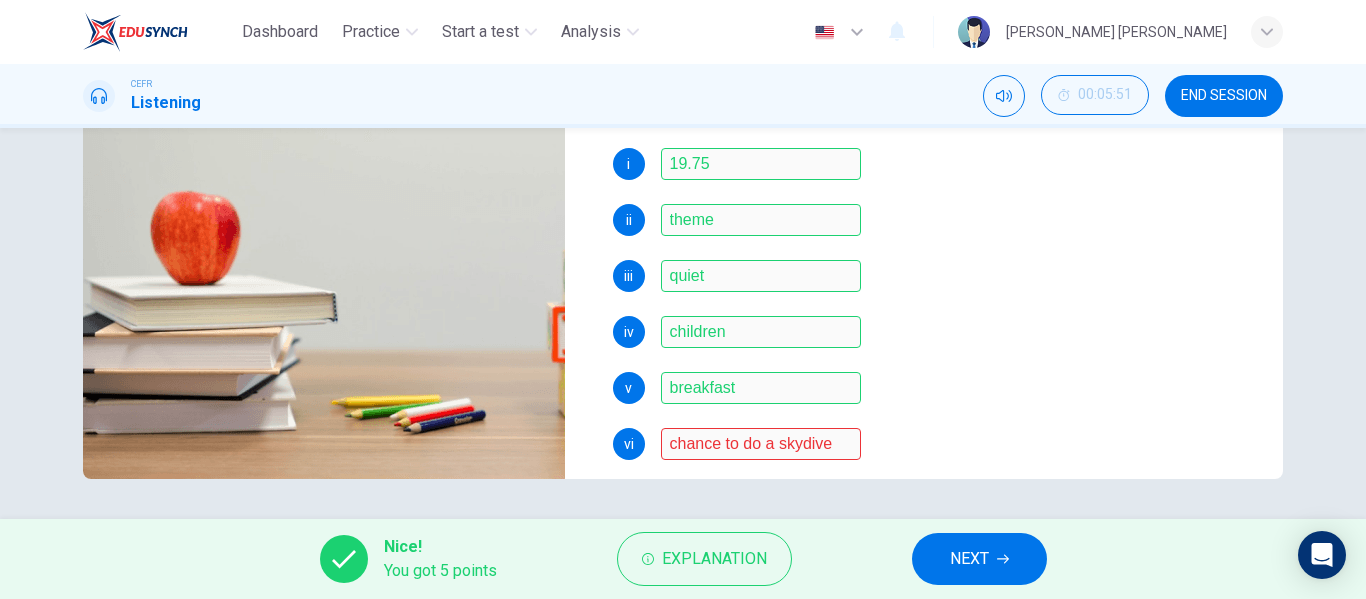 scroll, scrollTop: 286, scrollLeft: 0, axis: vertical 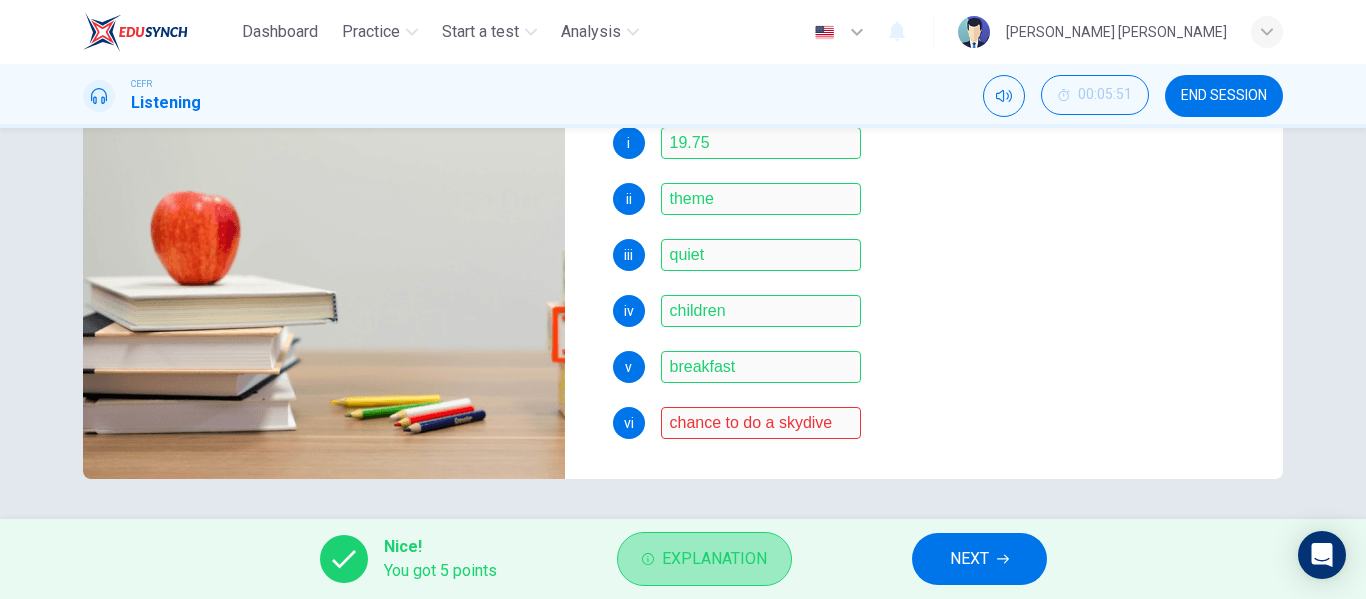 click on "Explanation" at bounding box center (714, 559) 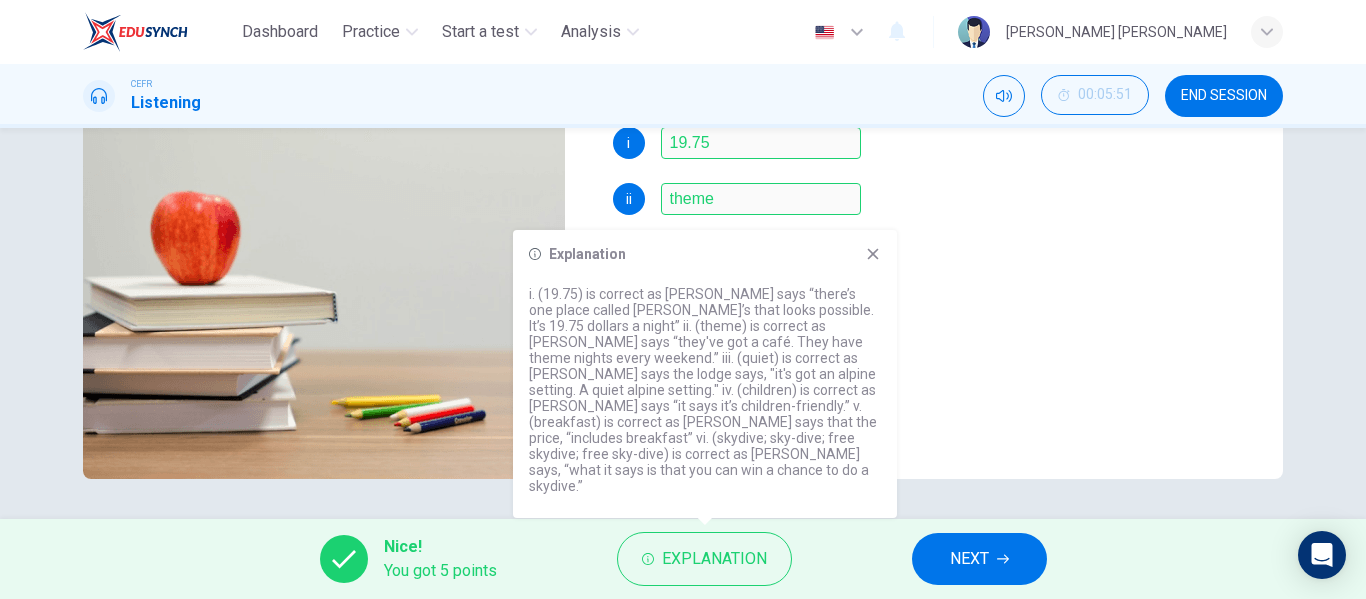click 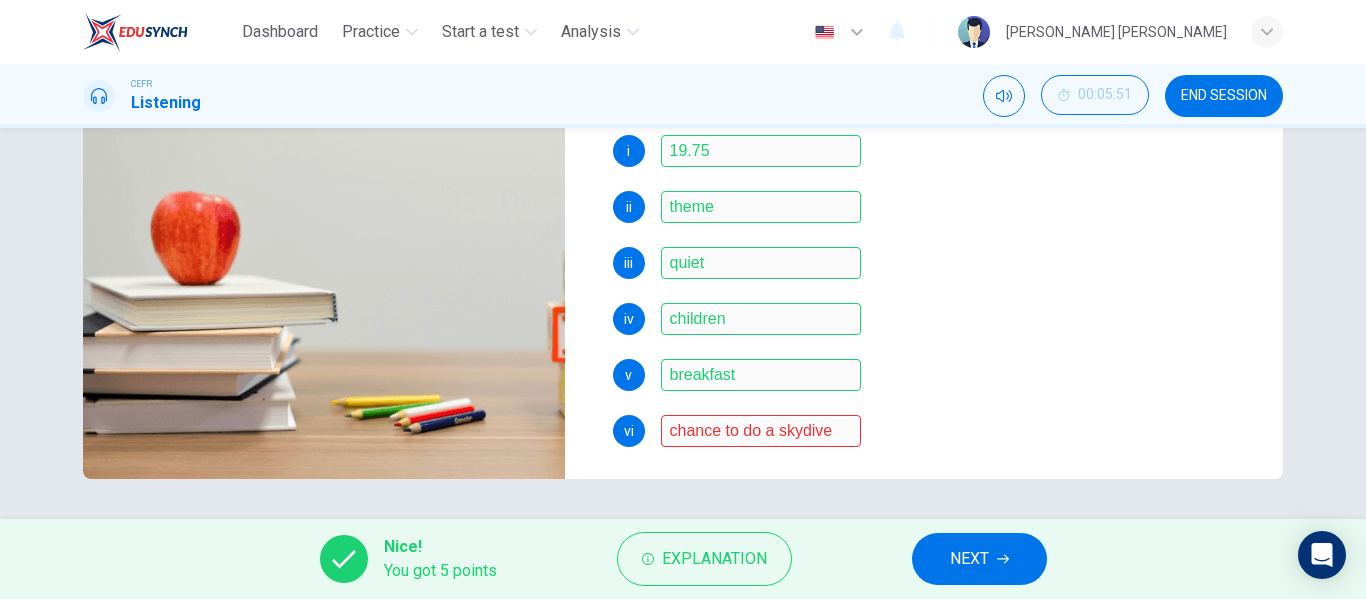 scroll, scrollTop: 286, scrollLeft: 0, axis: vertical 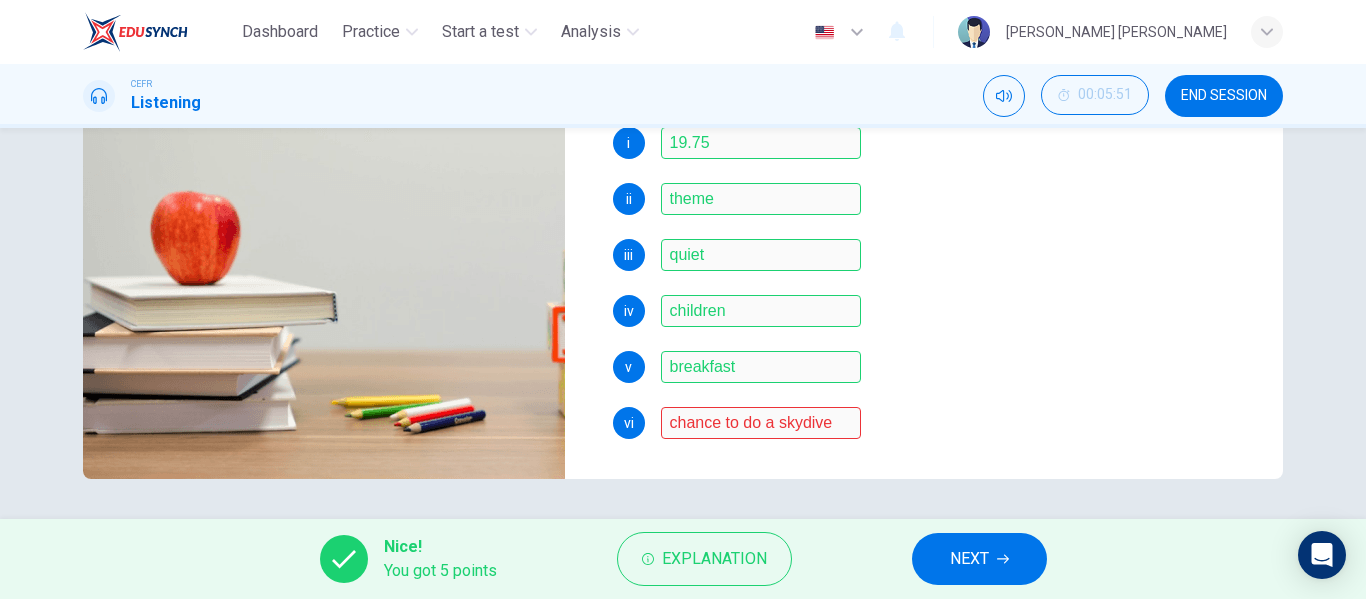 click on "NEXT" at bounding box center [979, 559] 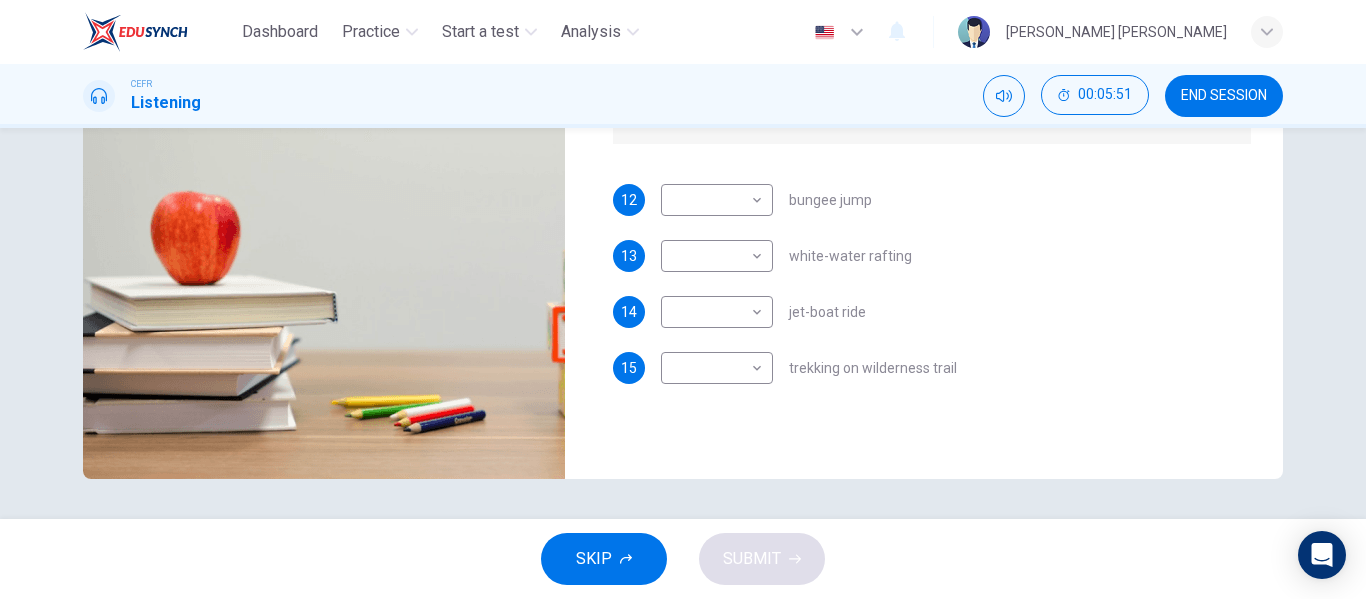 scroll, scrollTop: 0, scrollLeft: 0, axis: both 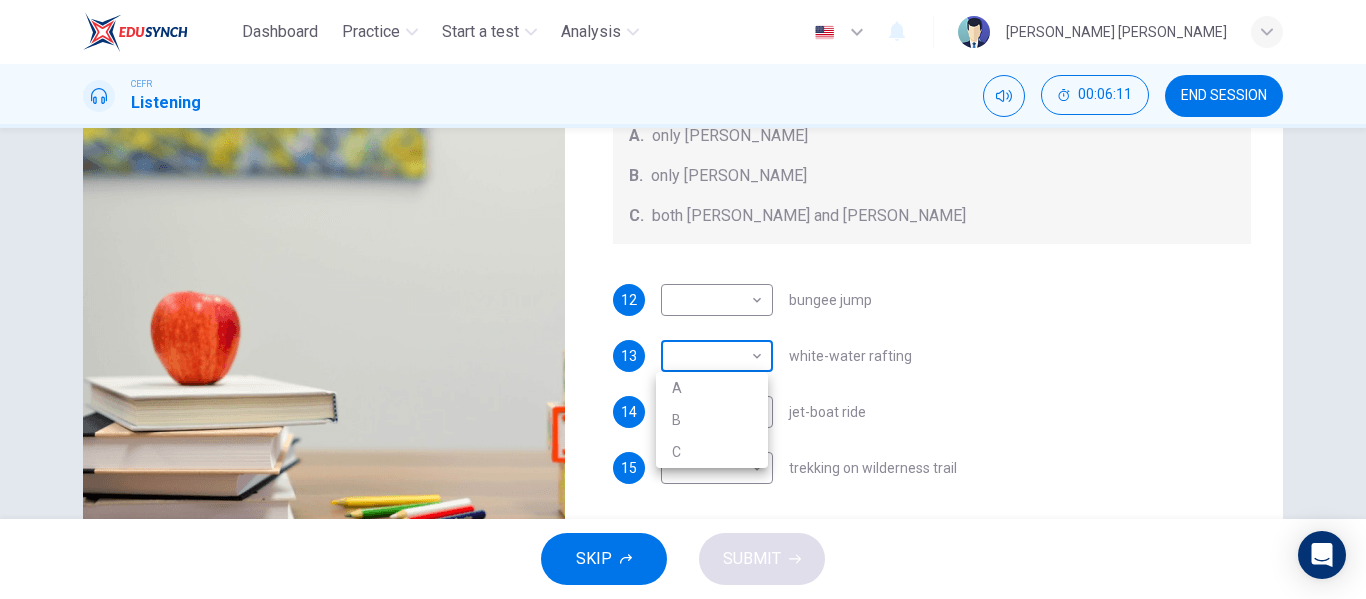 click on "Dashboard Practice Start a test Analysis English en ​ [PERSON_NAME] [PERSON_NAME] CEFR Listening 00:06:11 END SESSION Questions 12 - 15 Write the correct letter,  A ,  B , or  C  next to the questions below.
Who wants to do each of the activities below? A. only [PERSON_NAME] only [PERSON_NAME] both [PERSON_NAME] and [PERSON_NAME] 12 ​ ​ bungee jump 13 ​ ​ white-water rafting 14 ​ ​ jet-boat ride 15 ​ ​ trekking on wilderness trail Holiday in [GEOGRAPHIC_DATA] 01m 13s SKIP SUBMIT EduSynch - Online Language Proficiency Testing
Dashboard Practice Start a test Analysis Notifications © Copyright  2025 A B C" at bounding box center (683, 299) 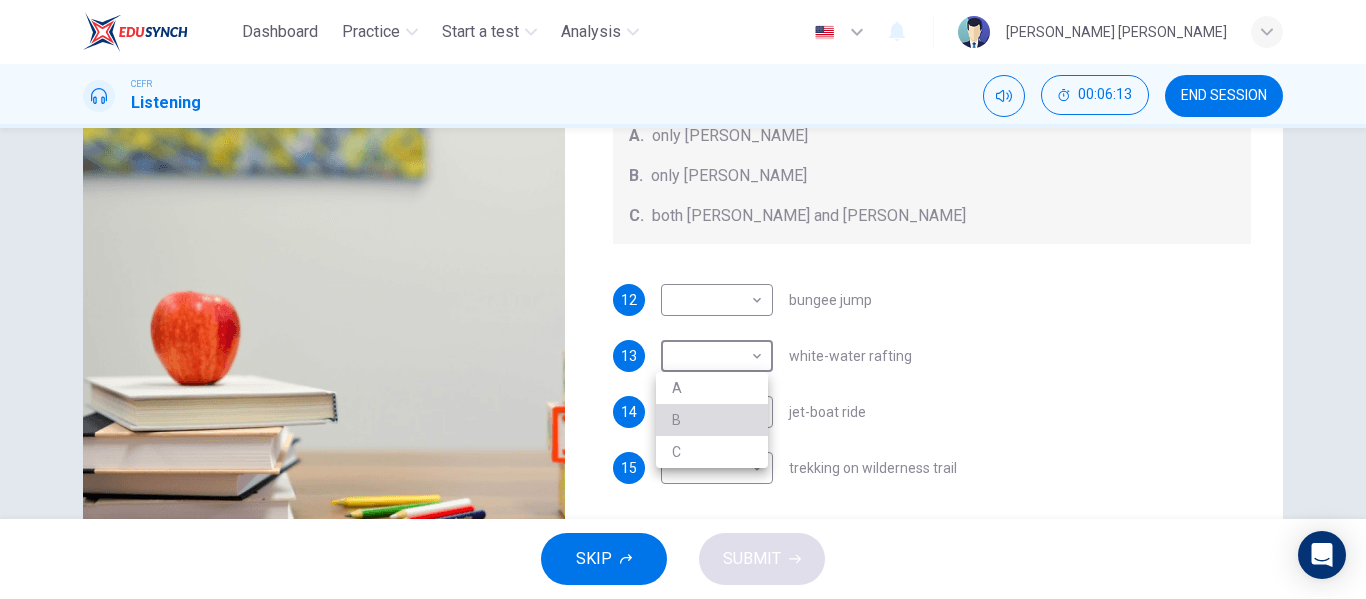 click on "B" at bounding box center [712, 420] 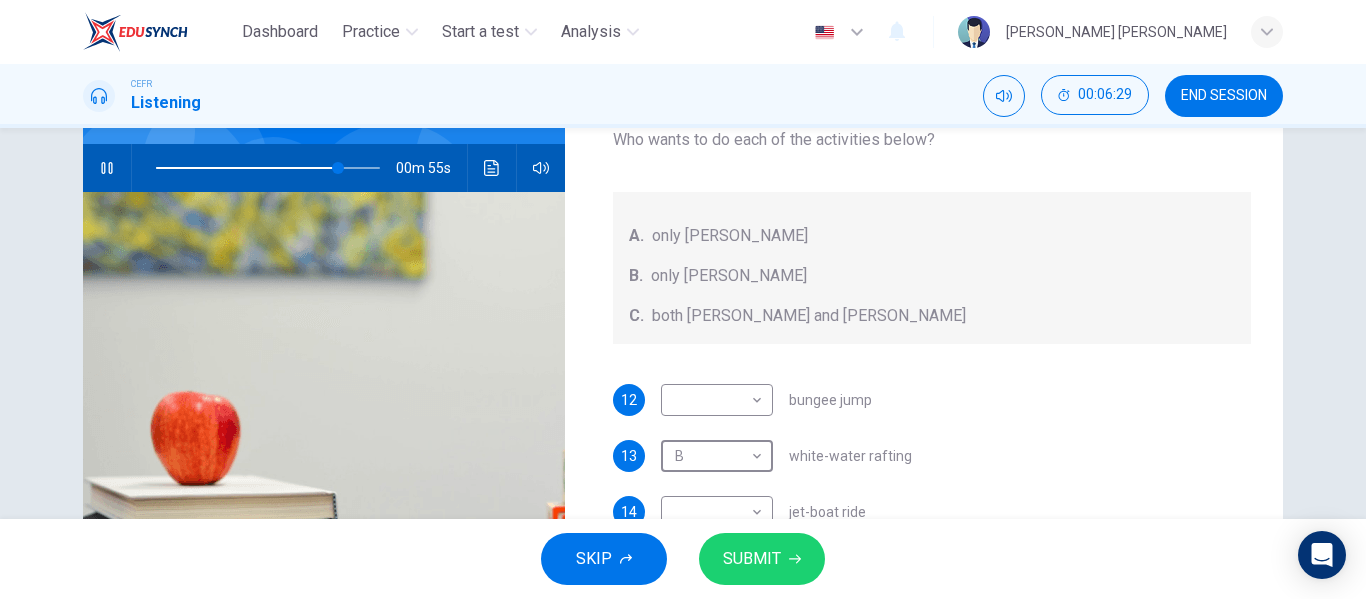scroll, scrollTop: 284, scrollLeft: 0, axis: vertical 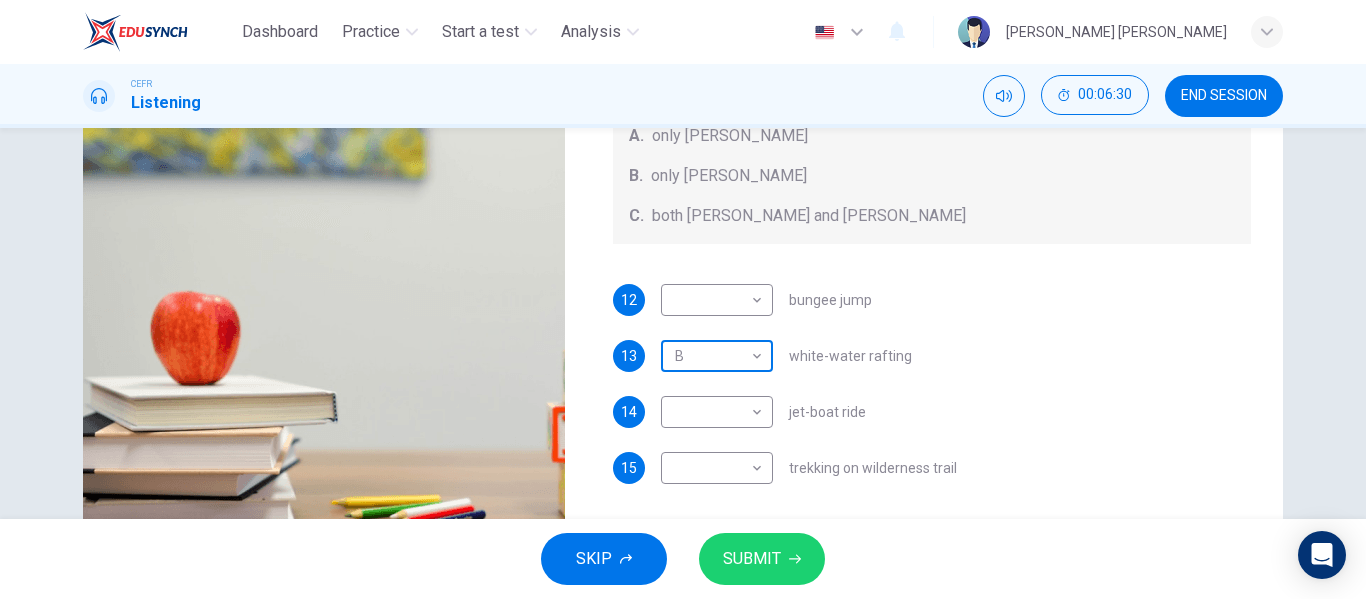 click on "Dashboard Practice Start a test Analysis English en ​ [PERSON_NAME] [PERSON_NAME] CEFR Listening 00:06:30 END SESSION Questions 12 - 15 Write the correct letter,  A ,  B , or  C  next to the questions below.
Who wants to do each of the activities below? A. only [PERSON_NAME] only [PERSON_NAME] both [PERSON_NAME] and [PERSON_NAME] 12 ​ ​ bungee jump 13 B B ​ white-water rafting 14 ​ ​ jet-boat ride 15 ​ ​ trekking on wilderness trail Holiday in [GEOGRAPHIC_DATA] 00m 54s SKIP SUBMIT EduSynch - Online Language Proficiency Testing
Dashboard Practice Start a test Analysis Notifications © Copyright  2025" at bounding box center (683, 299) 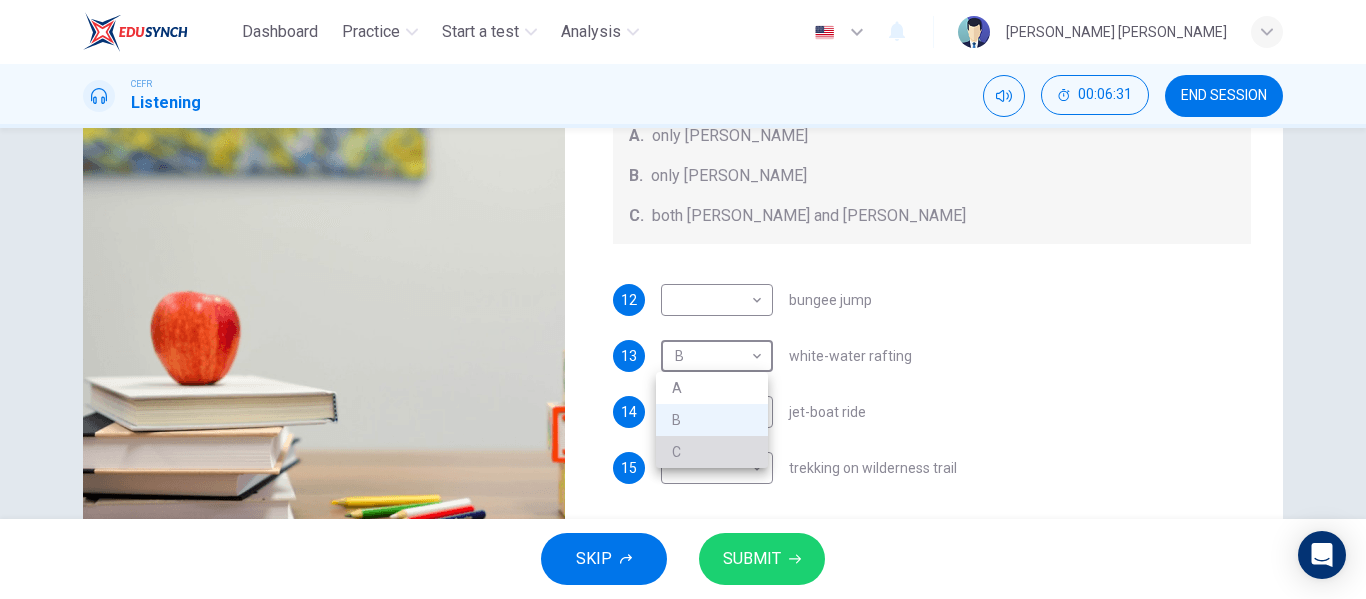 click on "C" at bounding box center [712, 452] 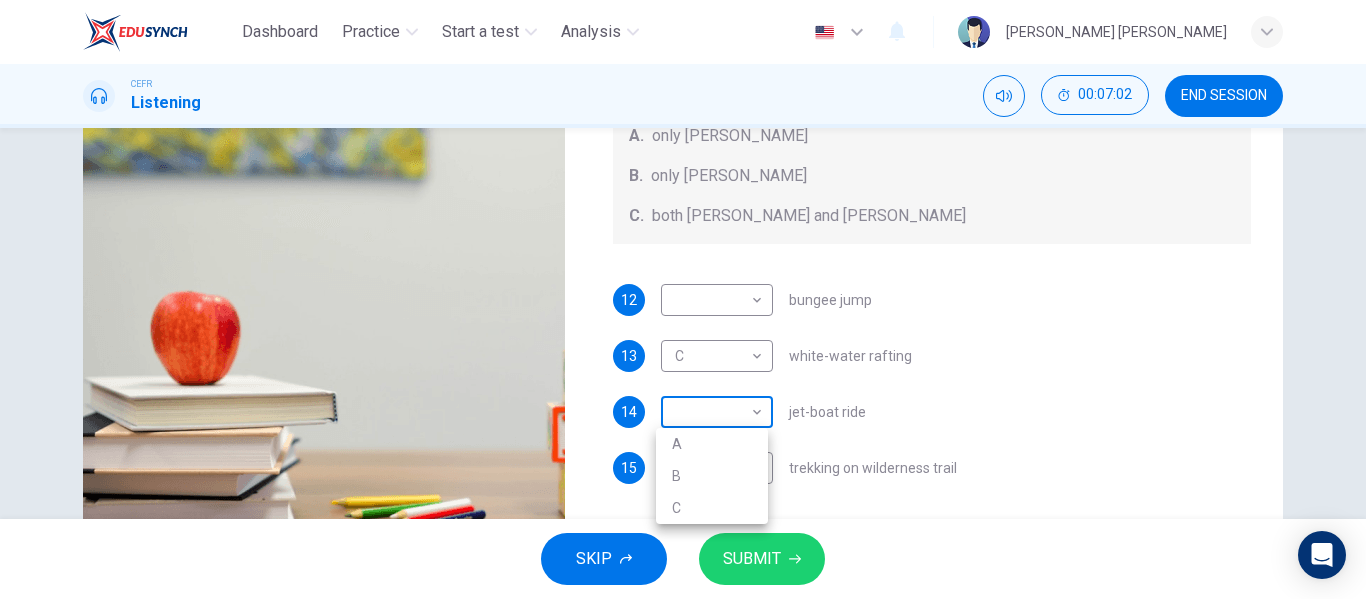 click on "Dashboard Practice Start a test Analysis English en ​ [PERSON_NAME] [PERSON_NAME] CEFR Listening 00:07:02 END SESSION Questions 12 - 15 Write the correct letter,  A ,  B , or  C  next to the questions below.
Who wants to do each of the activities below? A. only [PERSON_NAME] only [PERSON_NAME] both [PERSON_NAME] and [PERSON_NAME] 12 ​ ​ bungee jump 13 C C ​ white-water rafting 14 ​ ​ jet-boat ride 15 ​ ​ trekking on wilderness trail Holiday in [GEOGRAPHIC_DATA] 00m 22s SKIP SUBMIT EduSynch - Online Language Proficiency Testing
Dashboard Practice Start a test Analysis Notifications © Copyright  2025 A B C" at bounding box center [683, 299] 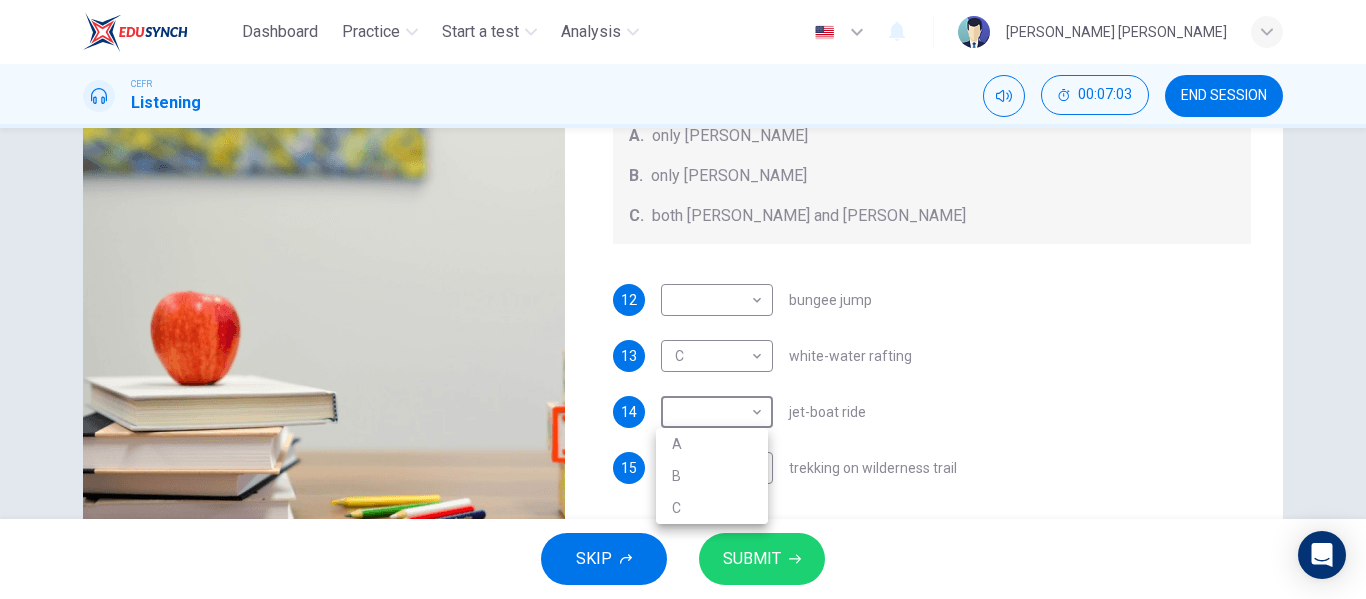 click on "B" at bounding box center [712, 476] 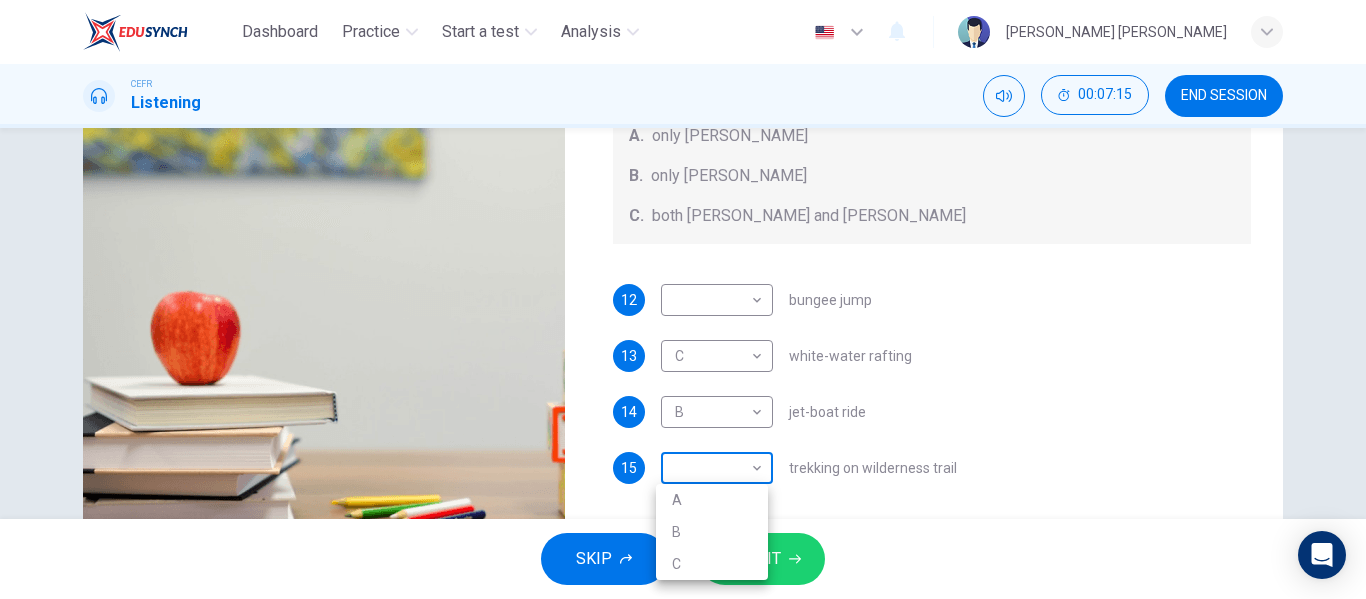 click on "Dashboard Practice Start a test Analysis English en ​ [PERSON_NAME] [PERSON_NAME] CEFR Listening 00:07:15 END SESSION Questions 12 - 15 Write the correct letter,  A ,  B , or  C  next to the questions below.
Who wants to do each of the activities below? A. only [PERSON_NAME] only [PERSON_NAME] both [PERSON_NAME] and [PERSON_NAME] 12 ​ ​ bungee jump 13 C C ​ white-water rafting 14 B B ​ jet-boat ride 15 ​ ​ trekking on wilderness trail Holiday in [GEOGRAPHIC_DATA] 00m 09s SKIP SUBMIT EduSynch - Online Language Proficiency Testing
Dashboard Practice Start a test Analysis Notifications © Copyright  2025 A B C" at bounding box center (683, 299) 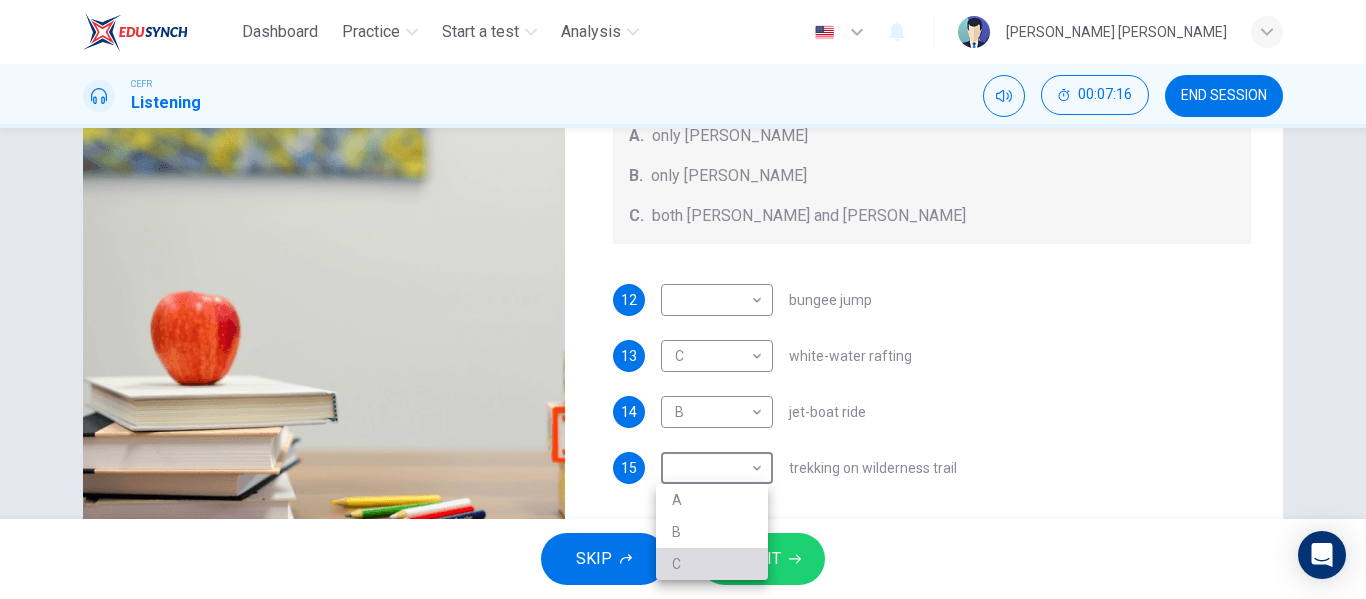 click on "C" at bounding box center (712, 564) 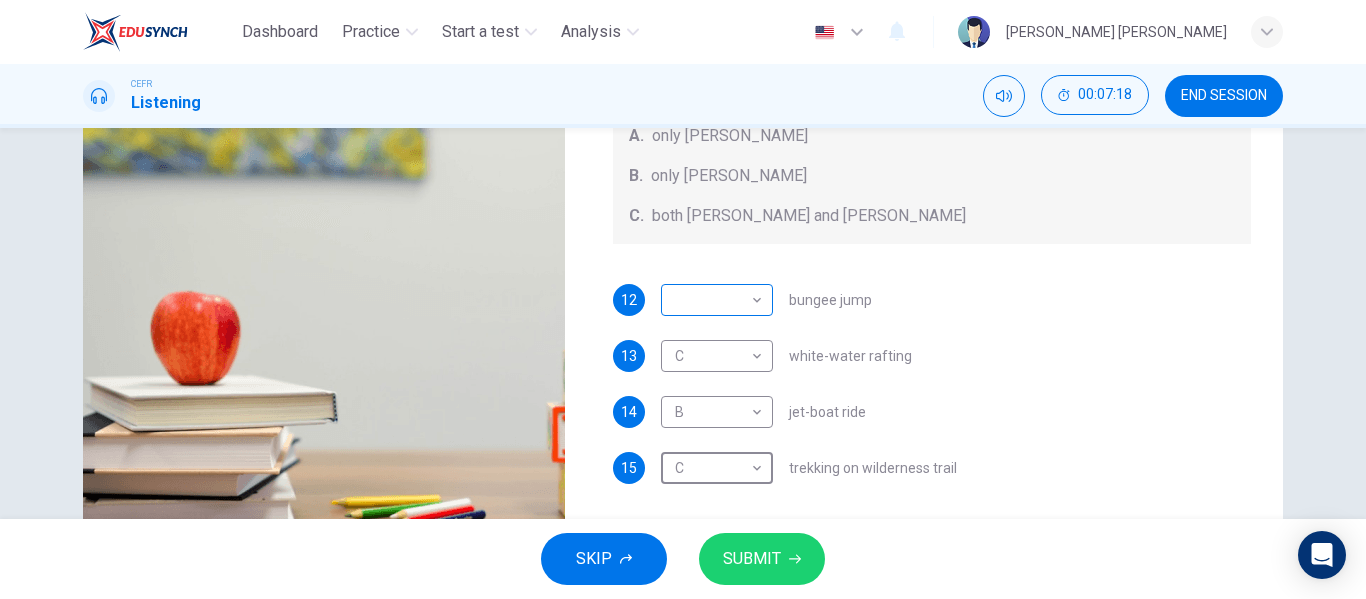 click on "Dashboard Practice Start a test Analysis English en ​ [PERSON_NAME] [PERSON_NAME] CEFR Listening 00:07:18 END SESSION Questions 12 - 15 Write the correct letter,  A ,  B , or  C  next to the questions below.
Who wants to do each of the activities below? A. only [PERSON_NAME] only [PERSON_NAME] both [PERSON_NAME] and [PERSON_NAME] 12 ​ ​ bungee jump 13 C C ​ white-water rafting 14 B B ​ jet-boat ride 15 C C ​ trekking on wilderness trail Holiday in [GEOGRAPHIC_DATA] 00m 06s SKIP SUBMIT EduSynch - Online Language Proficiency Testing
Dashboard Practice Start a test Analysis Notifications © Copyright  2025" at bounding box center [683, 299] 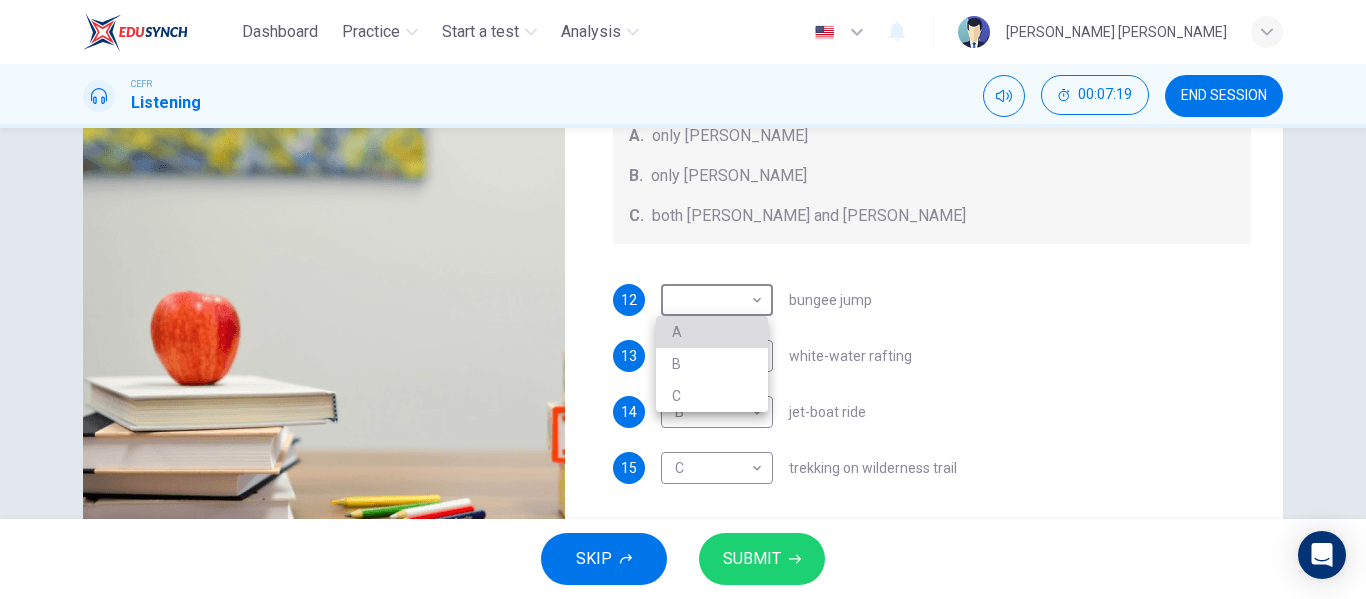 click on "A" at bounding box center [712, 332] 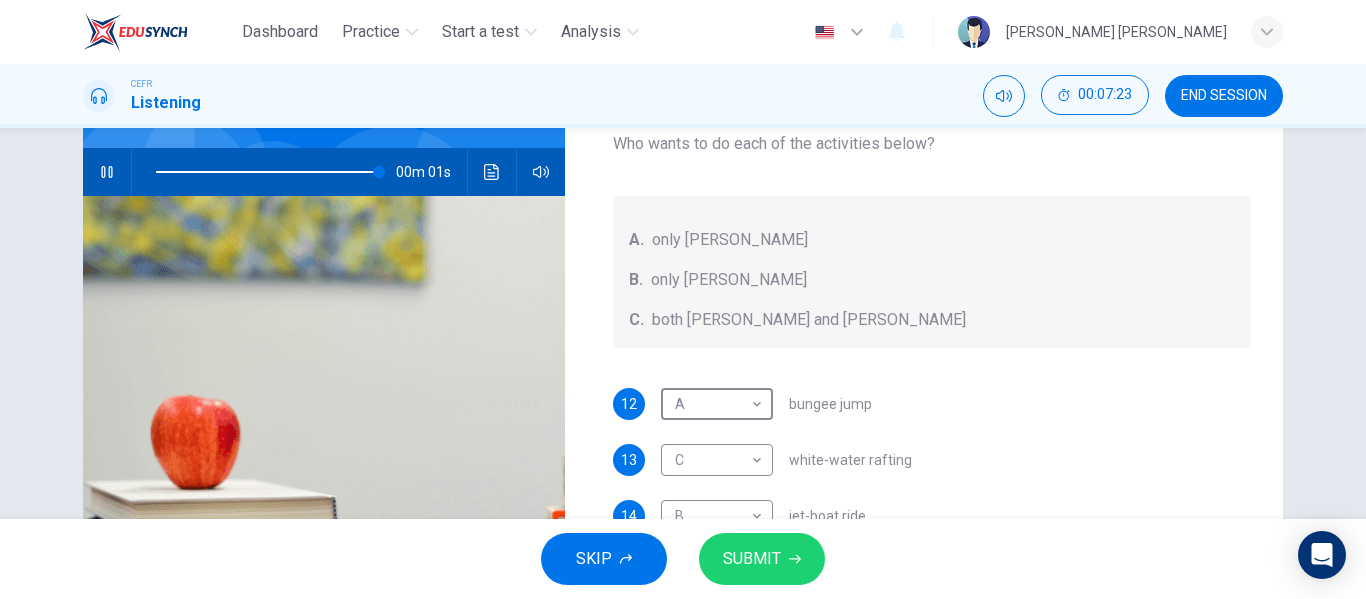 scroll, scrollTop: 284, scrollLeft: 0, axis: vertical 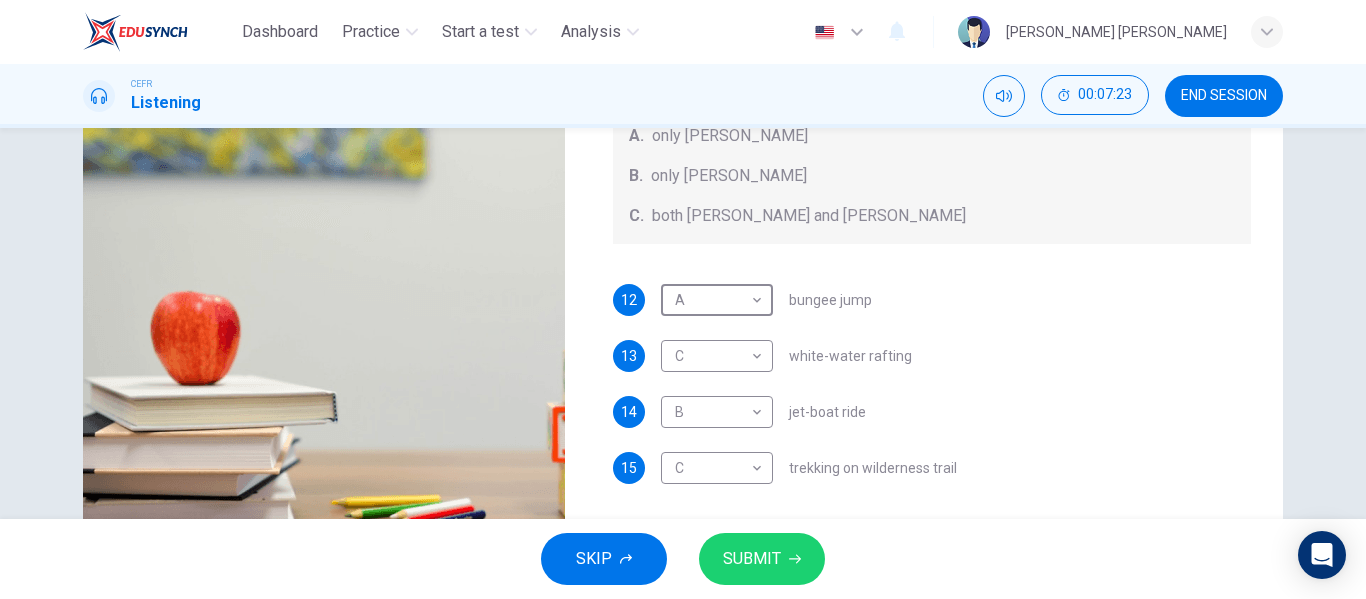 type on "0" 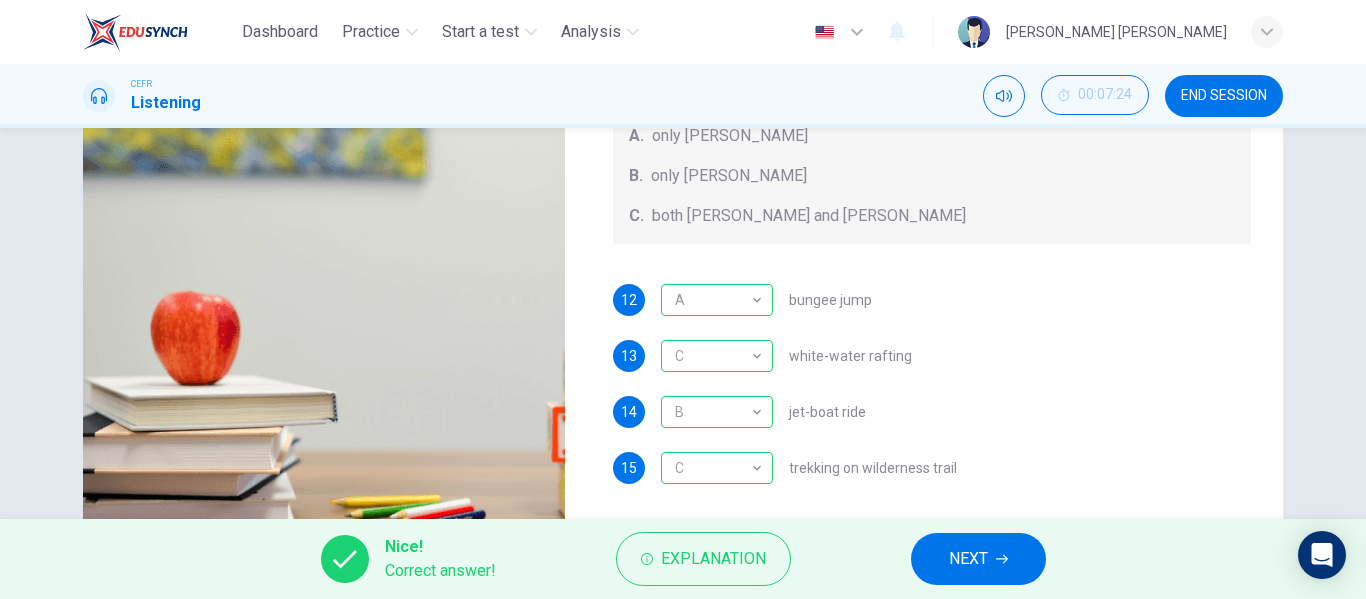 click on "NEXT" at bounding box center [978, 559] 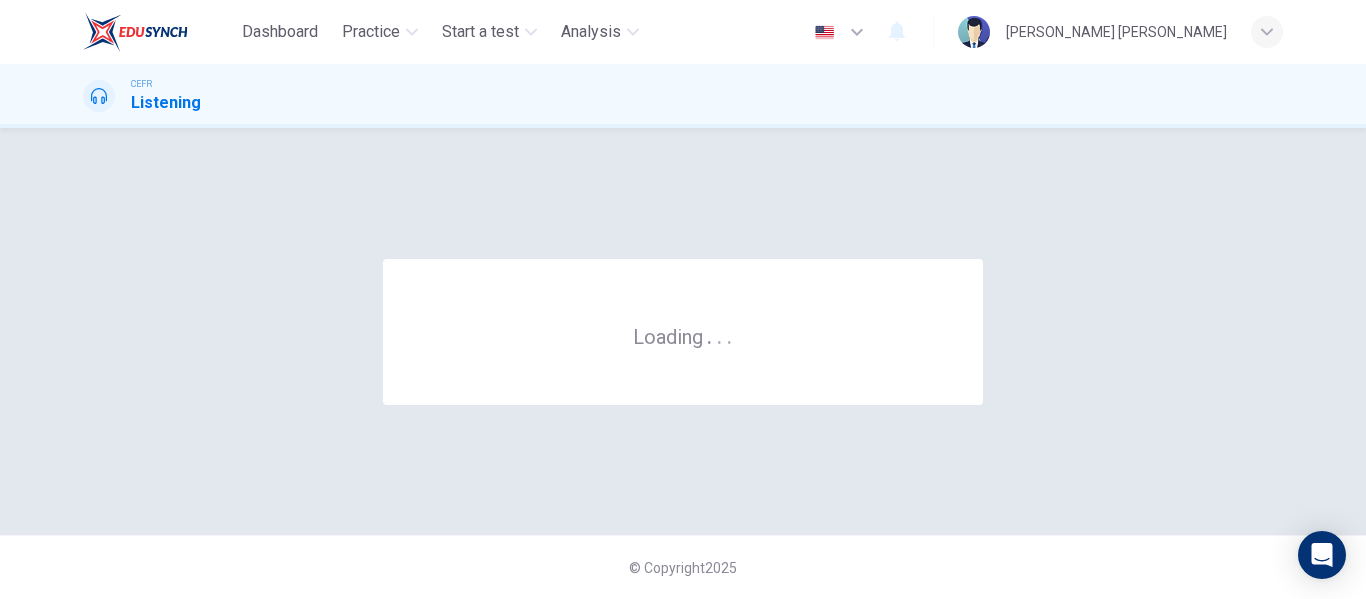 scroll, scrollTop: 0, scrollLeft: 0, axis: both 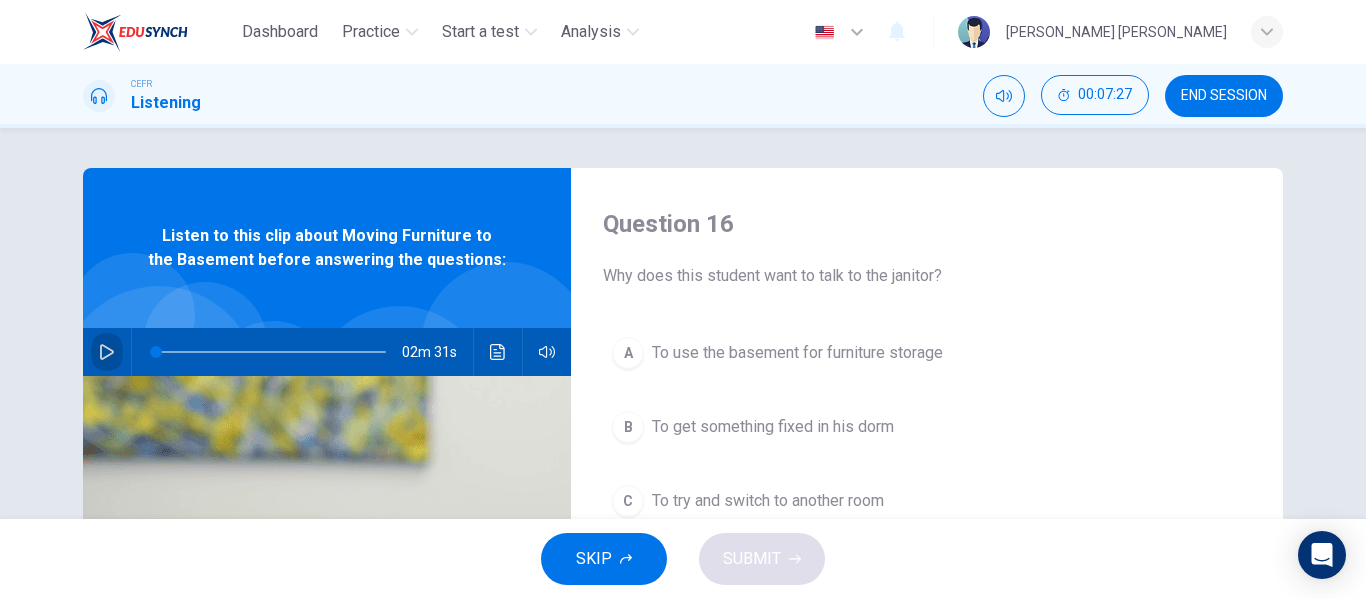 click at bounding box center (107, 352) 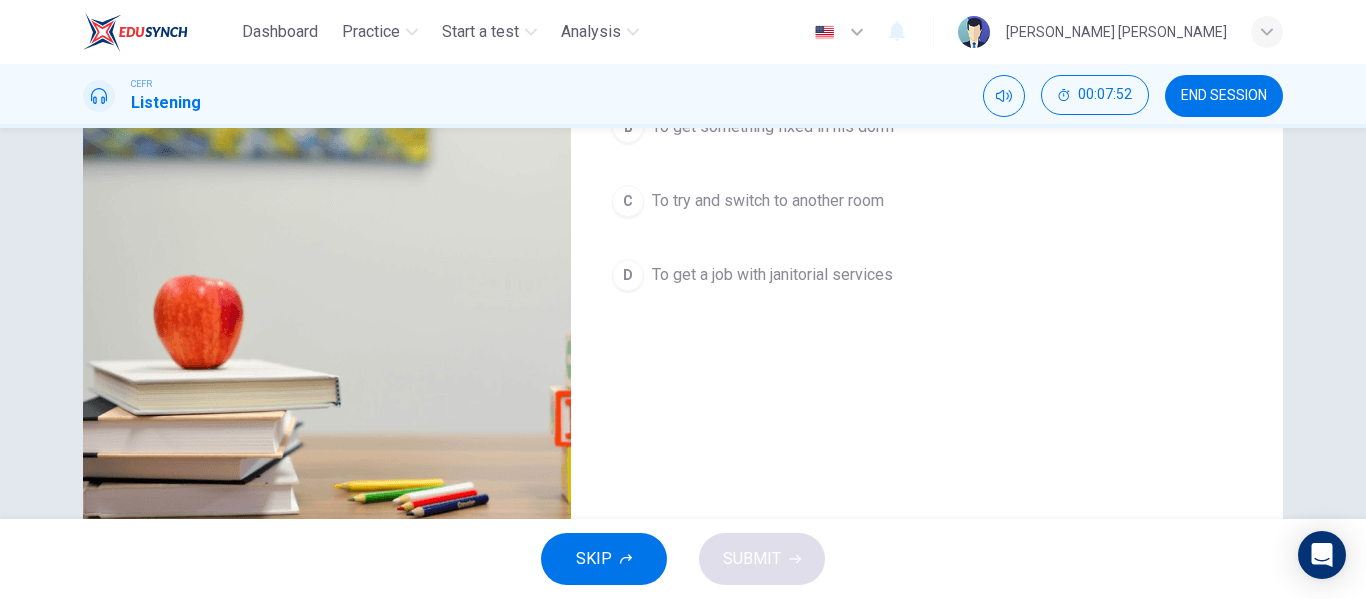 scroll, scrollTop: 100, scrollLeft: 0, axis: vertical 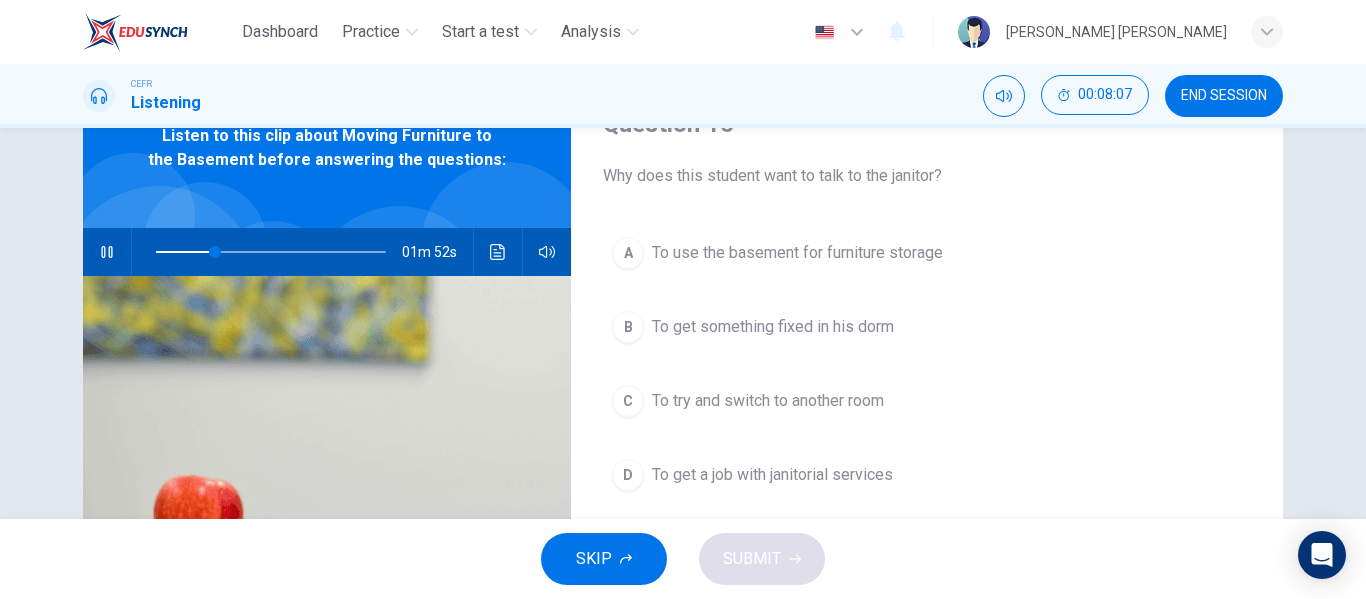 click on "To use the basement for furniture storage" at bounding box center [797, 253] 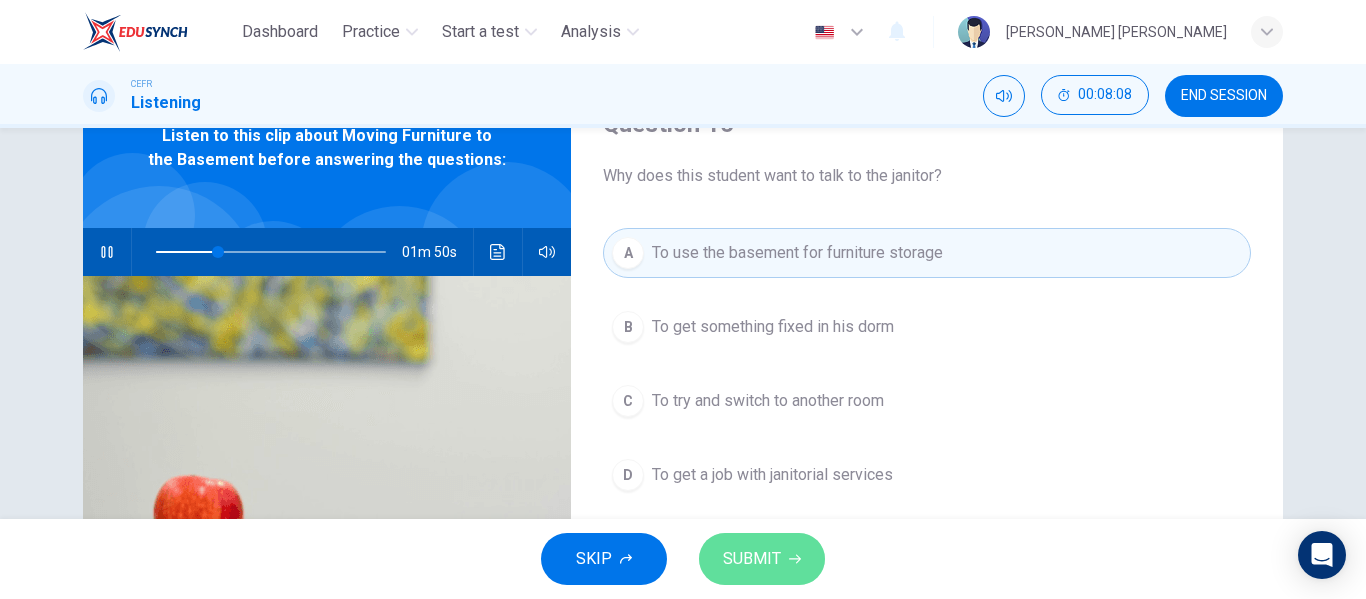 click on "SUBMIT" at bounding box center (752, 559) 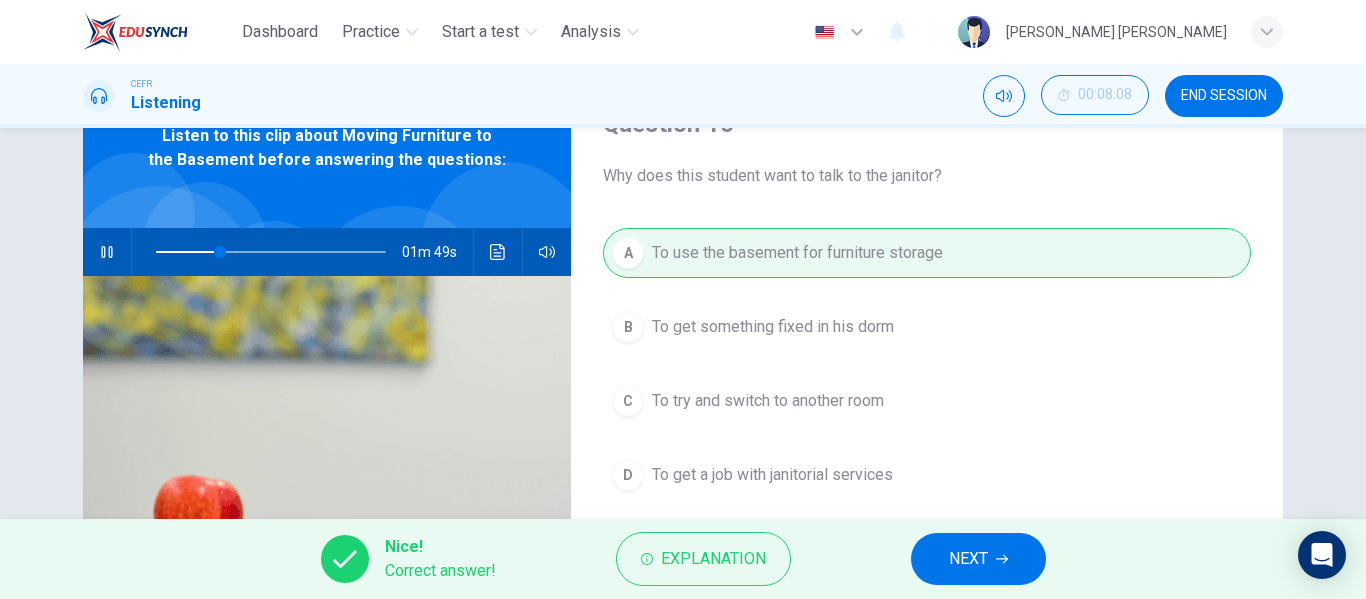 click on "NEXT" at bounding box center [978, 559] 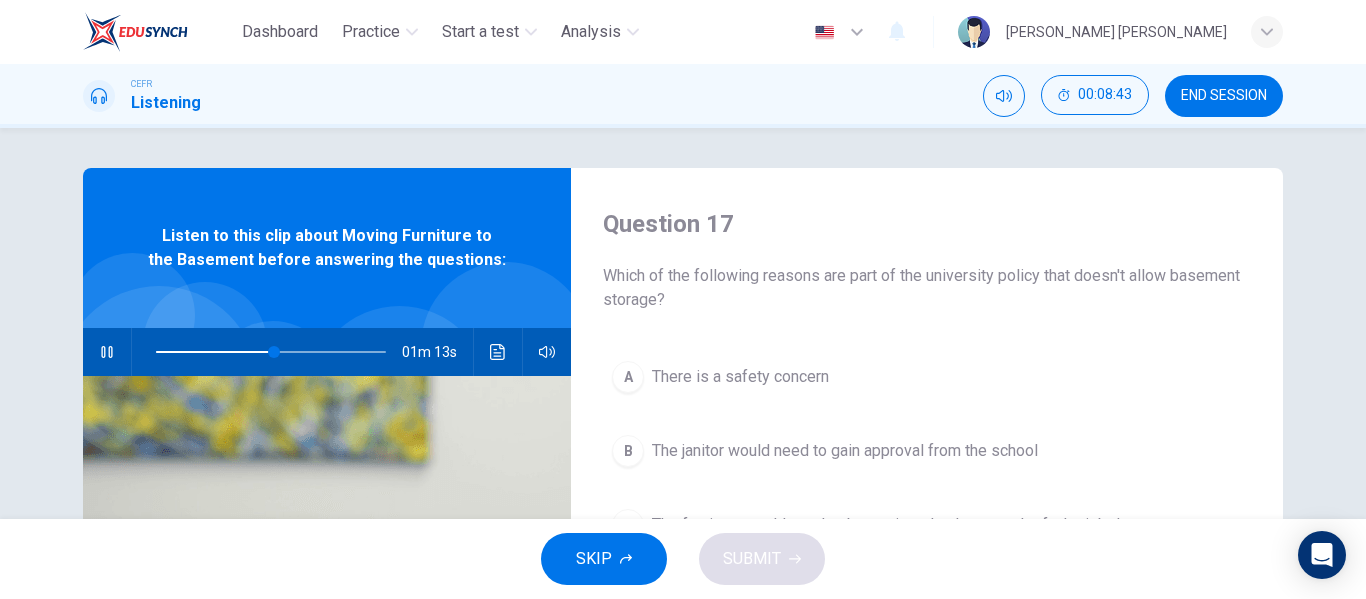 scroll, scrollTop: 100, scrollLeft: 0, axis: vertical 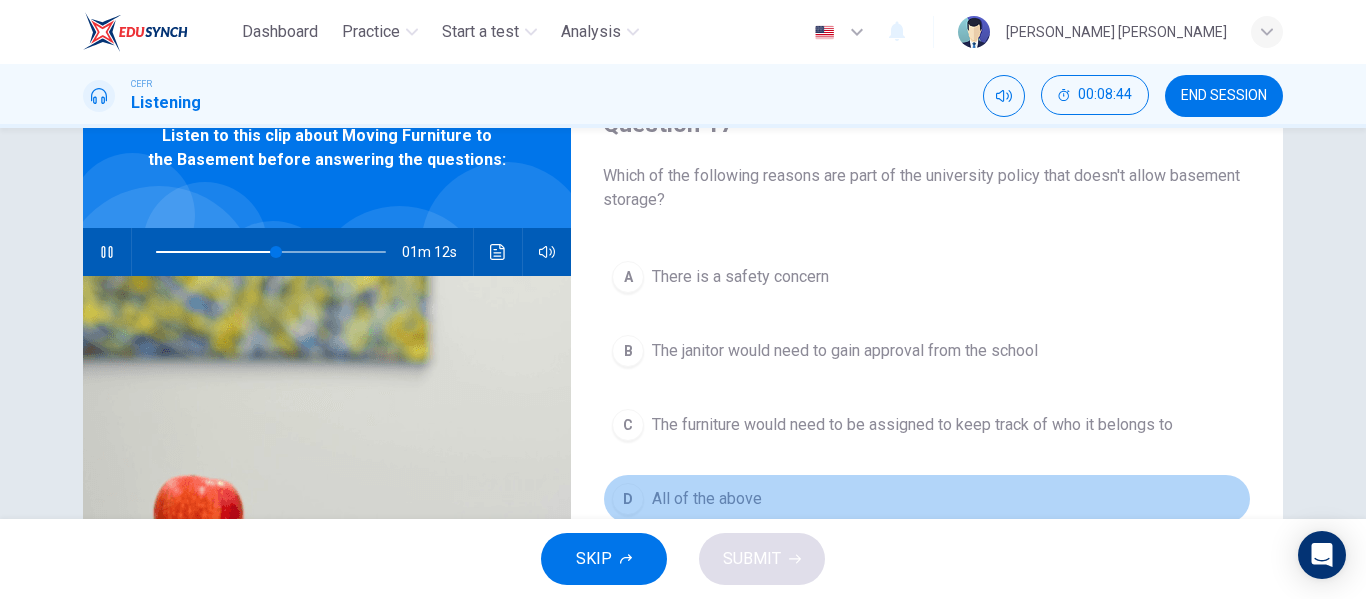 click on "All of the above" at bounding box center [707, 499] 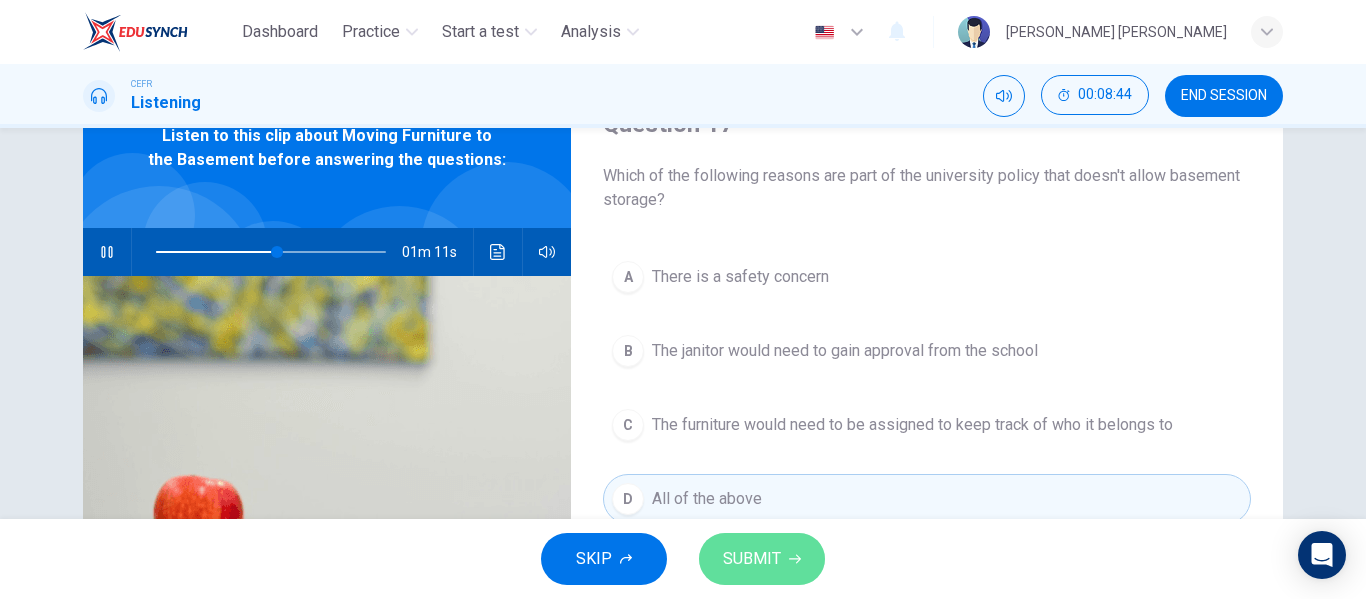 click on "SUBMIT" at bounding box center (752, 559) 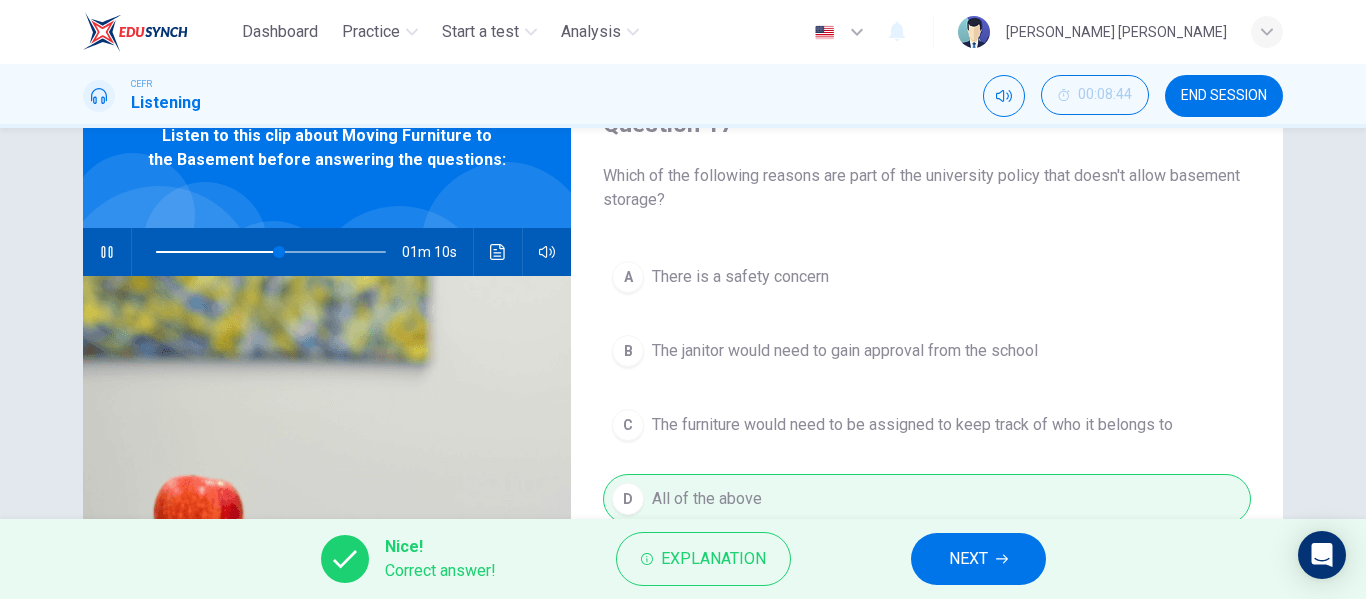 click on "NEXT" at bounding box center [968, 559] 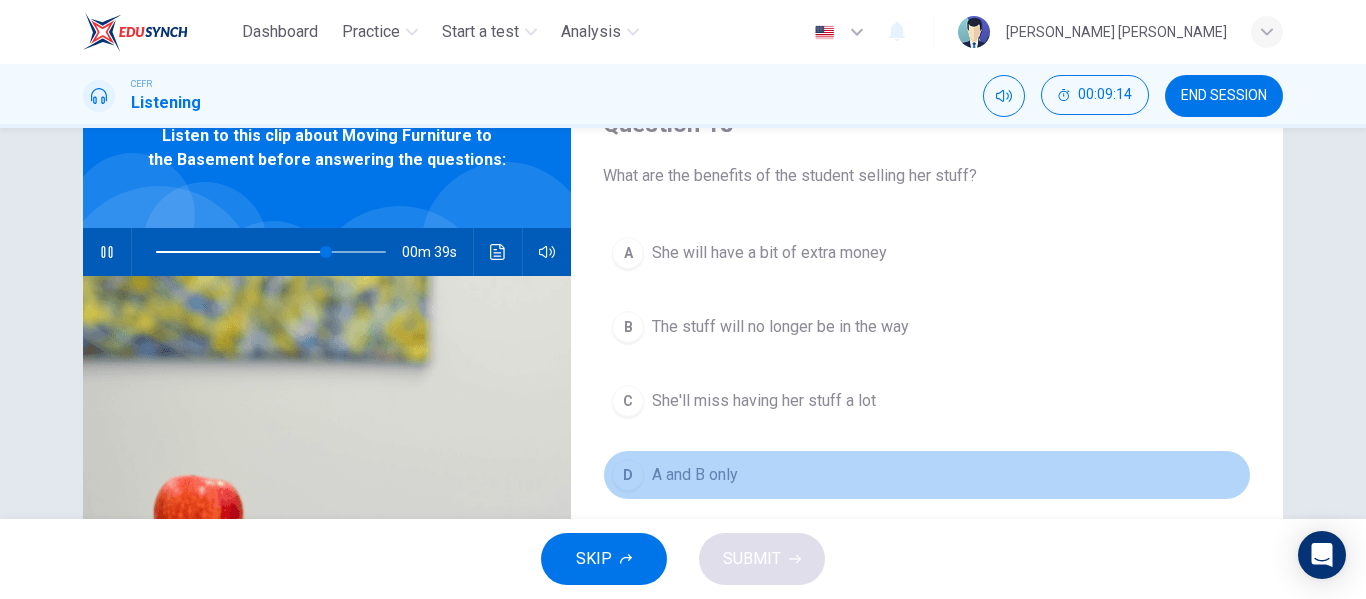click on "D A and B only" at bounding box center (927, 475) 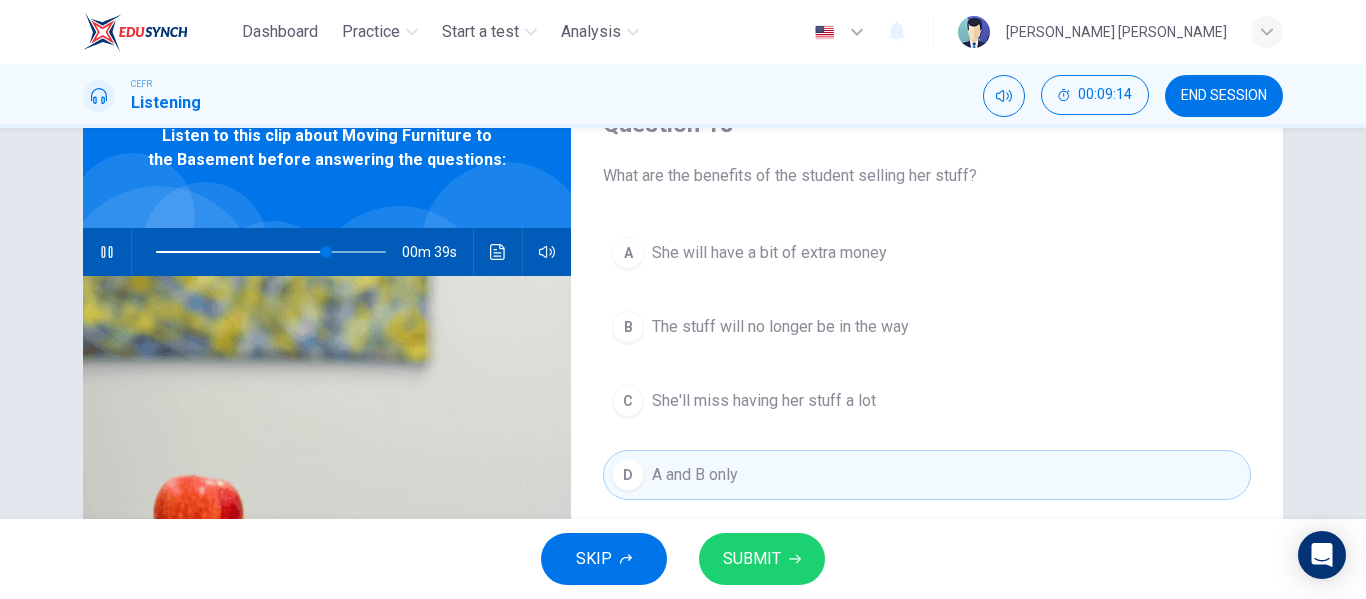 click on "SUBMIT" at bounding box center (752, 559) 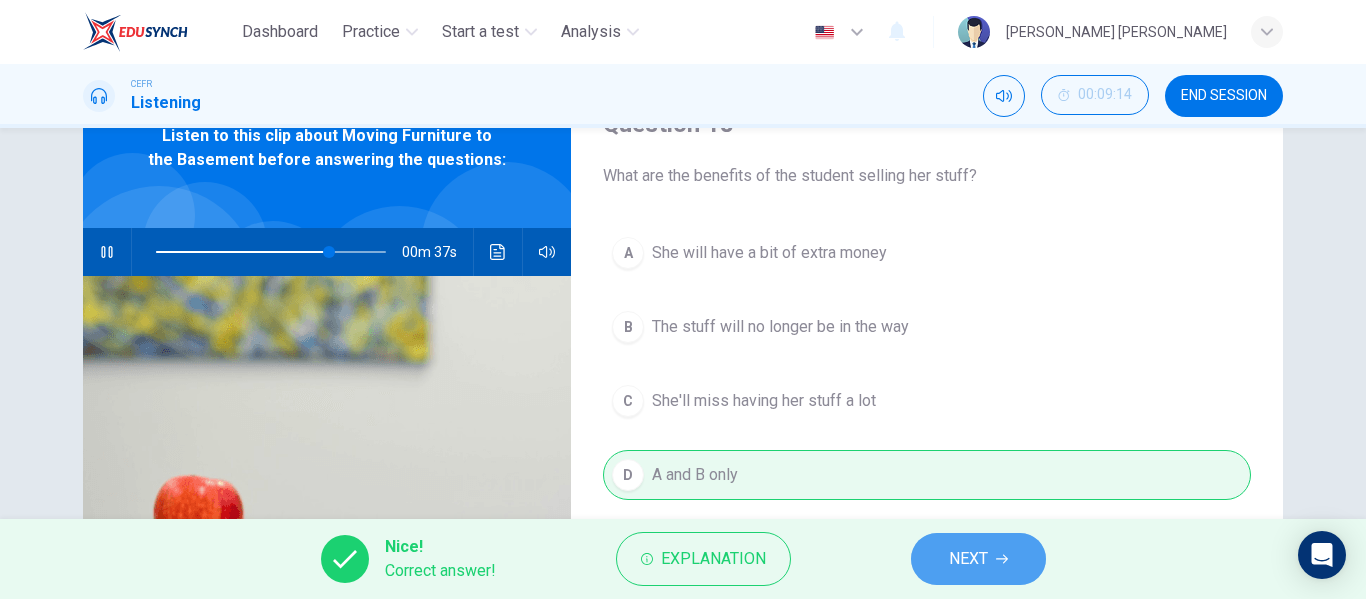 click on "NEXT" at bounding box center [968, 559] 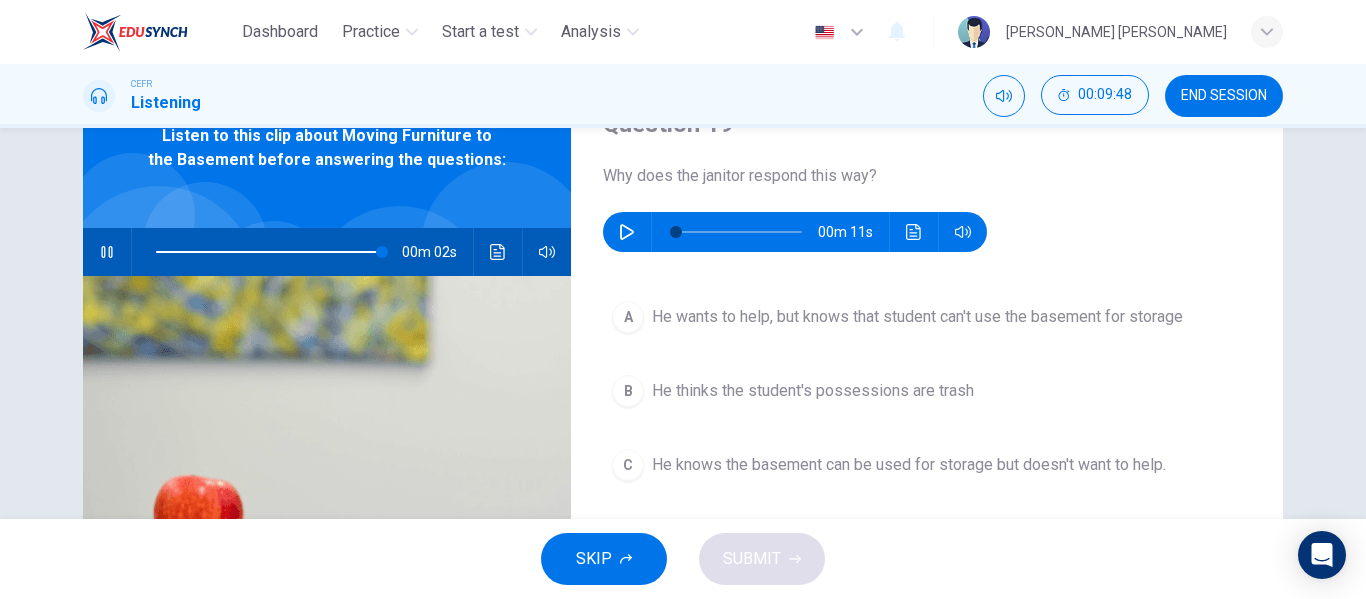 type on "99" 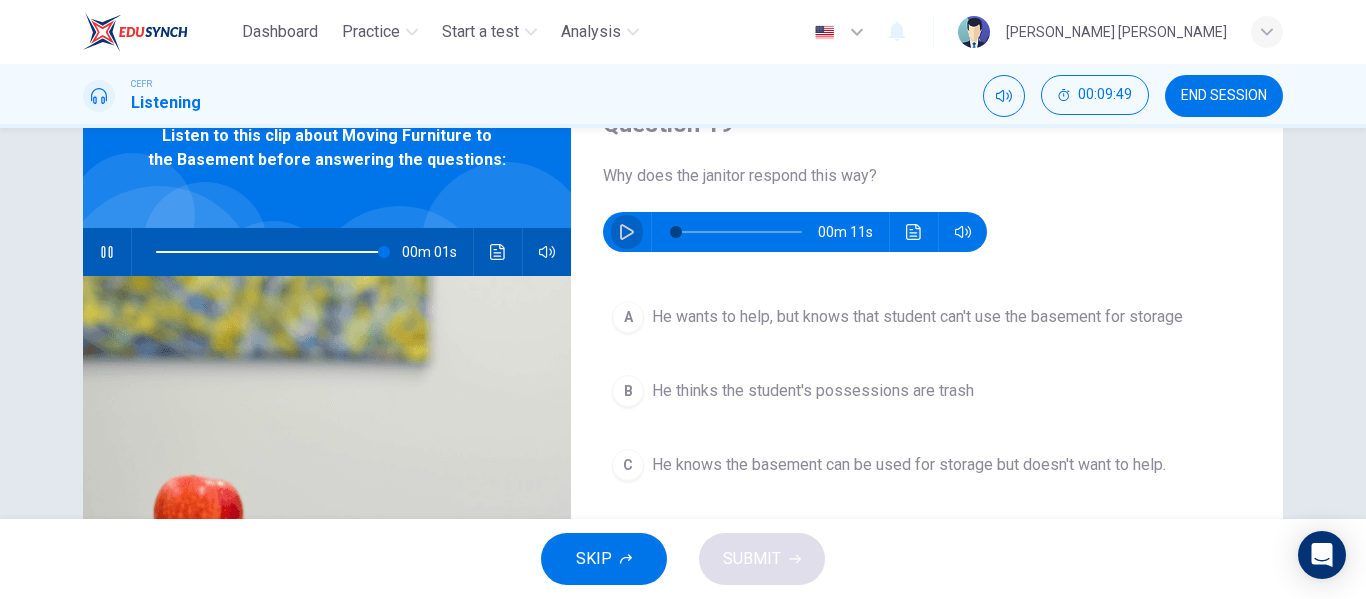 click 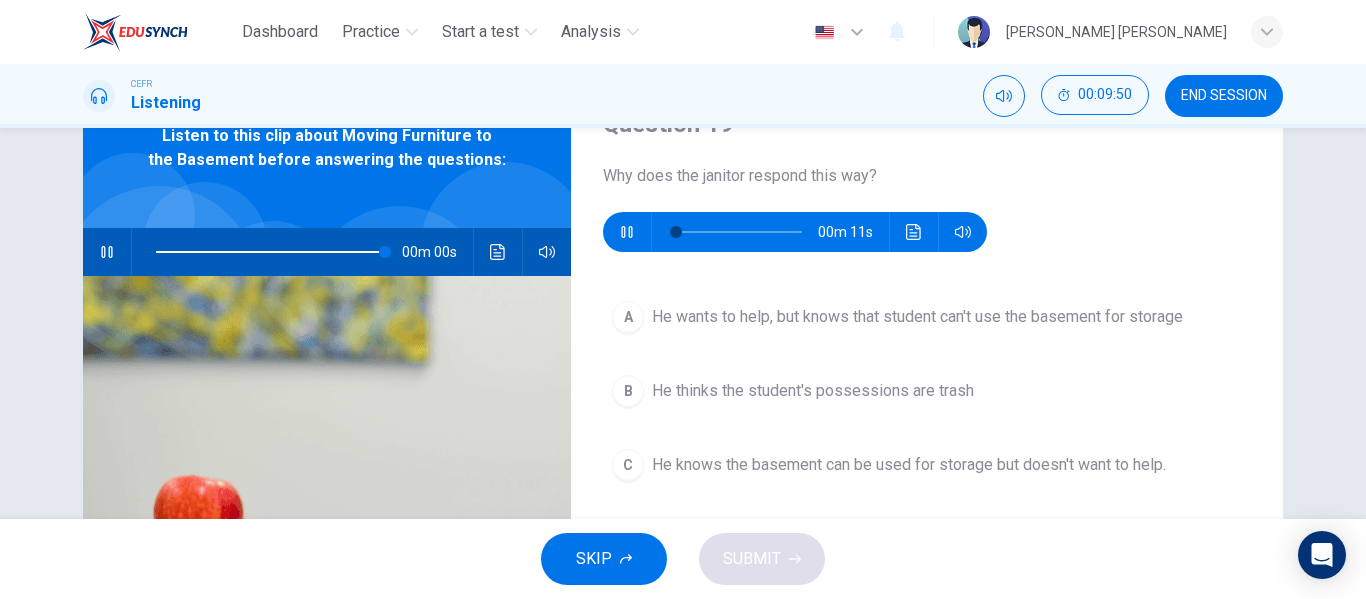 type on "0" 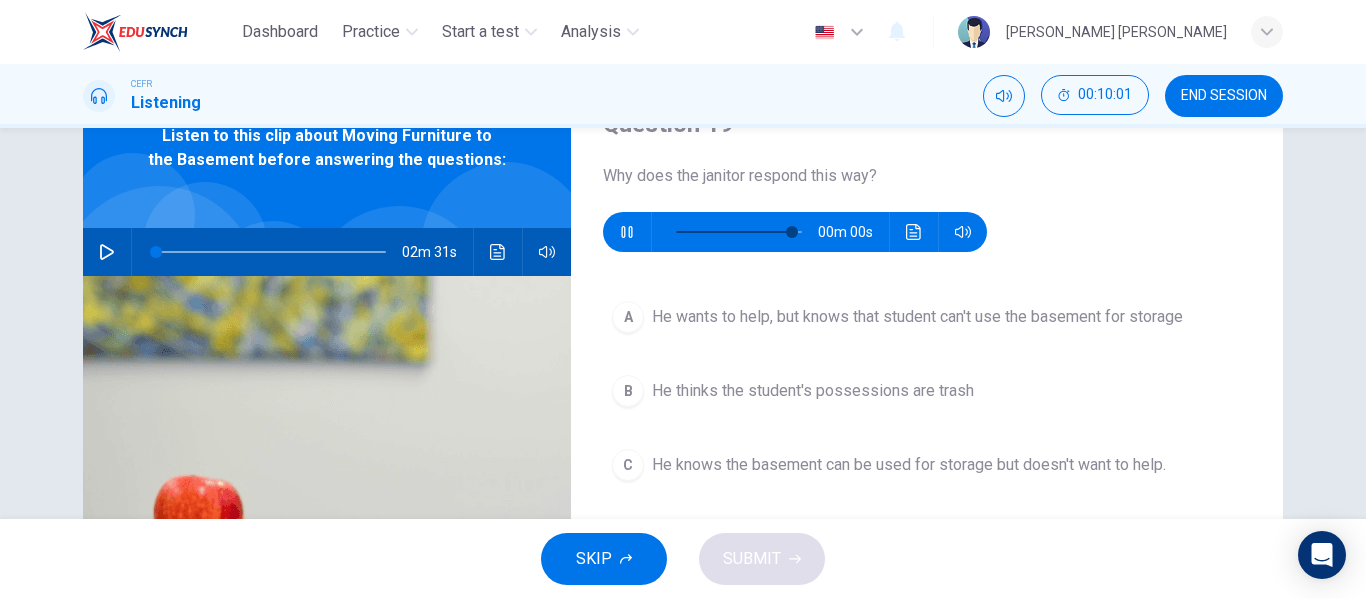 type on "0" 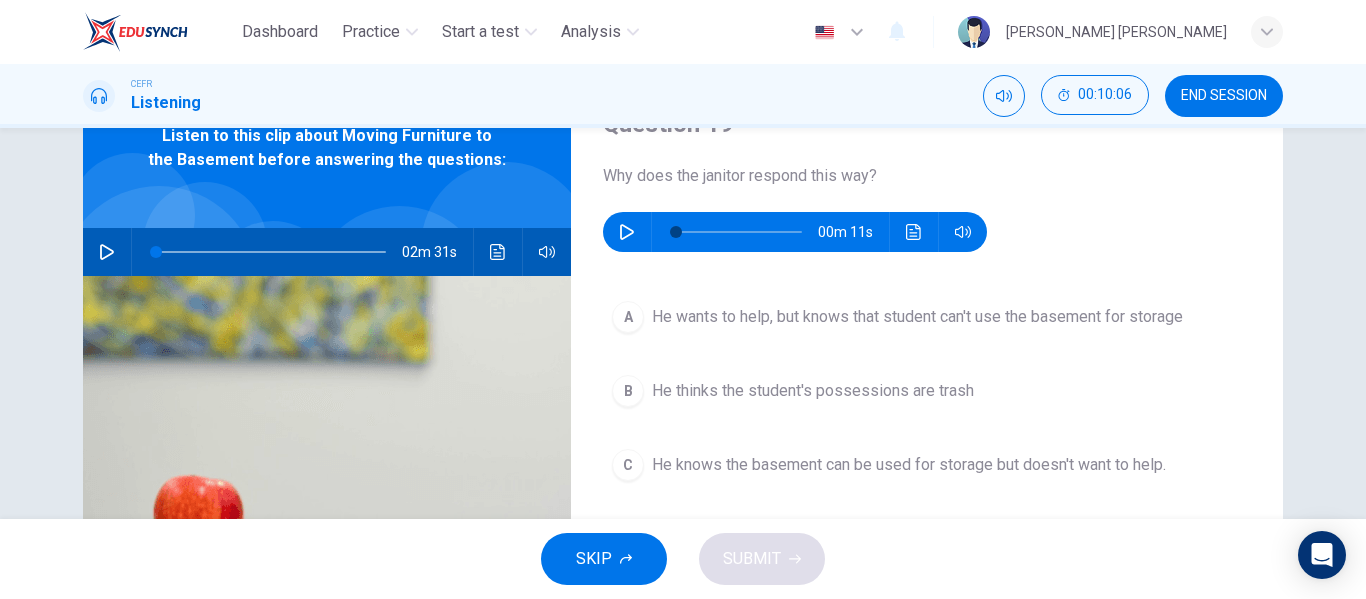 scroll, scrollTop: 200, scrollLeft: 0, axis: vertical 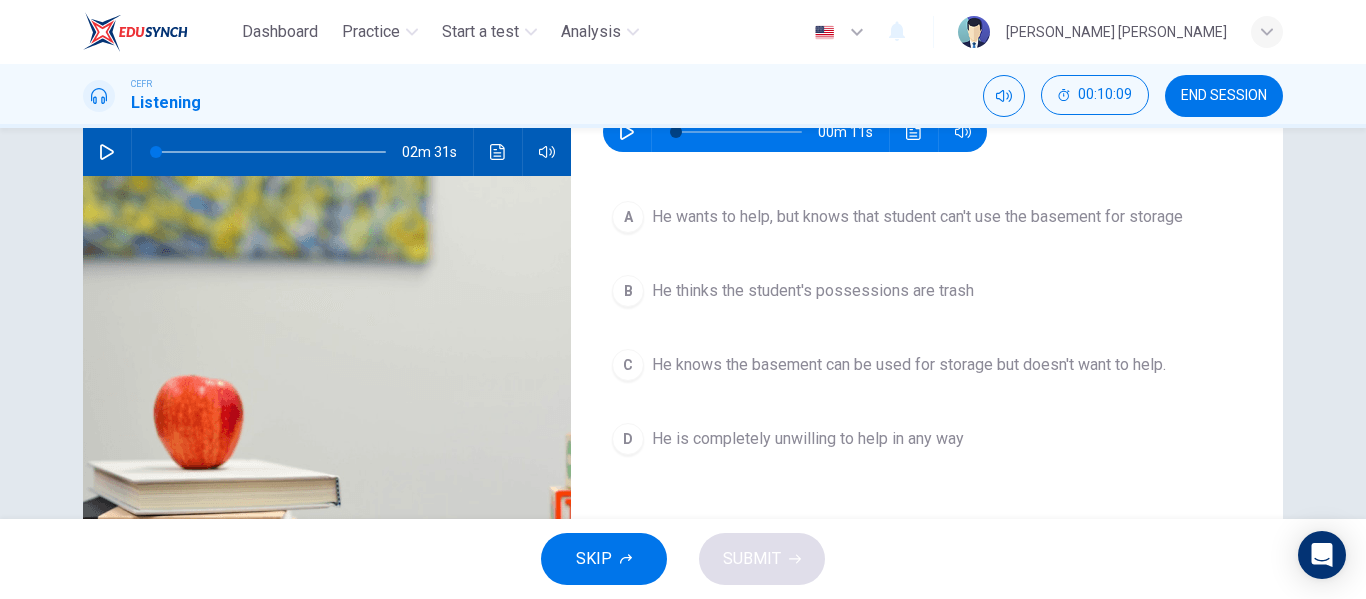 click on "He wants to help, but knows that student can't use the basement for storage" at bounding box center (917, 217) 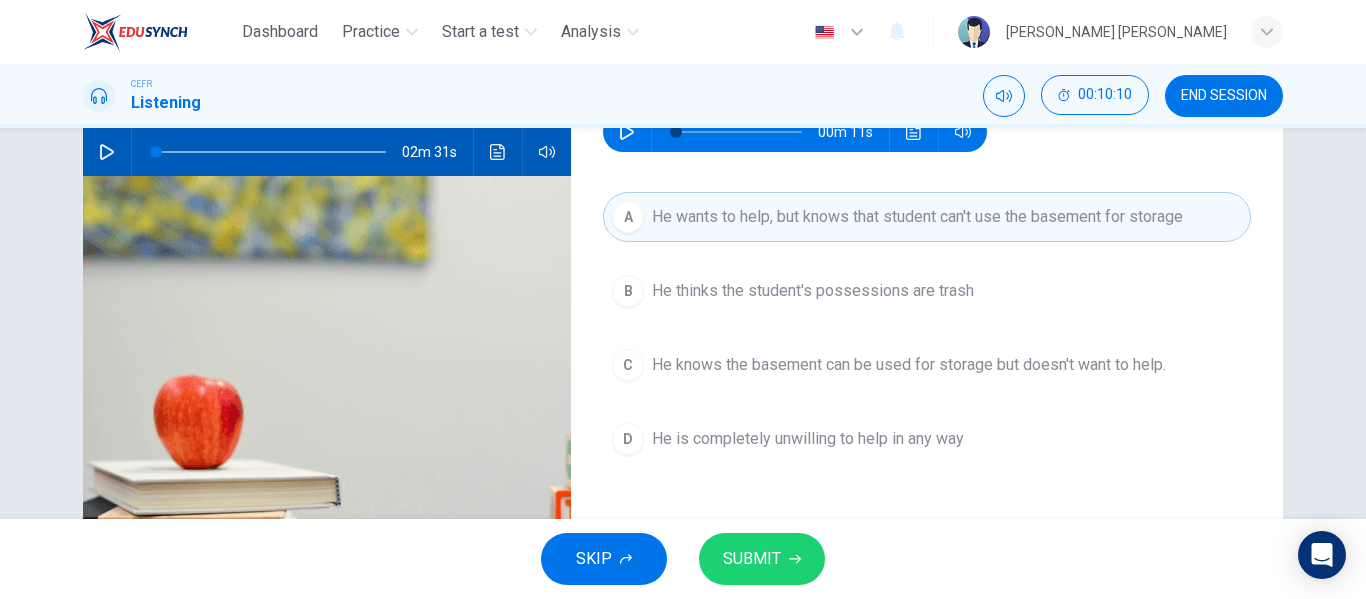 click on "SUBMIT" at bounding box center [752, 559] 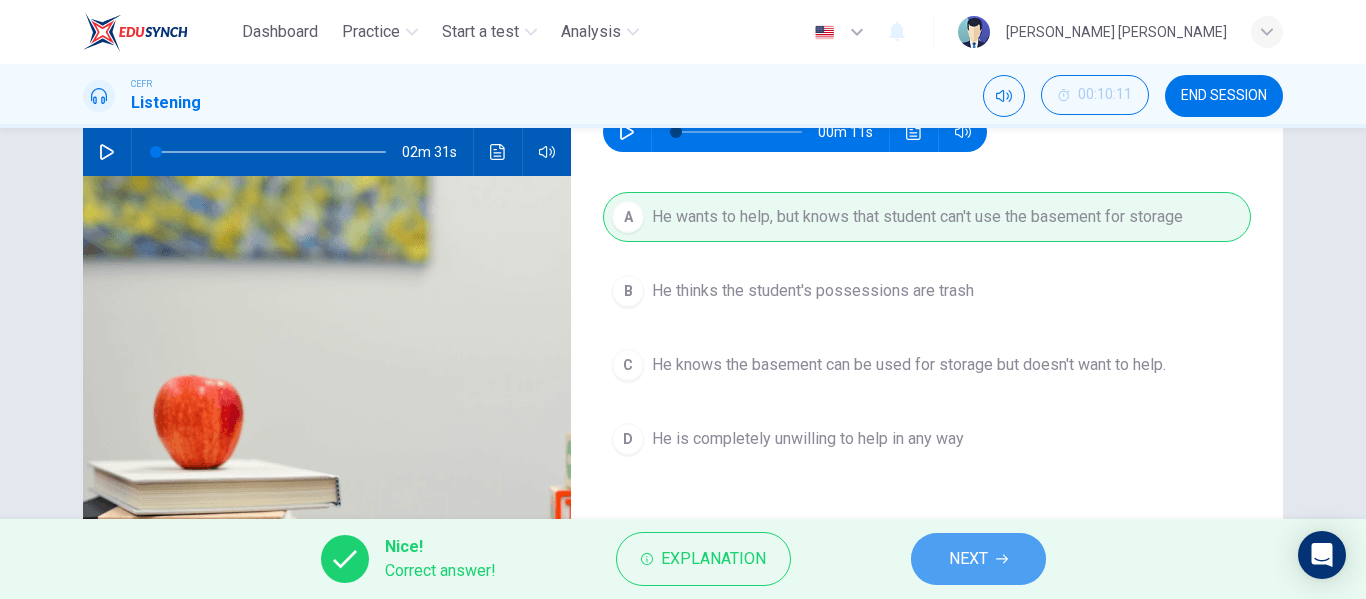 click on "NEXT" at bounding box center [968, 559] 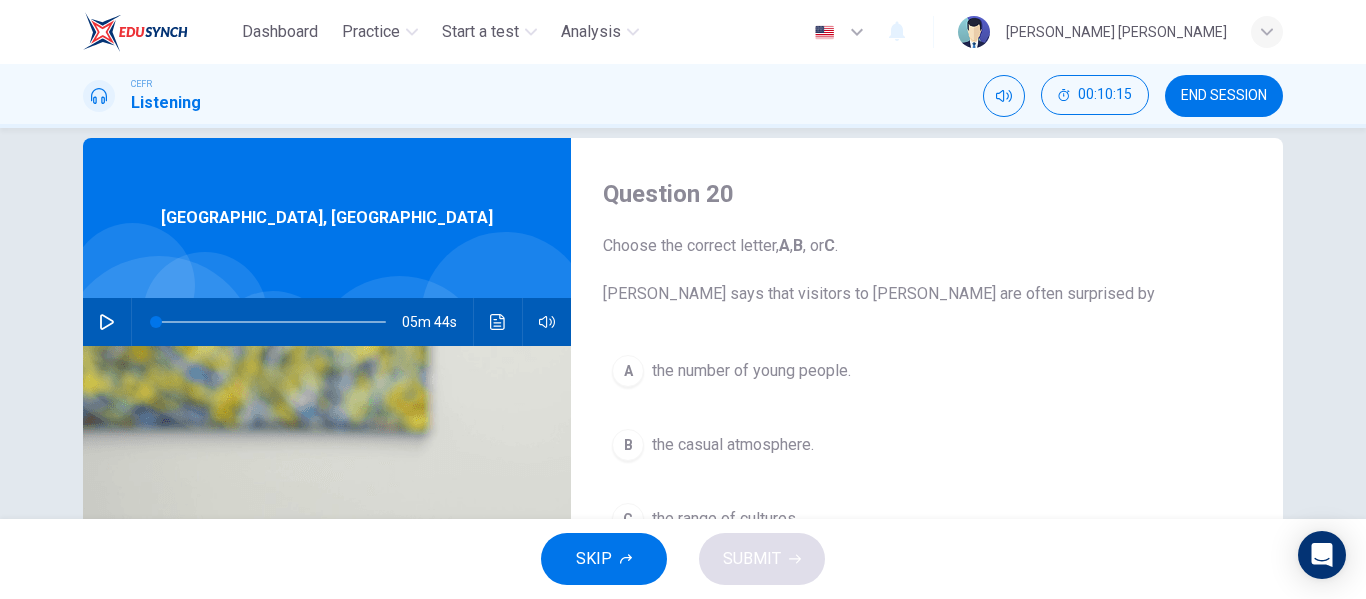 scroll, scrollTop: 0, scrollLeft: 0, axis: both 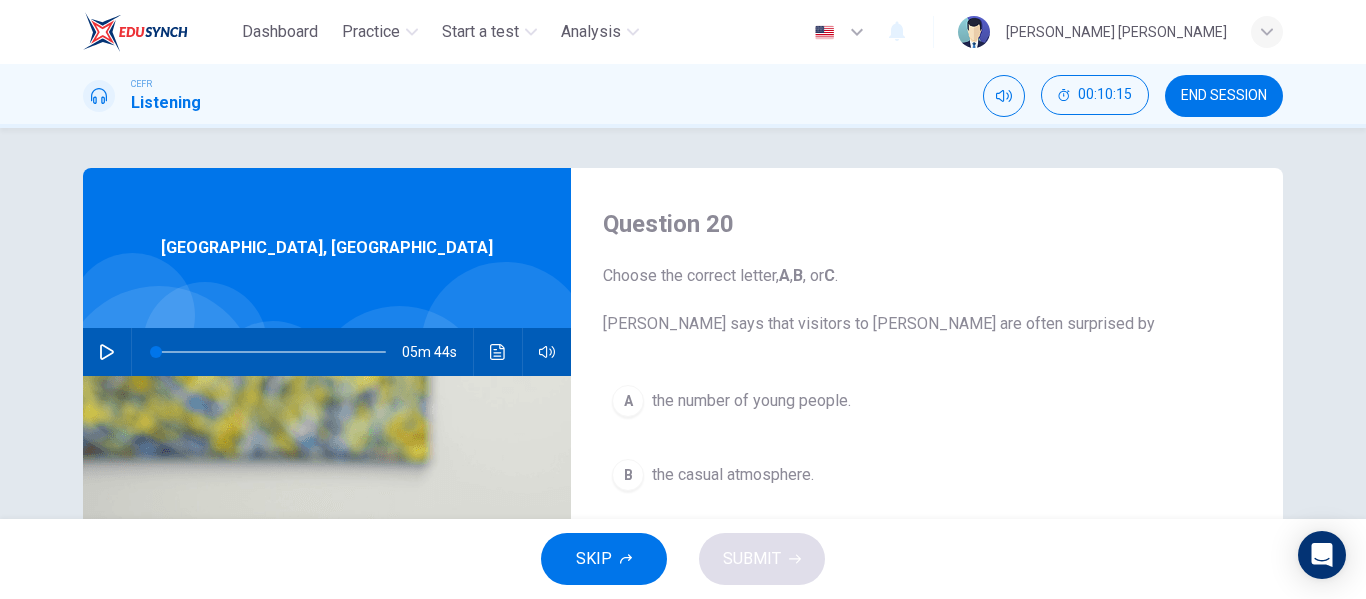 click 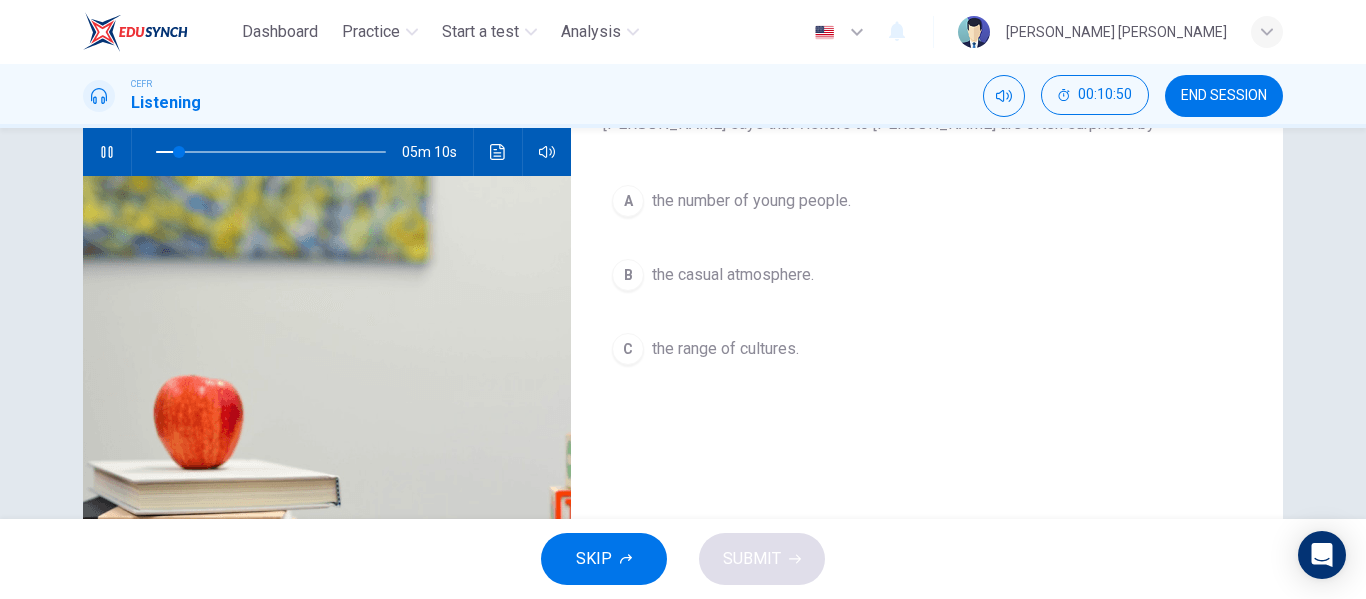 scroll, scrollTop: 100, scrollLeft: 0, axis: vertical 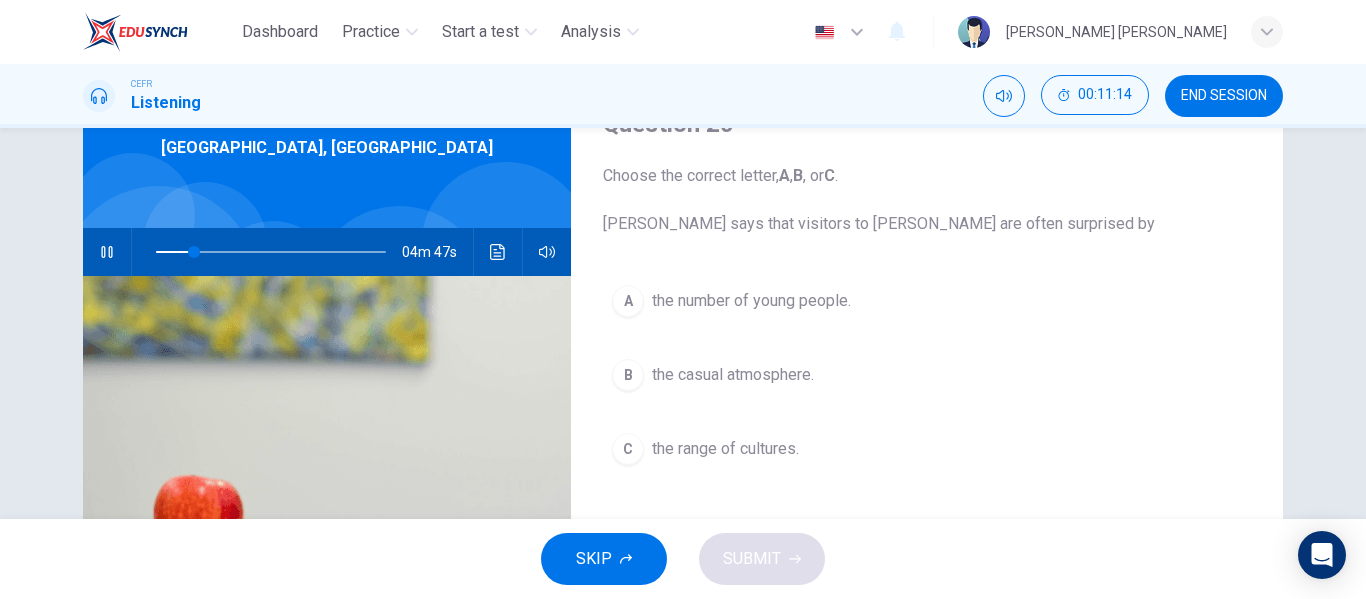 type on "17" 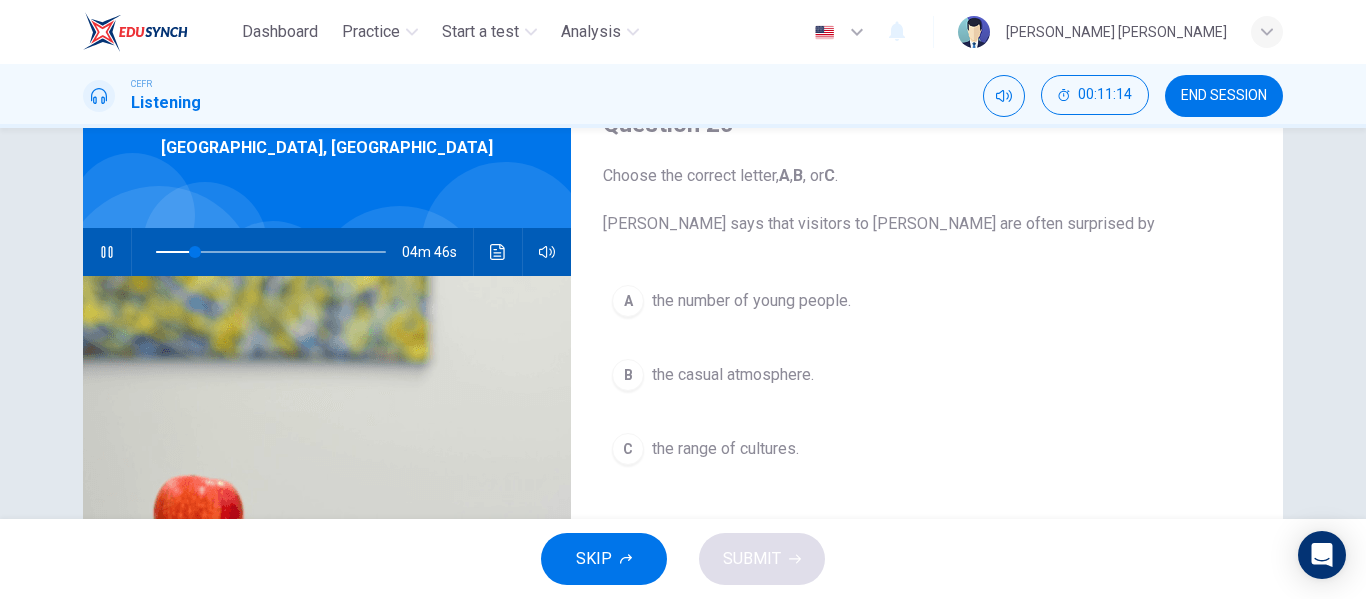 type 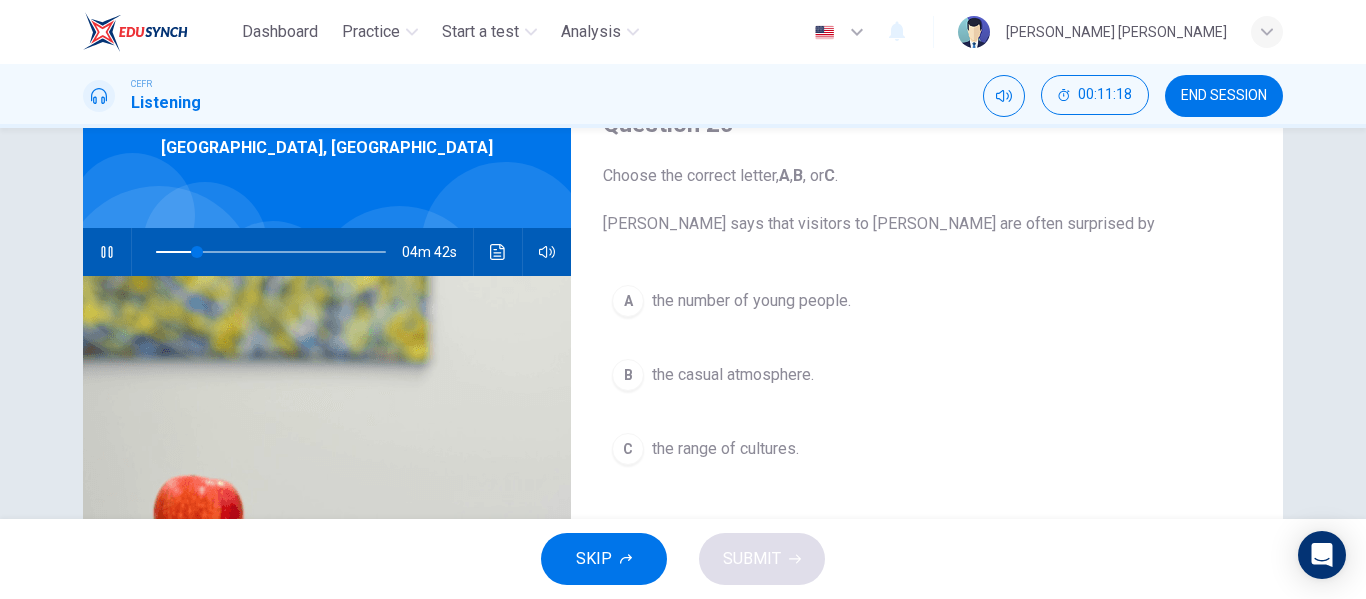 click on "the range of cultures." at bounding box center (725, 449) 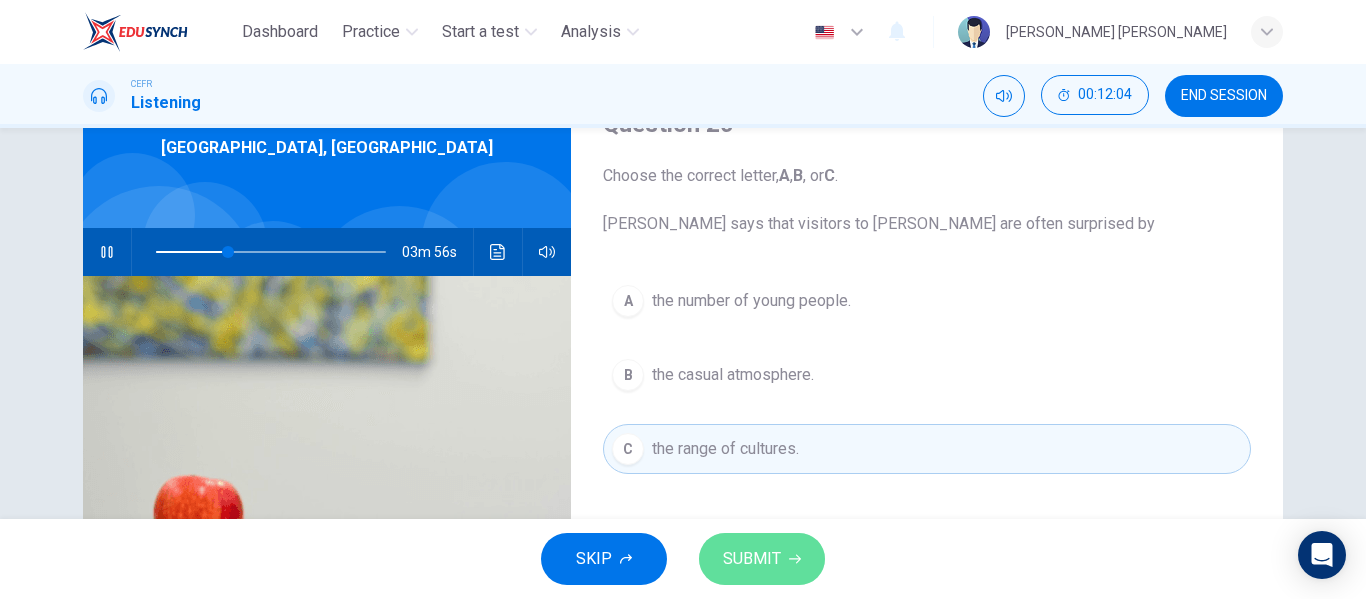 click on "SUBMIT" at bounding box center (762, 559) 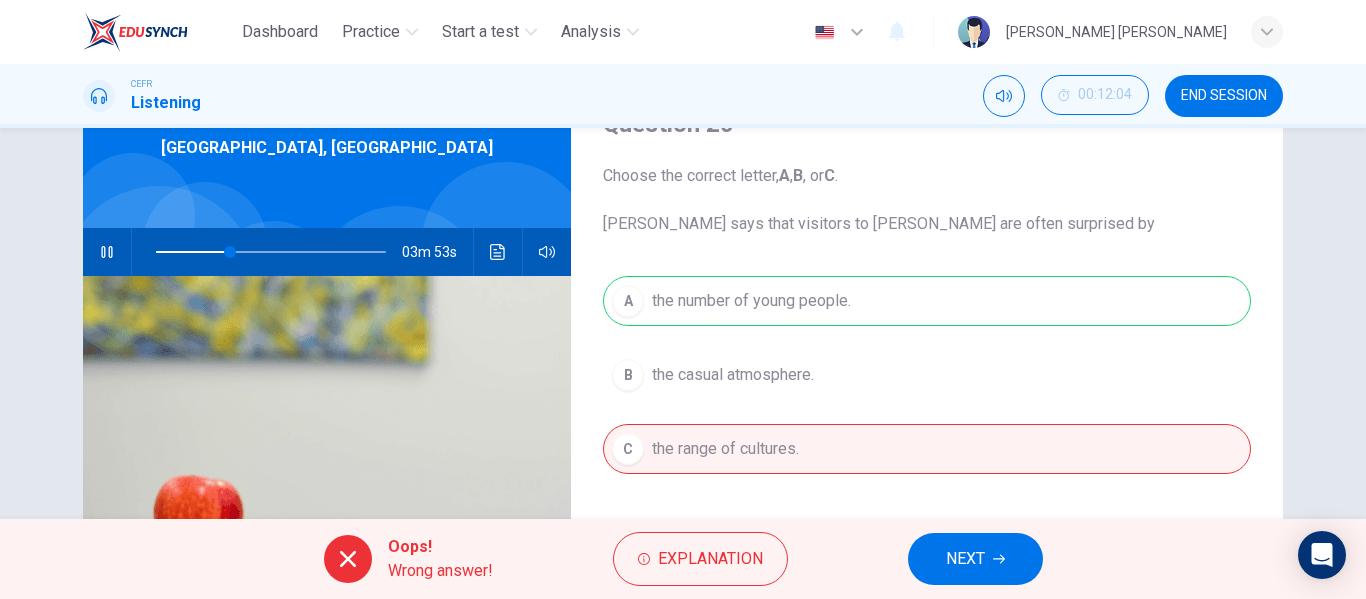 click on "NEXT" at bounding box center (965, 559) 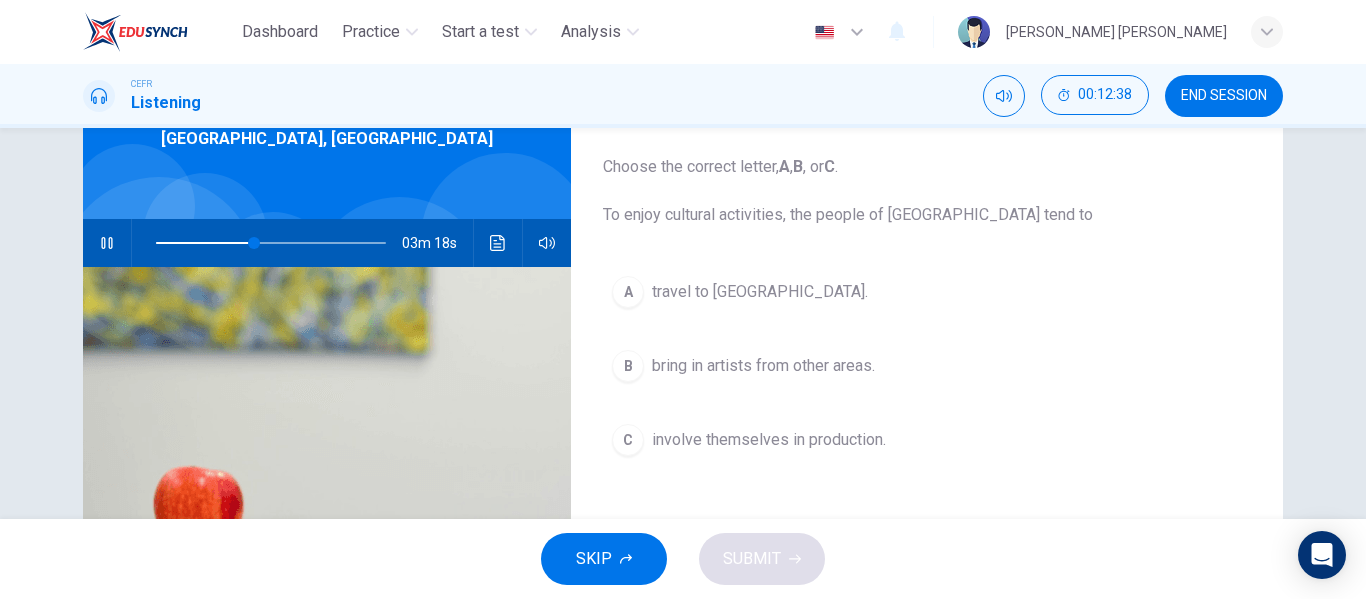 scroll, scrollTop: 84, scrollLeft: 0, axis: vertical 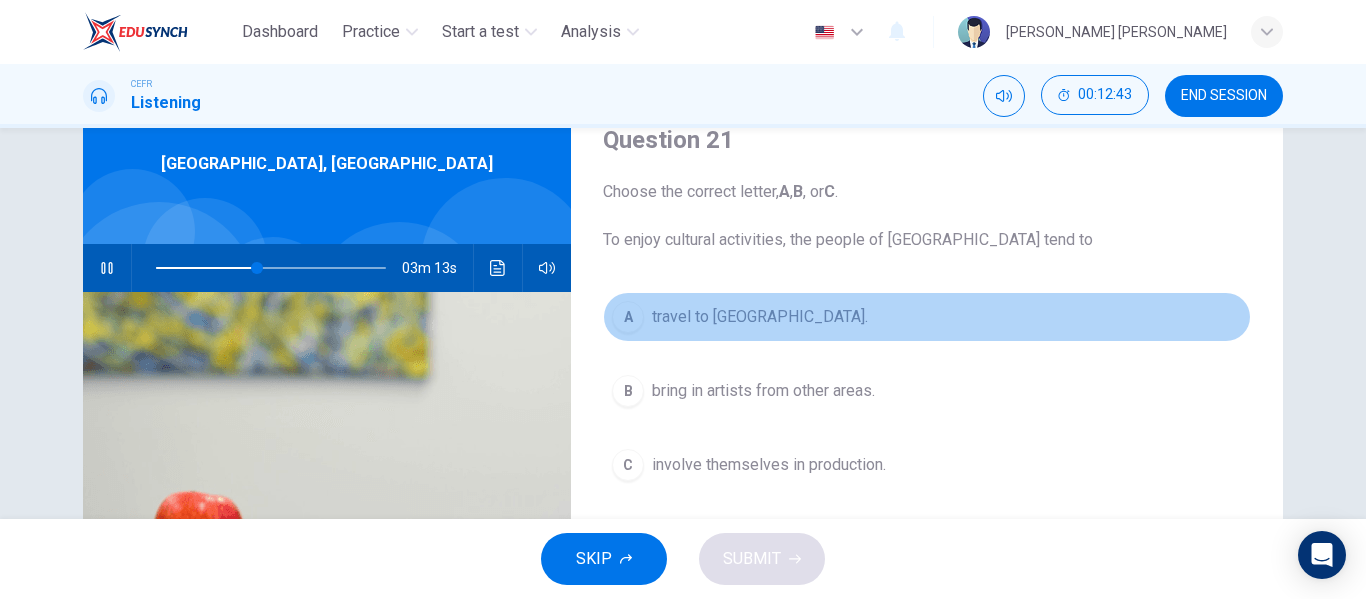 click on "travel to [GEOGRAPHIC_DATA]." at bounding box center (760, 317) 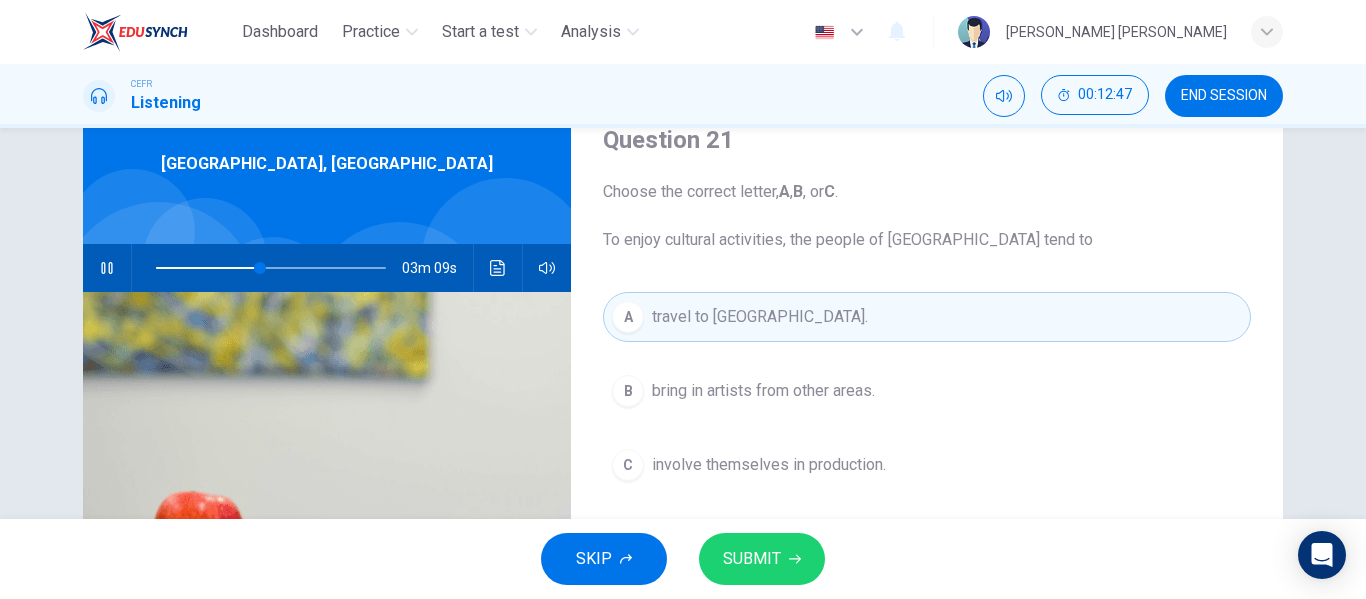 click on "SUBMIT" at bounding box center [752, 559] 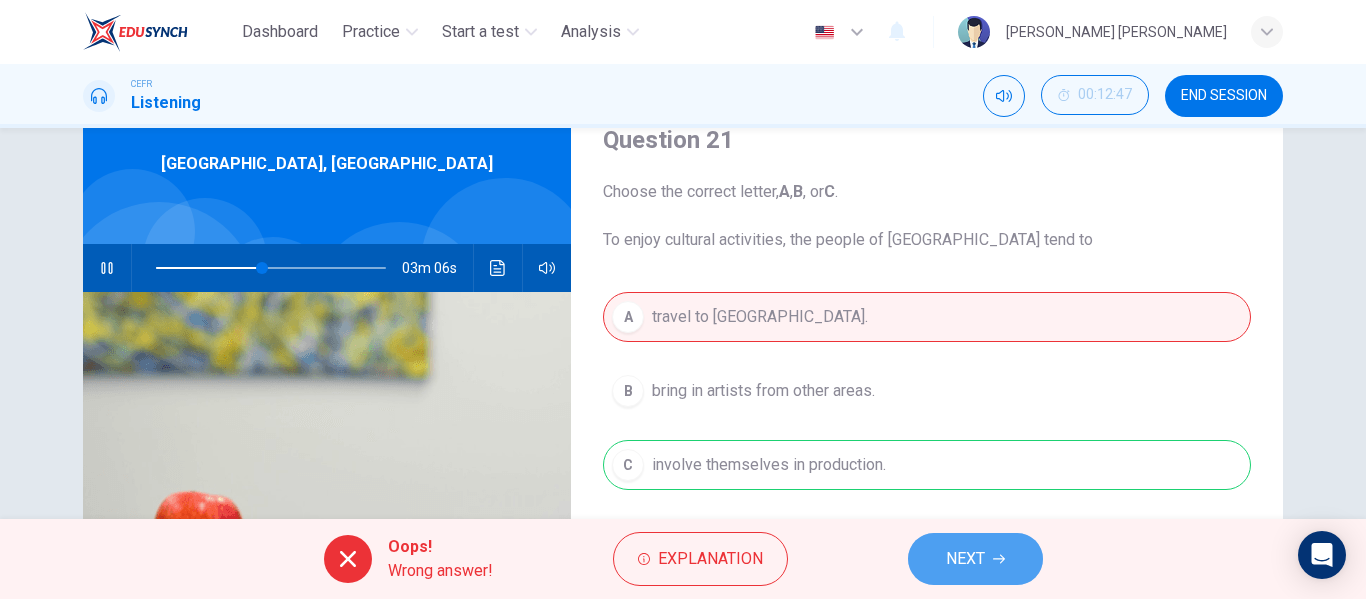 click on "NEXT" at bounding box center [975, 559] 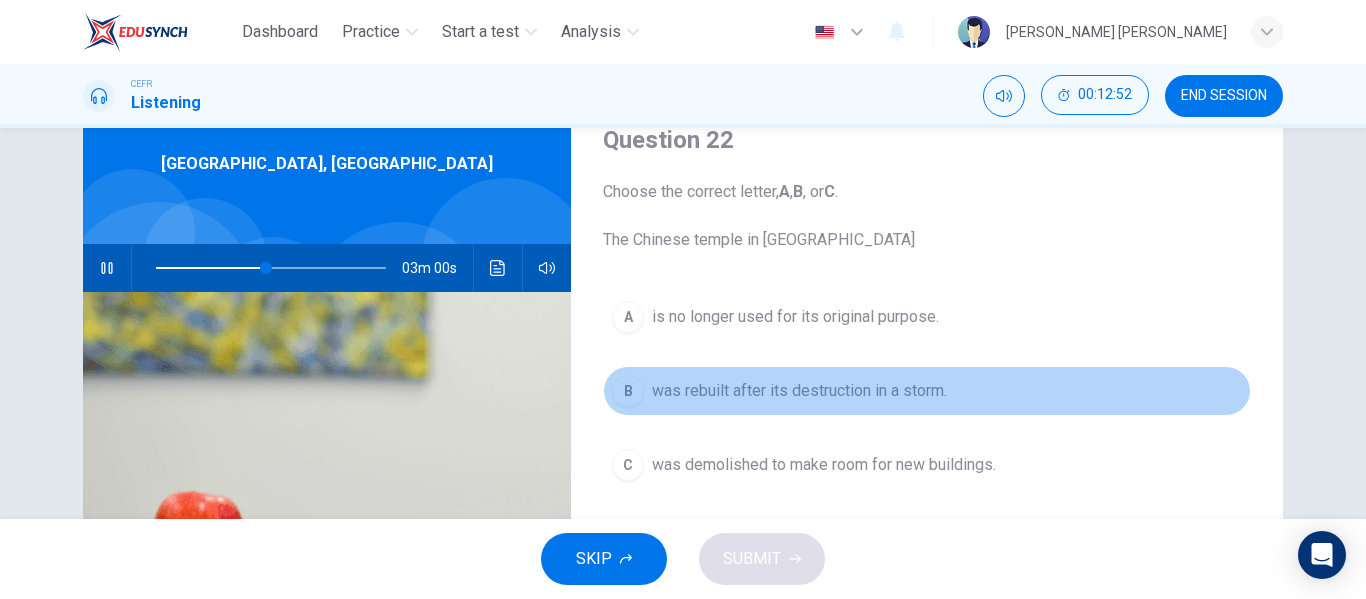 click on "was rebuilt after its destruction in a storm." at bounding box center [799, 391] 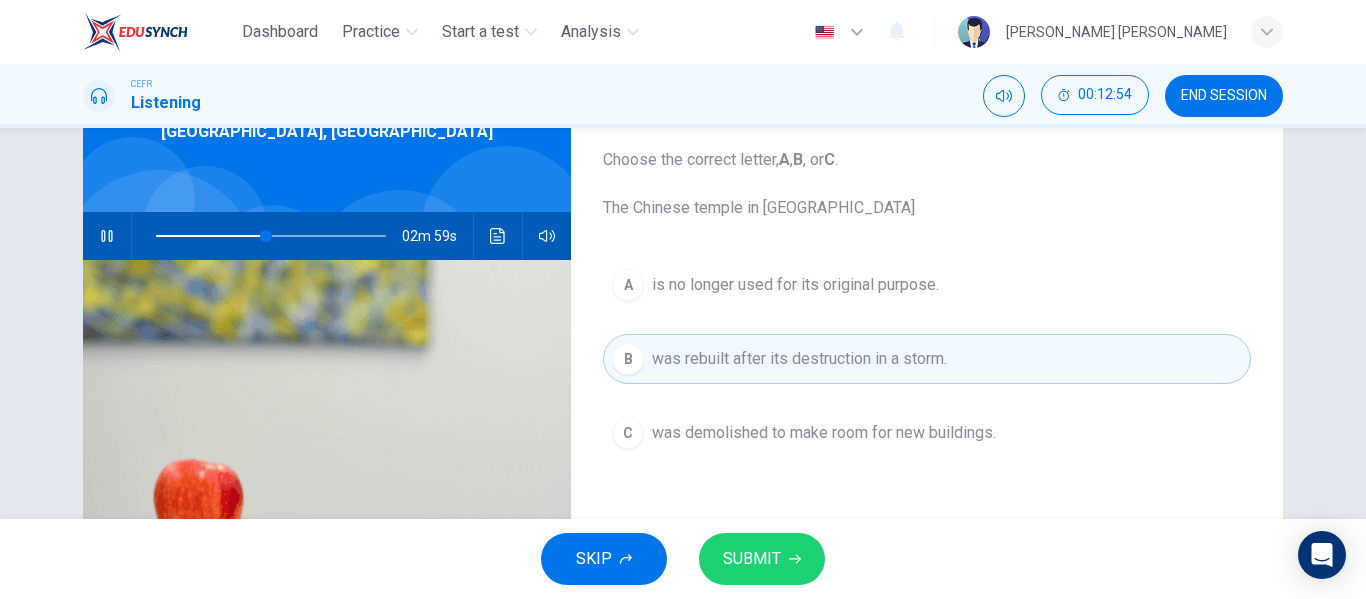 scroll, scrollTop: 84, scrollLeft: 0, axis: vertical 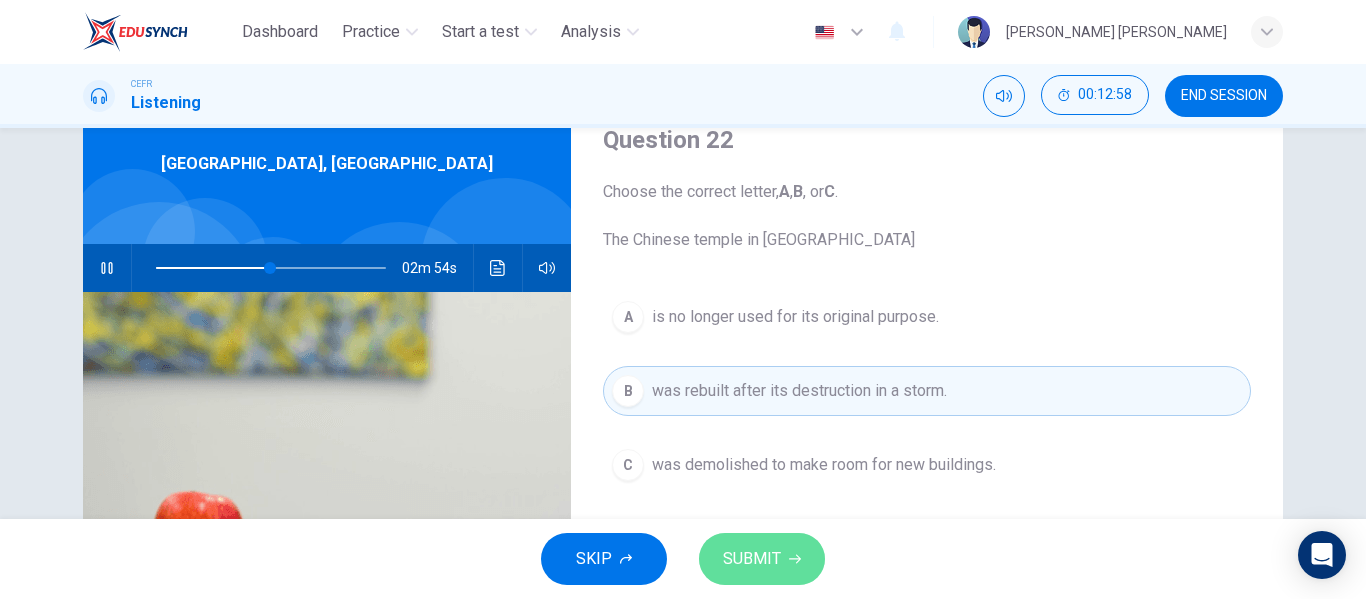 click on "SUBMIT" at bounding box center (752, 559) 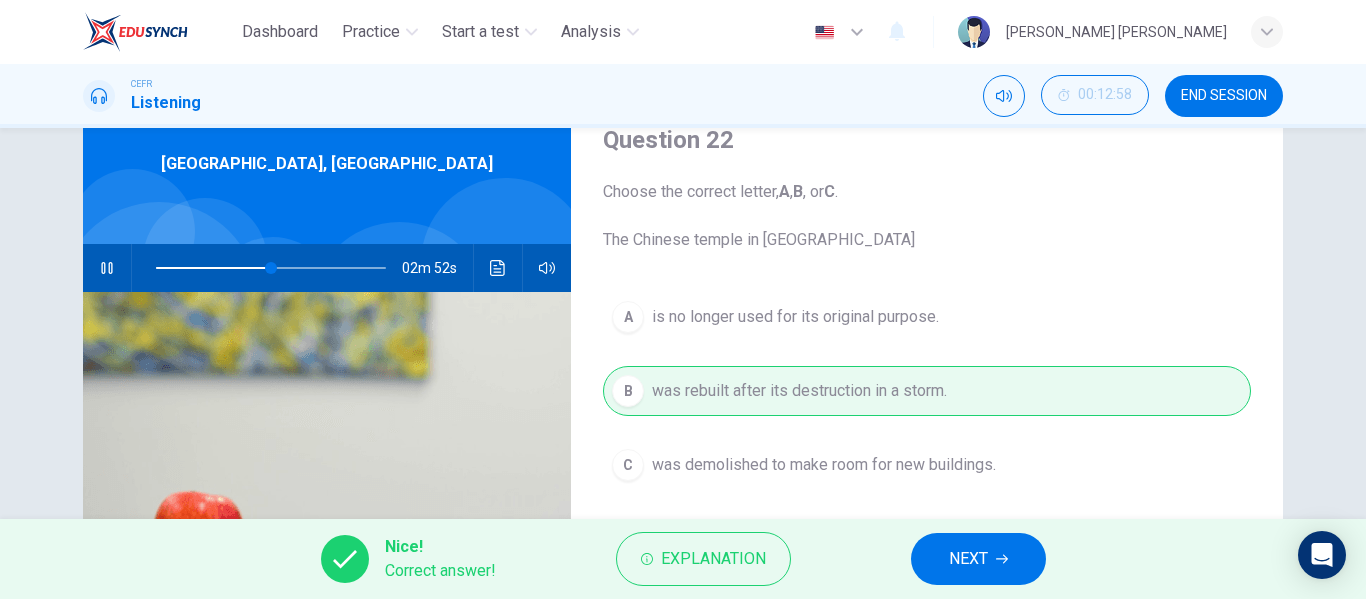 click on "NEXT" at bounding box center (978, 559) 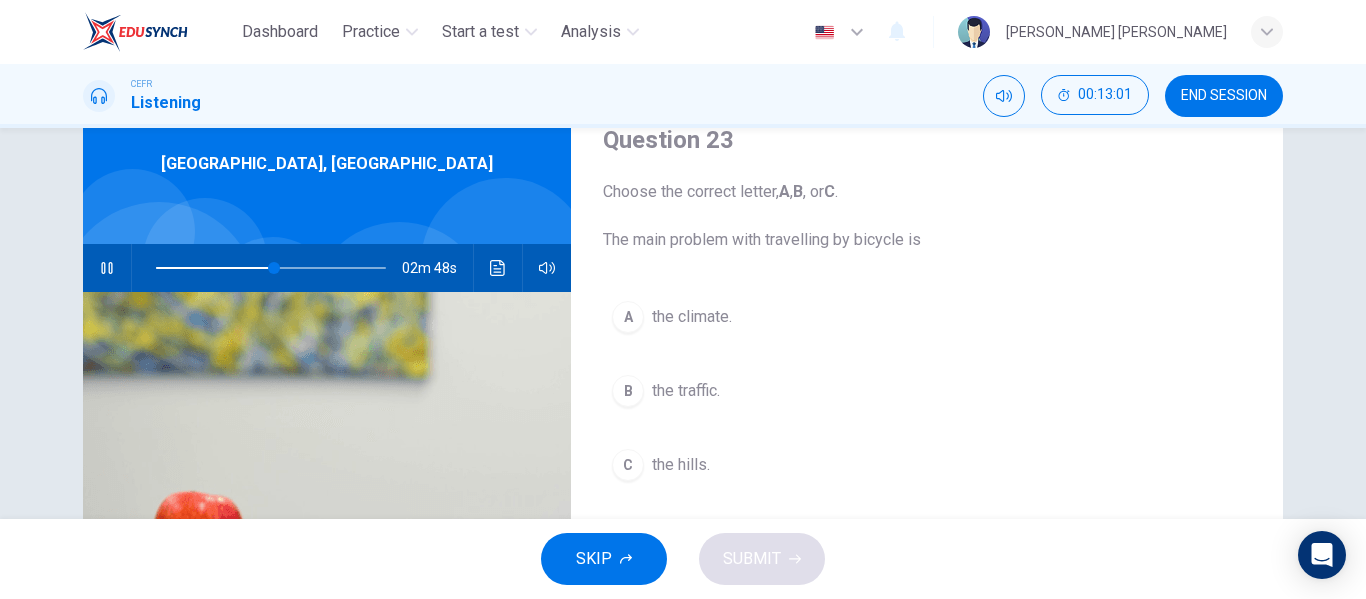 click on "the climate." at bounding box center [692, 317] 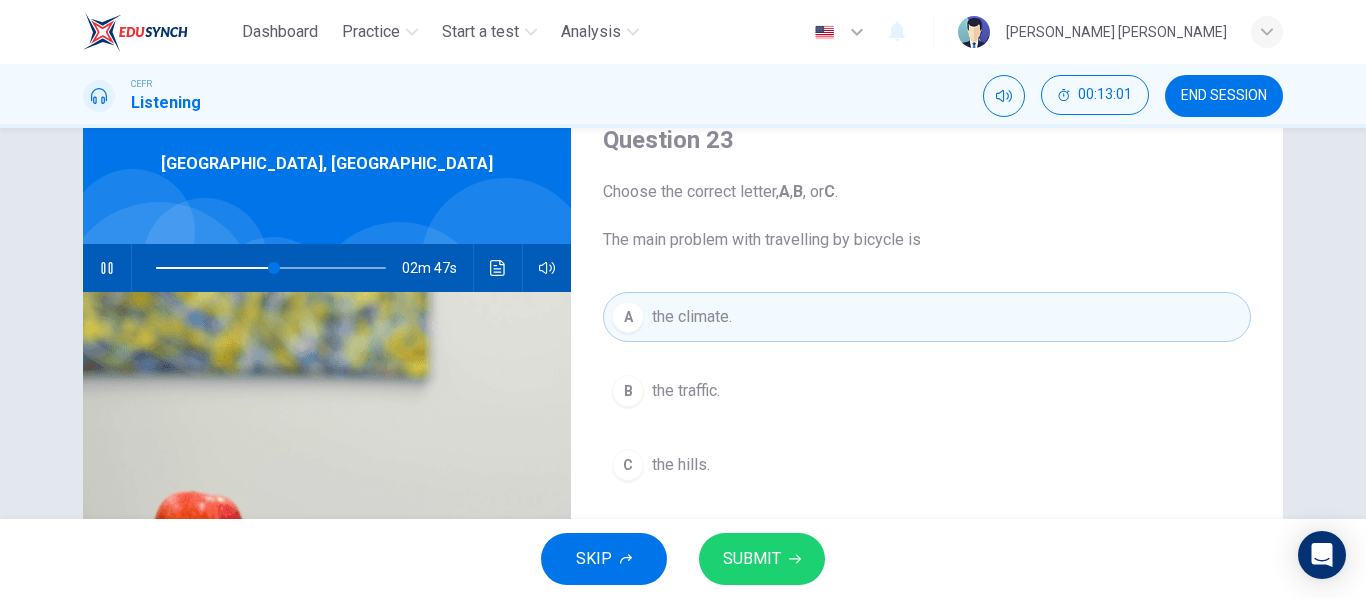 click on "SUBMIT" at bounding box center [752, 559] 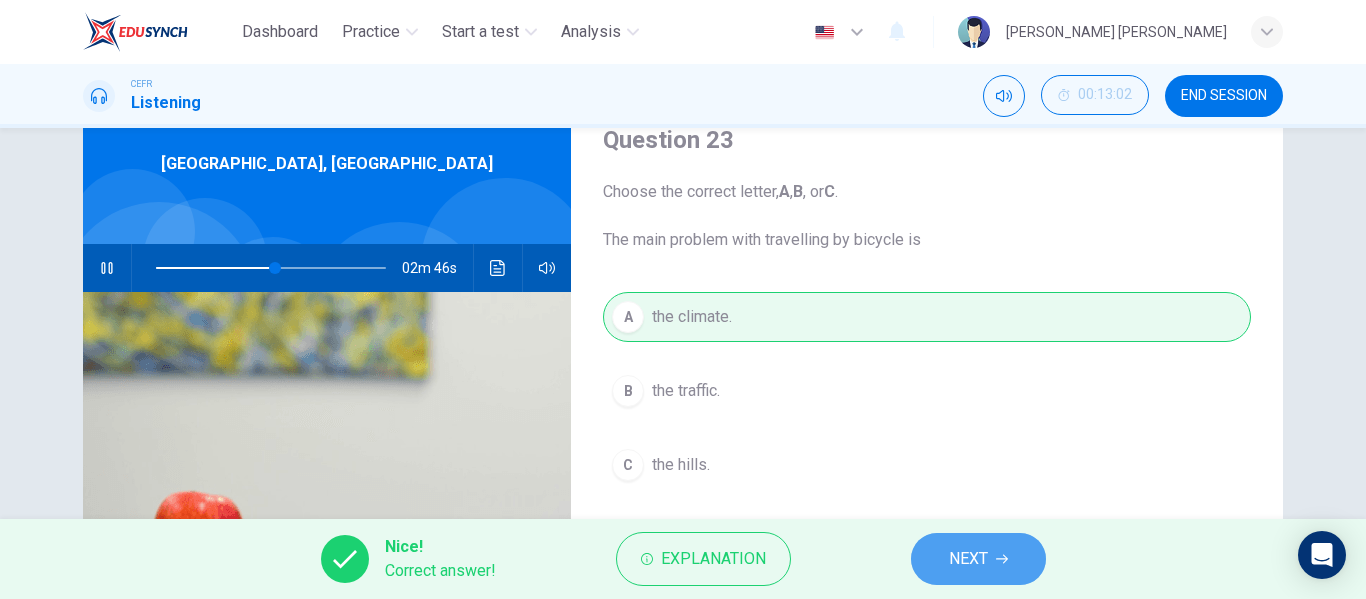 click on "NEXT" at bounding box center (968, 559) 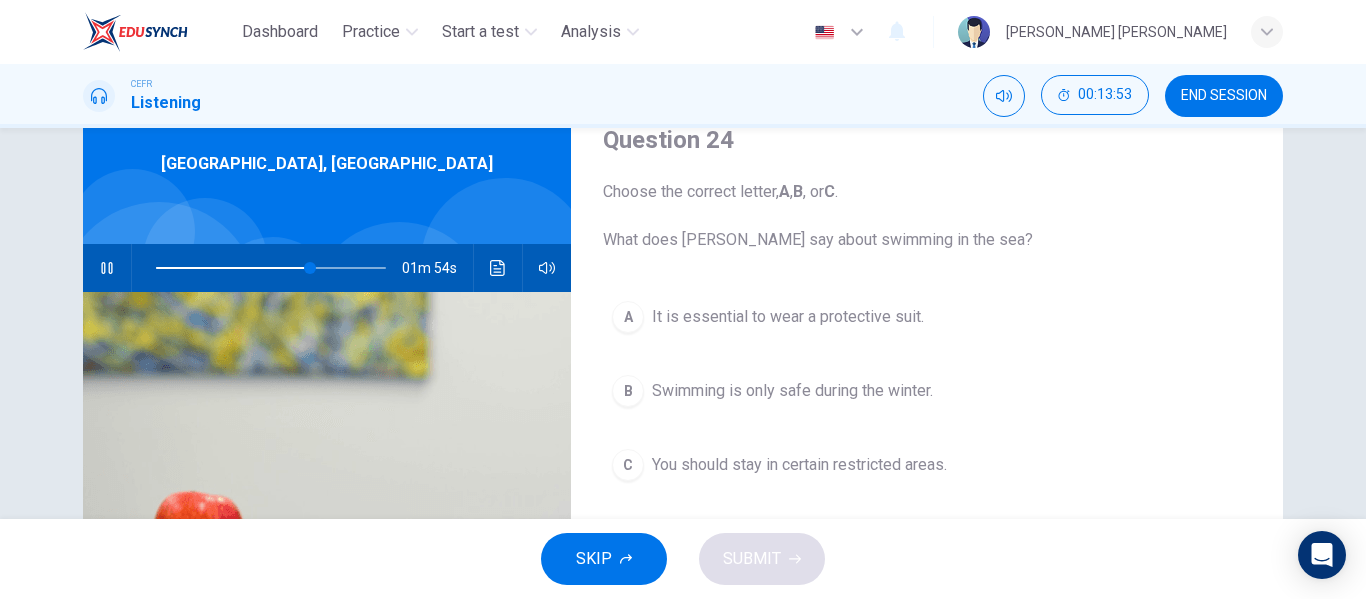 click on "You should stay in certain restricted areas." at bounding box center [799, 465] 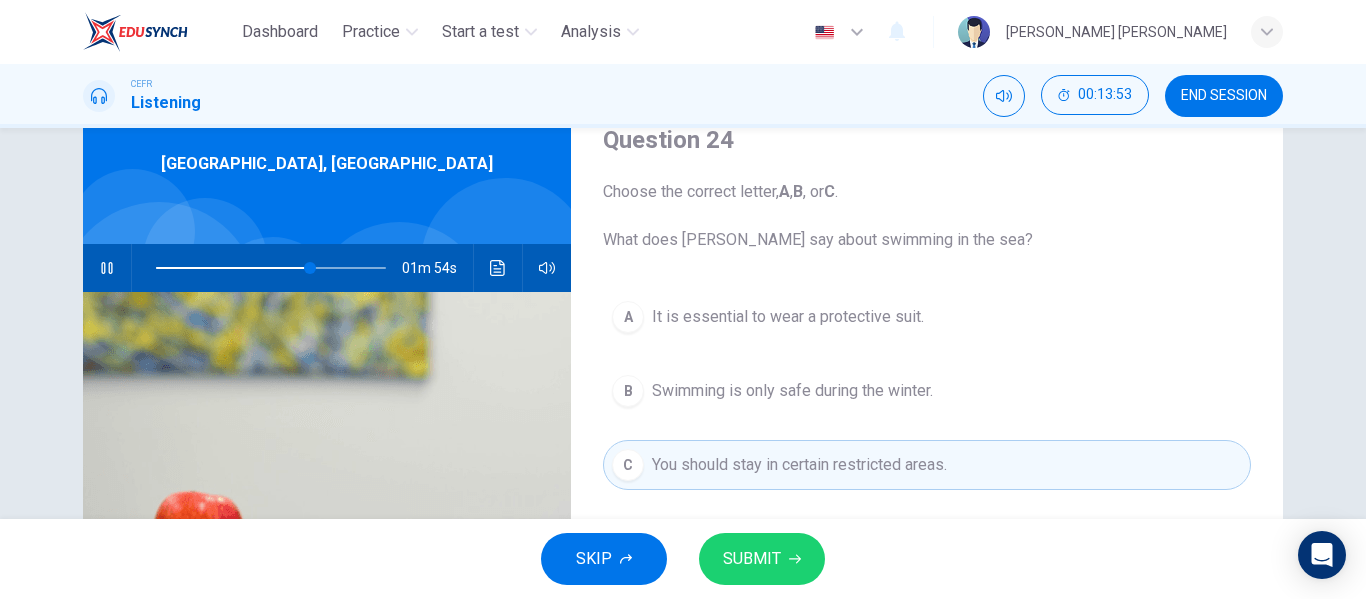 click on "SUBMIT" at bounding box center (752, 559) 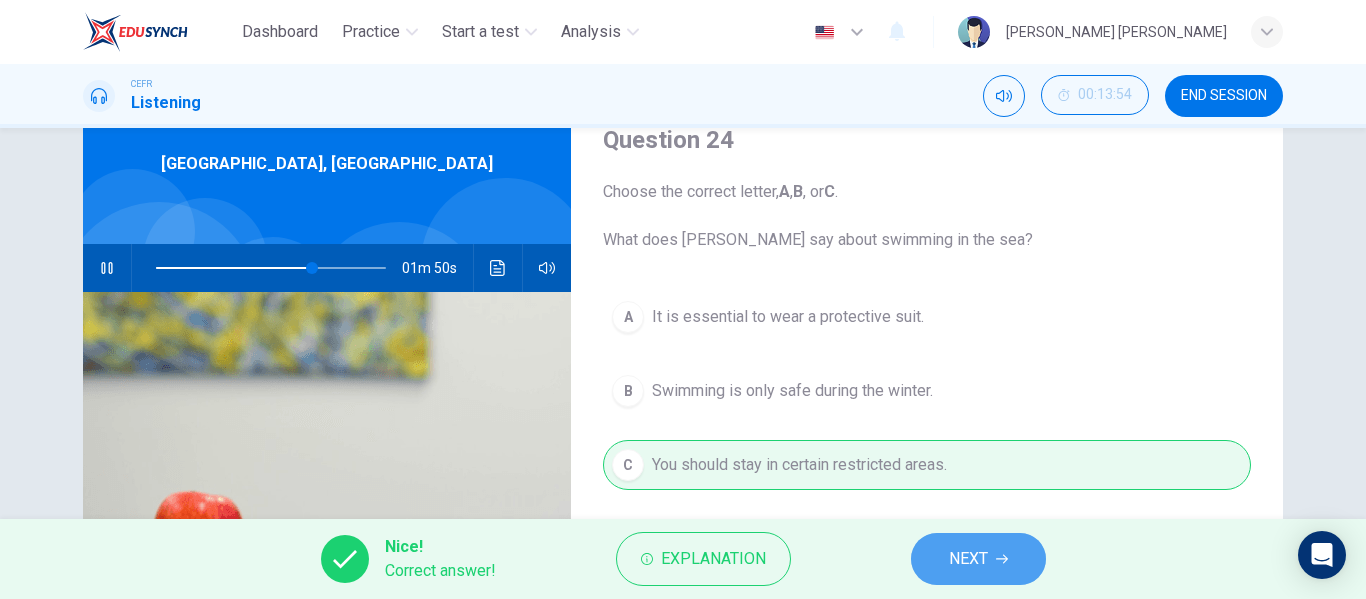 click on "NEXT" at bounding box center (968, 559) 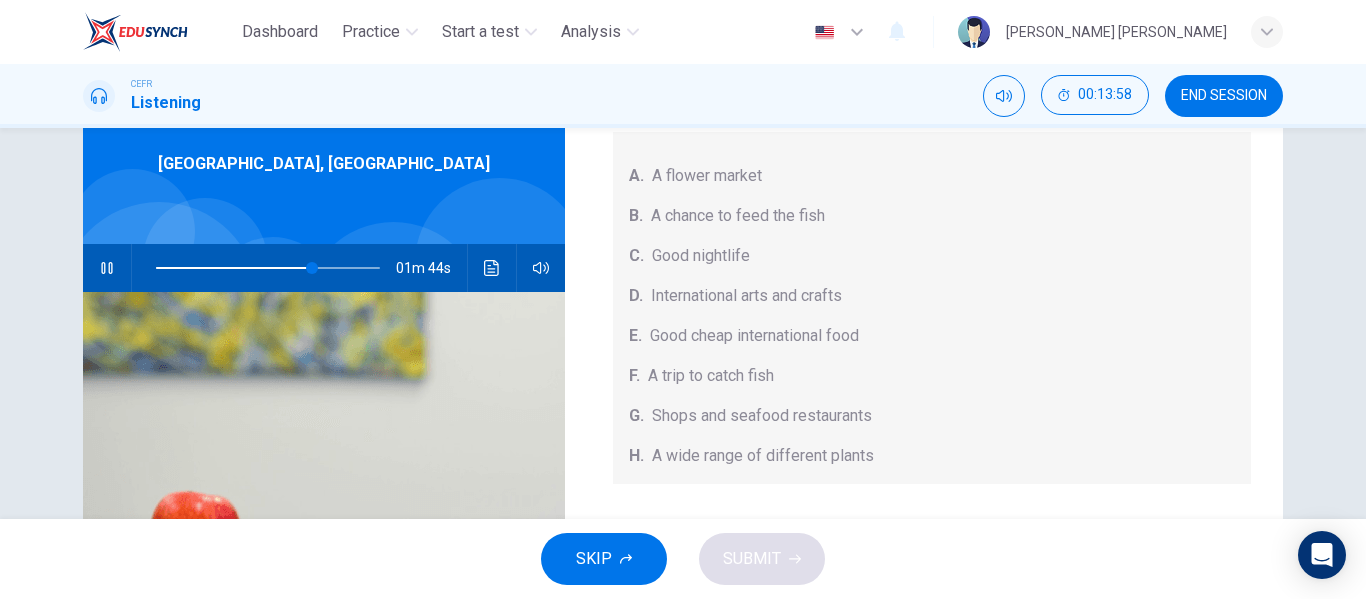 scroll, scrollTop: 225, scrollLeft: 0, axis: vertical 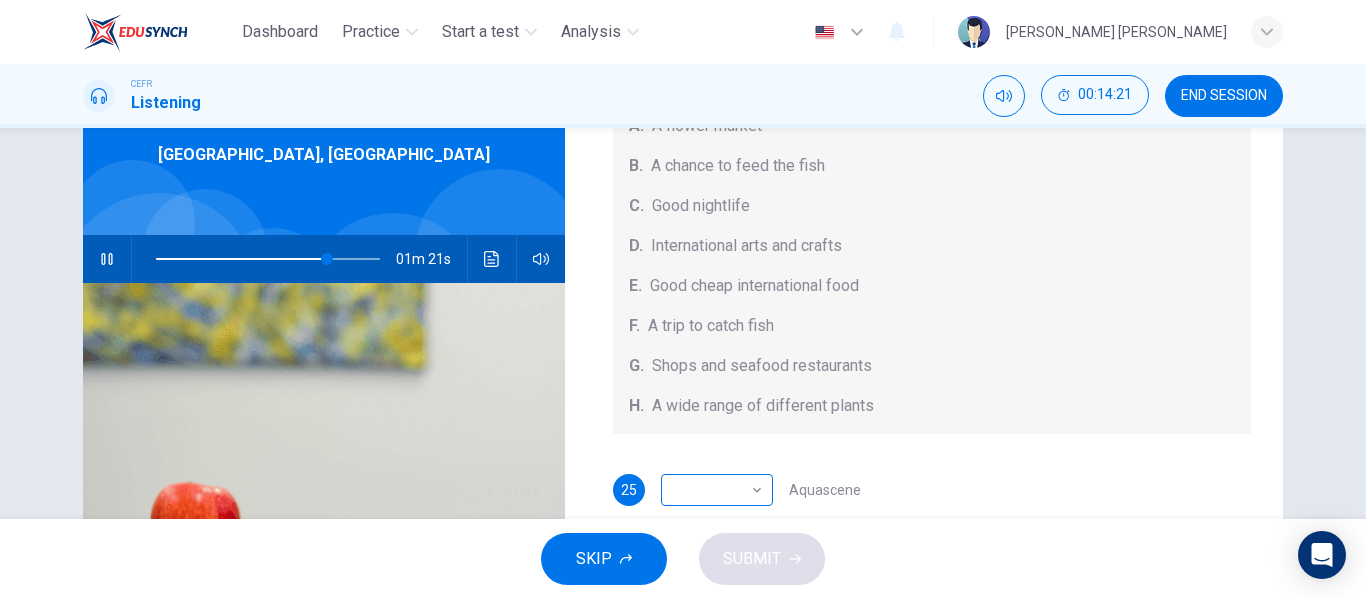 click on "Dashboard Practice Start a test Analysis English en ​ [PERSON_NAME] [PERSON_NAME] CEFR Listening 00:14:21 END SESSION Questions 25 - 29 Choose your answers from the box and write the correct letter  A-H  next to the questions below.
What can you find at each of the places below? A. A flower market B. A chance to feed the fish C. Good nightlife D. International arts and crafts E. Good cheap international food F. A trip to catch fish G. Shops and seafood restaurants H. A wide range of different plants 25 ​ ​ Aquascene 26 ​ ​ [PERSON_NAME][GEOGRAPHIC_DATA] 27 ​ ​ [GEOGRAPHIC_DATA] 28 ​ ​ [PERSON_NAME][GEOGRAPHIC_DATA] 29 ​ ​ [PERSON_NAME][GEOGRAPHIC_DATA], [GEOGRAPHIC_DATA] 01m 21s SKIP SUBMIT EduSynch - Online Language Proficiency Testing
Dashboard Practice Start a test Analysis Notifications © Copyright  2025" at bounding box center [683, 299] 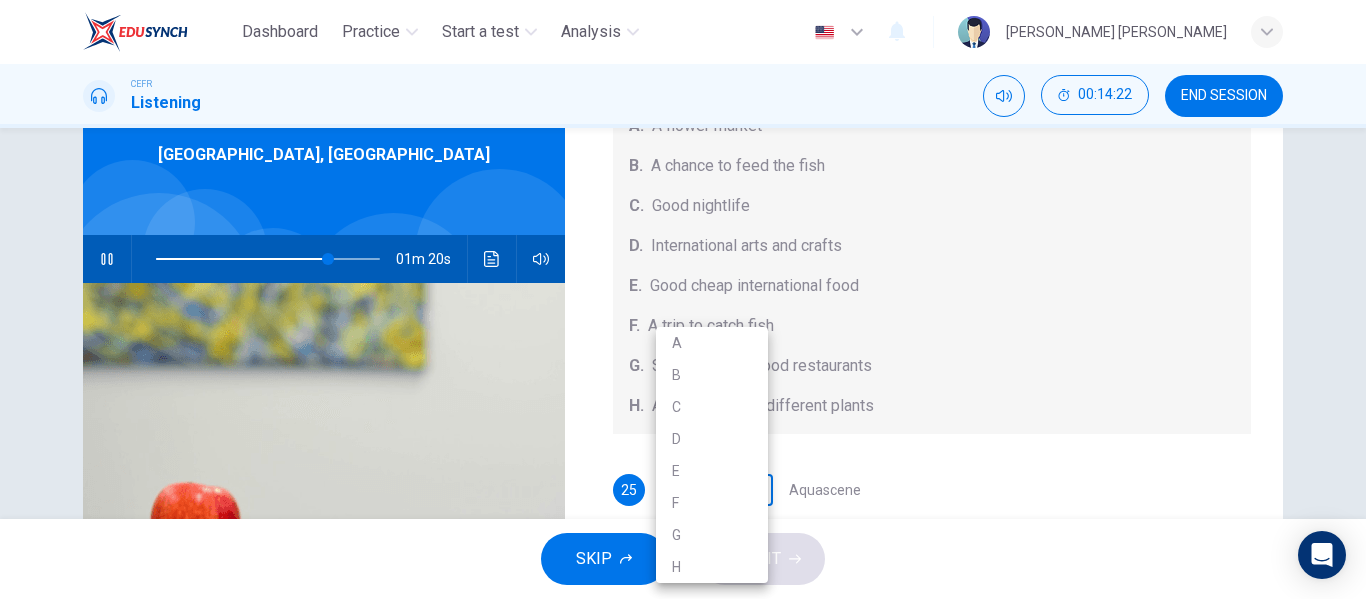 type on "77" 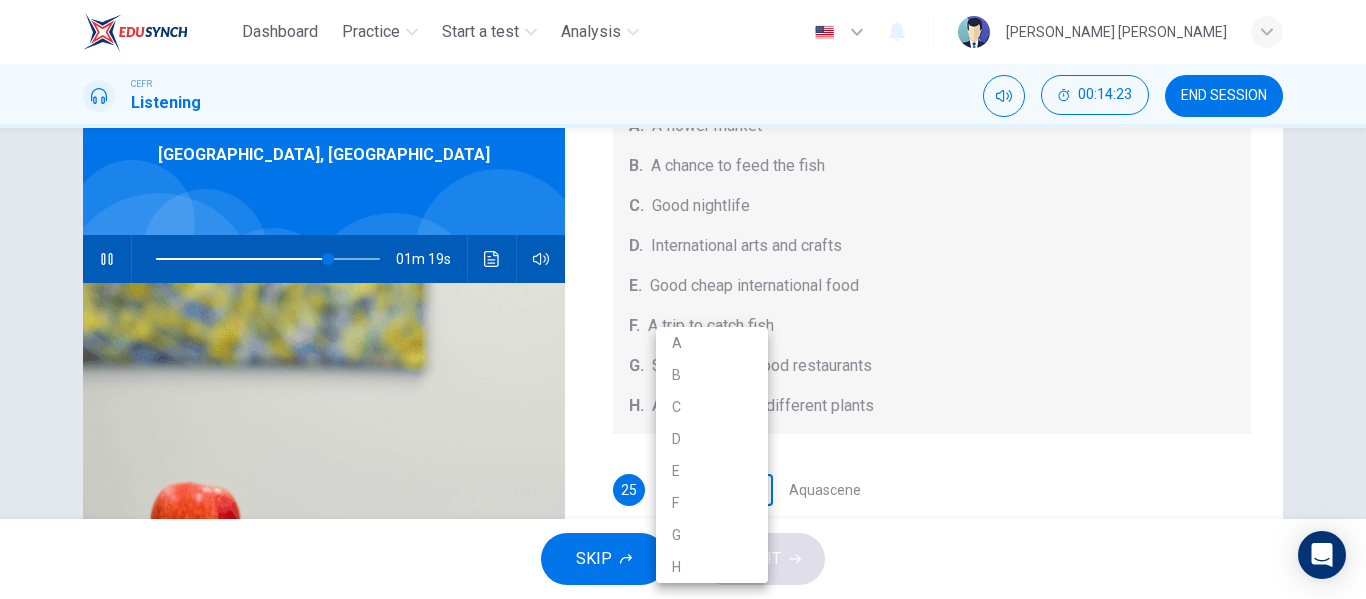 type 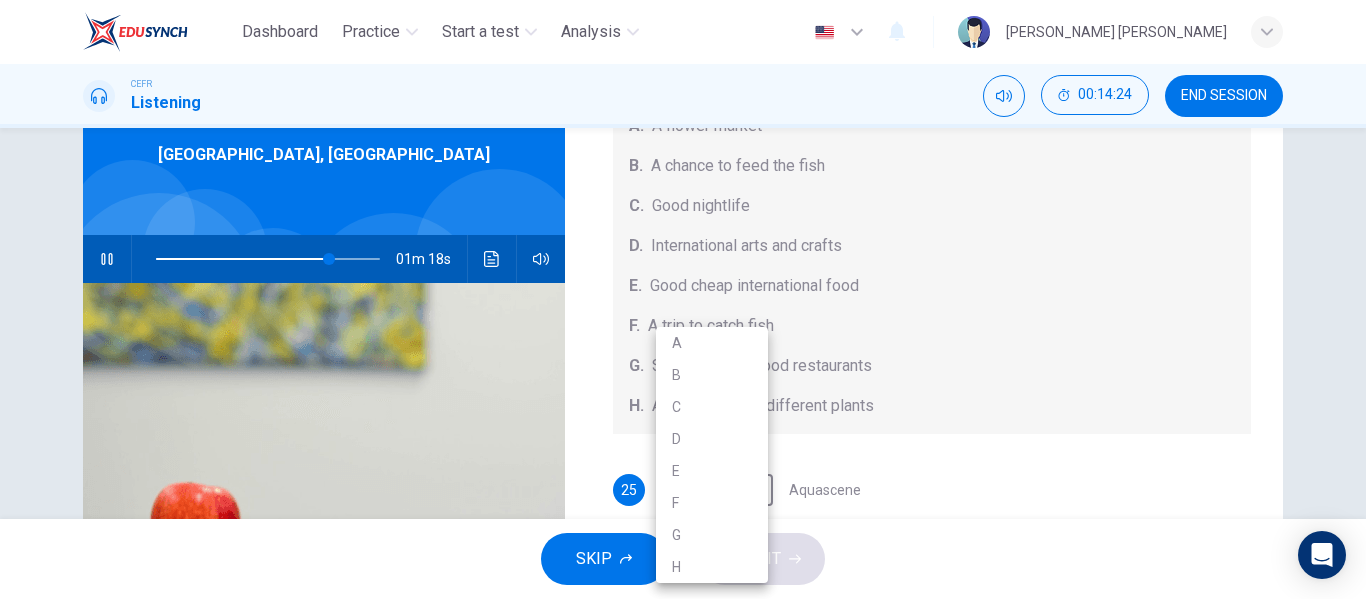 type 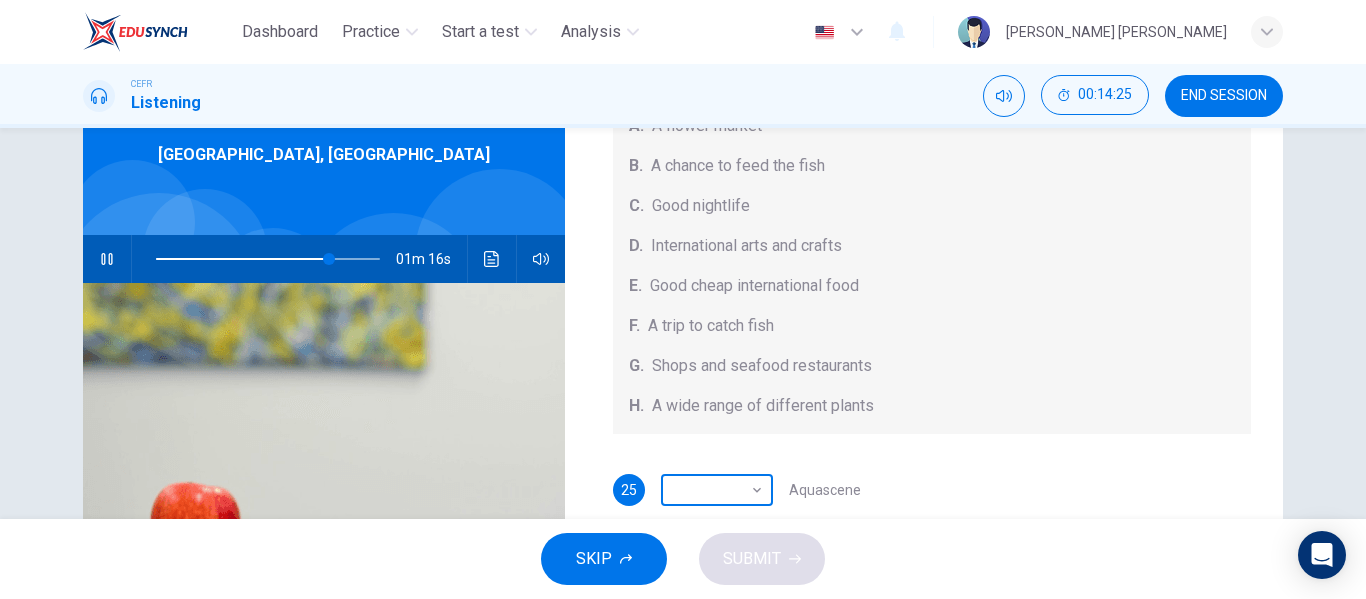 click on "Dashboard Practice Start a test Analysis English en ​ [PERSON_NAME] [PERSON_NAME] CEFR Listening 00:14:25 END SESSION Questions 25 - 29 Choose your answers from the box and write the correct letter  A-H  next to the questions below.
What can you find at each of the places below? A. A flower market B. A chance to feed the fish C. Good nightlife D. International arts and crafts E. Good cheap international food F. A trip to catch fish G. Shops and seafood restaurants H. A wide range of different plants 25 ​ ​ Aquascene 26 ​ ​ [PERSON_NAME][GEOGRAPHIC_DATA] 27 ​ ​ [GEOGRAPHIC_DATA] 28 ​ ​ [PERSON_NAME][GEOGRAPHIC_DATA] 29 ​ ​ [PERSON_NAME][GEOGRAPHIC_DATA], [GEOGRAPHIC_DATA] 01m 16s SKIP SUBMIT EduSynch - Online Language Proficiency Testing
Dashboard Practice Start a test Analysis Notifications © Copyright  2025" at bounding box center [683, 299] 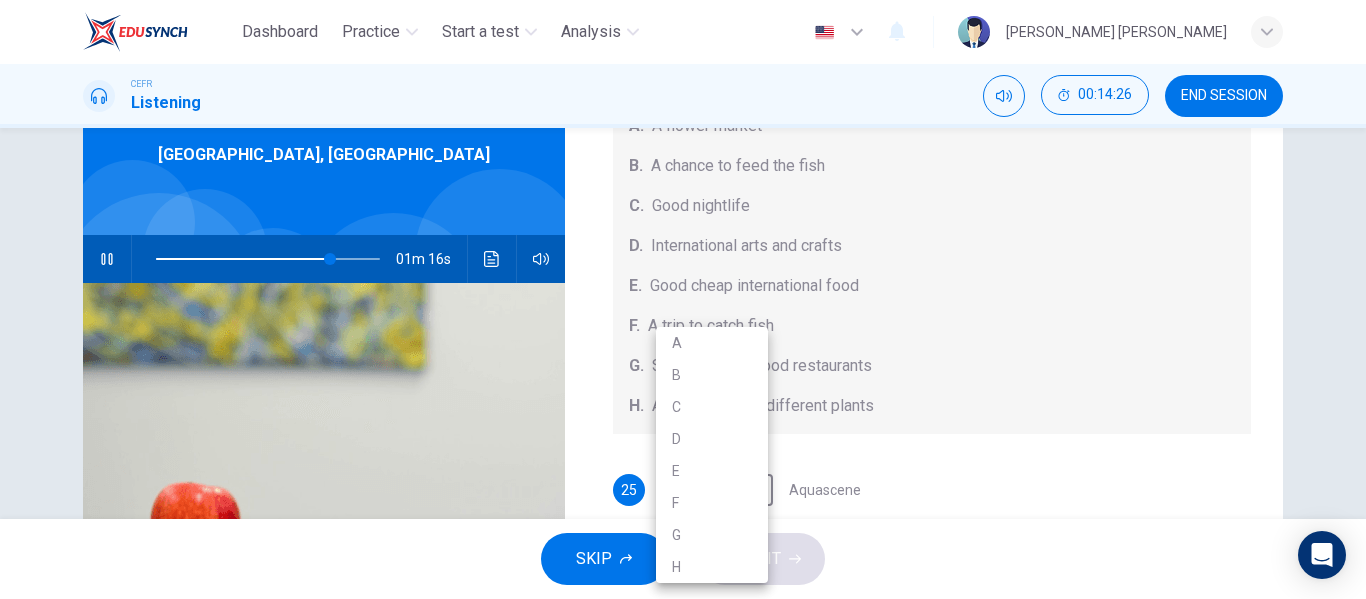 click on "B" at bounding box center [712, 375] 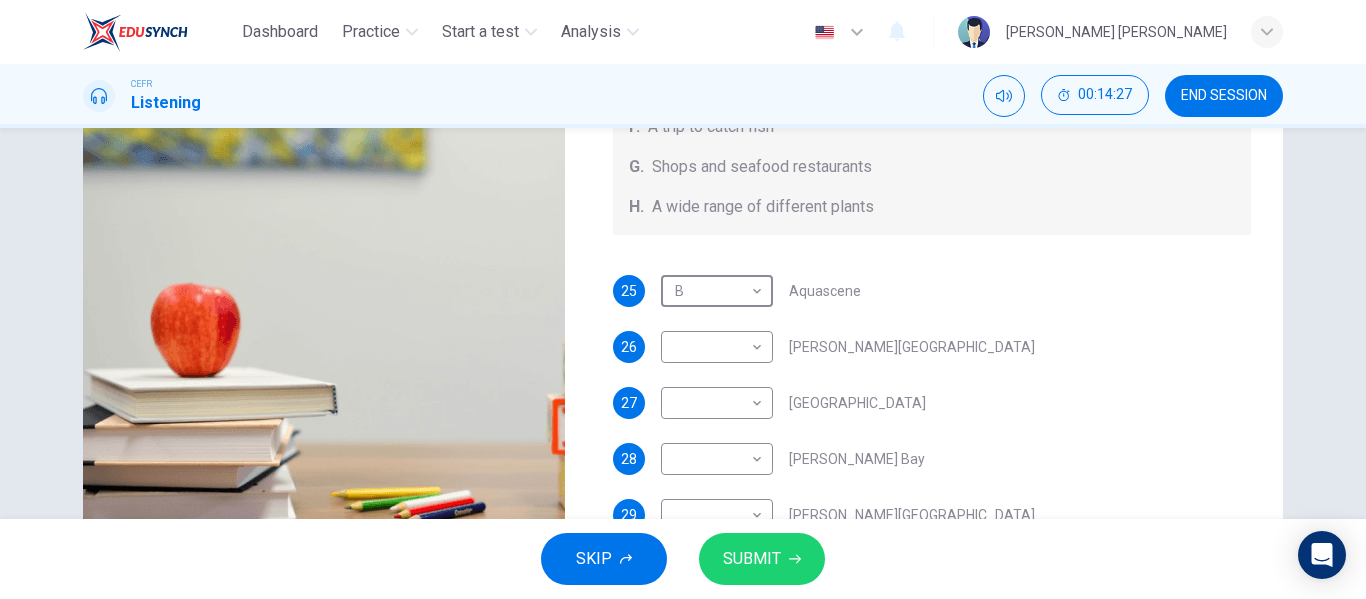 scroll, scrollTop: 293, scrollLeft: 0, axis: vertical 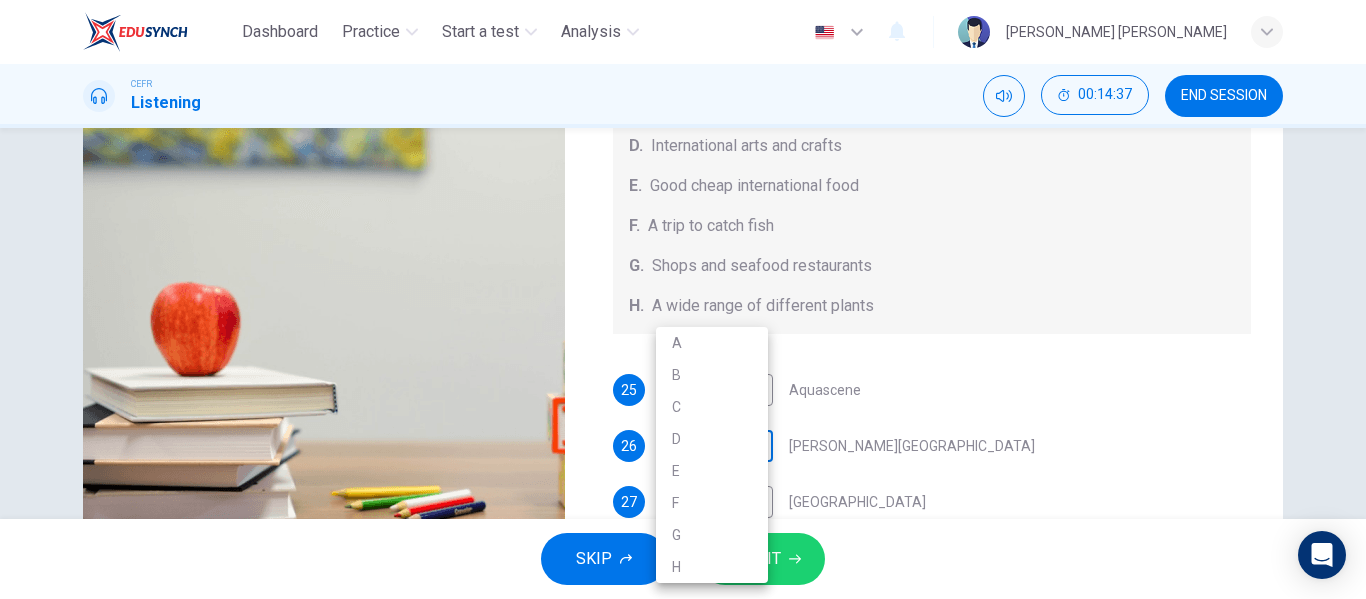 click on "Dashboard Practice Start a test Analysis English en ​ [PERSON_NAME] [PERSON_NAME] CEFR Listening 00:14:37 END SESSION Questions 25 - 29 Choose your answers from the box and write the correct letter  A-H  next to the questions below.
What can you find at each of the places below? A. A flower market B. A chance to feed the fish C. Good nightlife D. International arts and crafts E. Good cheap international food F. A trip to catch fish G. Shops and seafood restaurants H. A wide range of different plants 25 B B ​ Aquascene 26 ​ ​ [PERSON_NAME][GEOGRAPHIC_DATA] 27 ​ ​ [GEOGRAPHIC_DATA] 28 ​ ​ [PERSON_NAME][GEOGRAPHIC_DATA] 29 ​ ​ [PERSON_NAME][GEOGRAPHIC_DATA], [GEOGRAPHIC_DATA] 01m 04s SKIP SUBMIT EduSynch - Online Language Proficiency Testing
Dashboard Practice Start a test Analysis Notifications © Copyright  2025 A B C D E F G H" at bounding box center [683, 299] 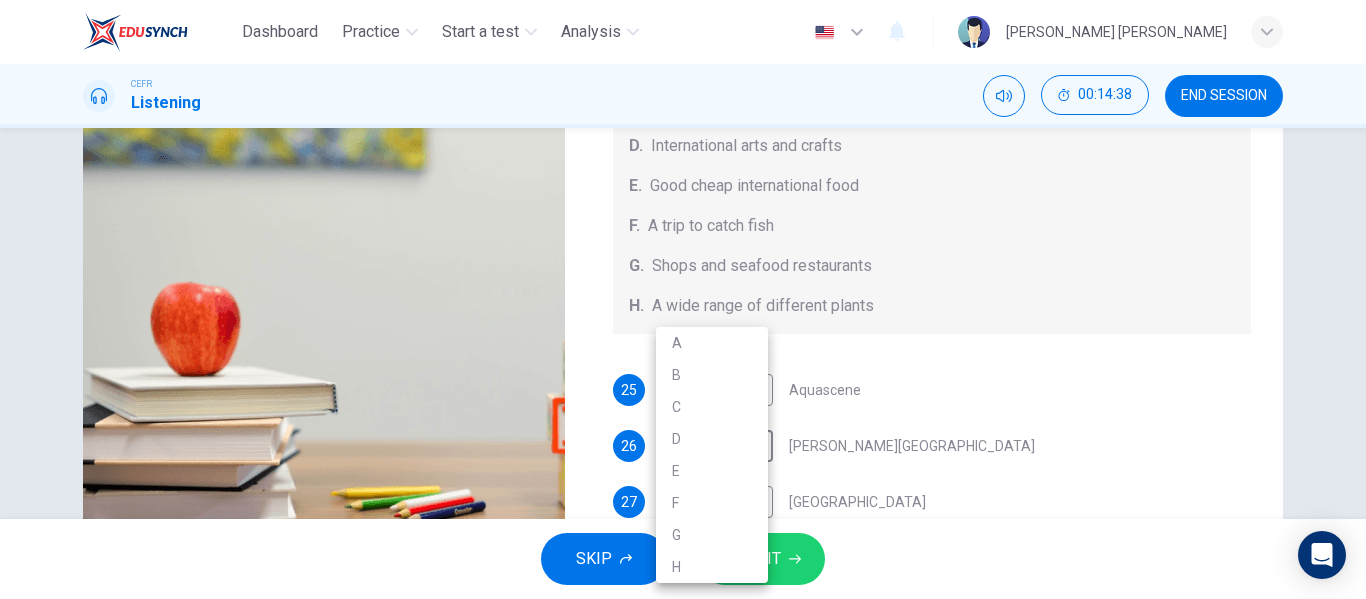 click on "G" at bounding box center (712, 535) 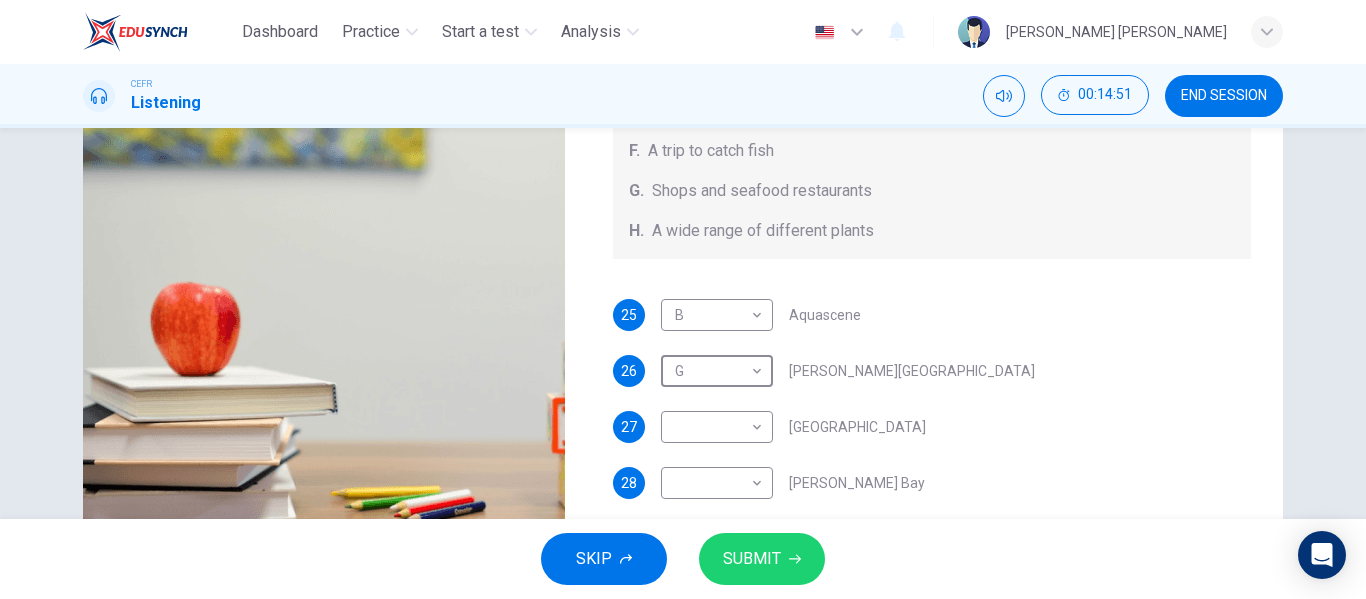 scroll, scrollTop: 0, scrollLeft: 0, axis: both 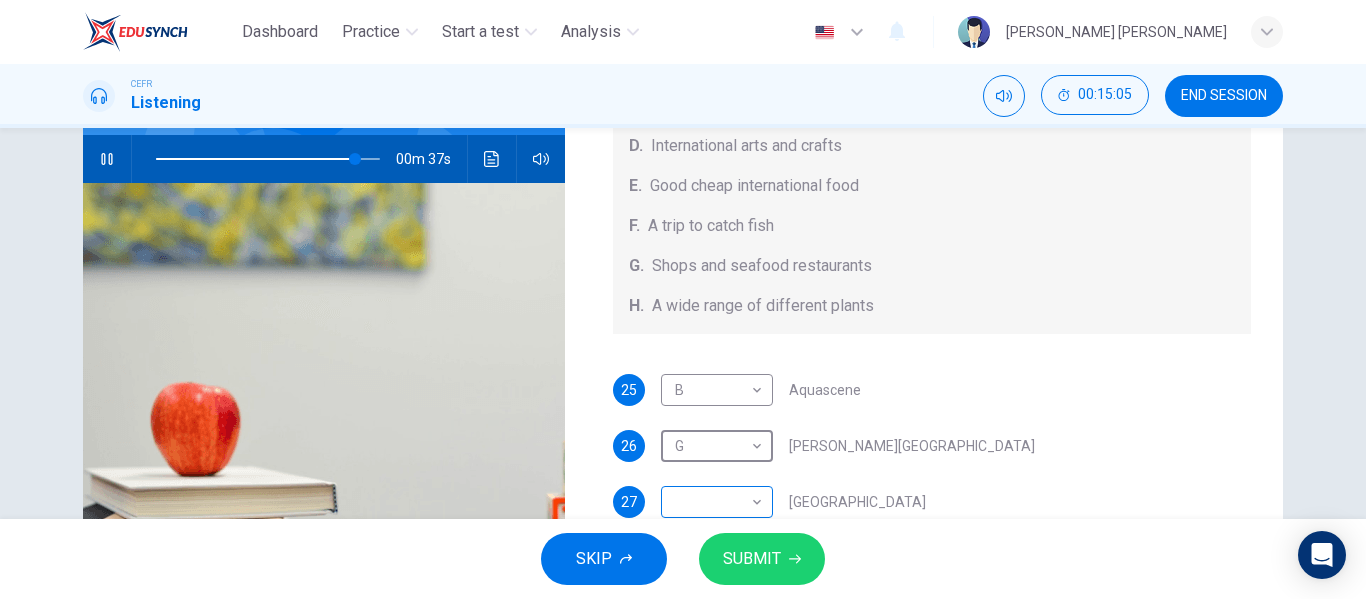 click on "Dashboard Practice Start a test Analysis English en ​ [PERSON_NAME] [PERSON_NAME] CEFR Listening 00:15:05 END SESSION Questions 25 - 29 Choose your answers from the box and write the correct letter  A-H  next to the questions below.
What can you find at each of the places below? A. A flower market B. A chance to feed the fish C. Good nightlife D. International arts and crafts E. Good cheap international food F. A trip to catch fish G. Shops and seafood restaurants H. A wide range of different plants 25 B B ​ Aquascene 26 G G ​ [PERSON_NAME][GEOGRAPHIC_DATA] 27 ​ ​ [GEOGRAPHIC_DATA] 28 ​ ​ [PERSON_NAME][GEOGRAPHIC_DATA] 29 ​ ​ [PERSON_NAME][GEOGRAPHIC_DATA], [GEOGRAPHIC_DATA] 00m 37s SKIP SUBMIT EduSynch - Online Language Proficiency Testing
Dashboard Practice Start a test Analysis Notifications © Copyright  2025" at bounding box center [683, 299] 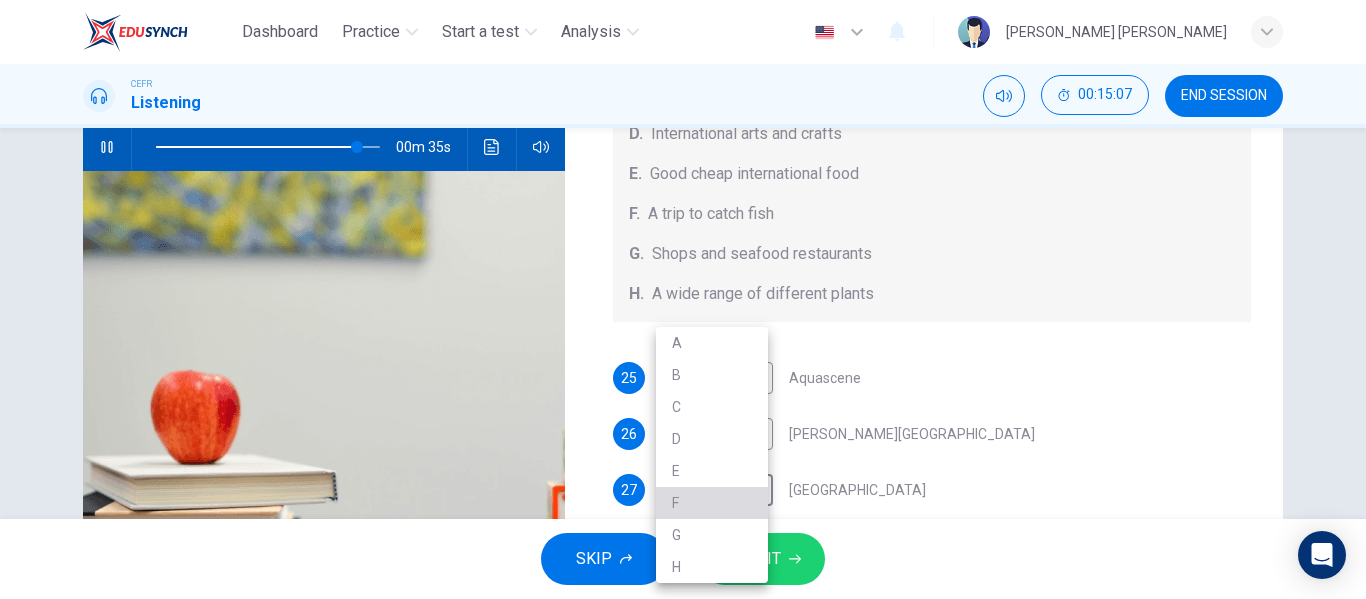 click on "F" at bounding box center [712, 503] 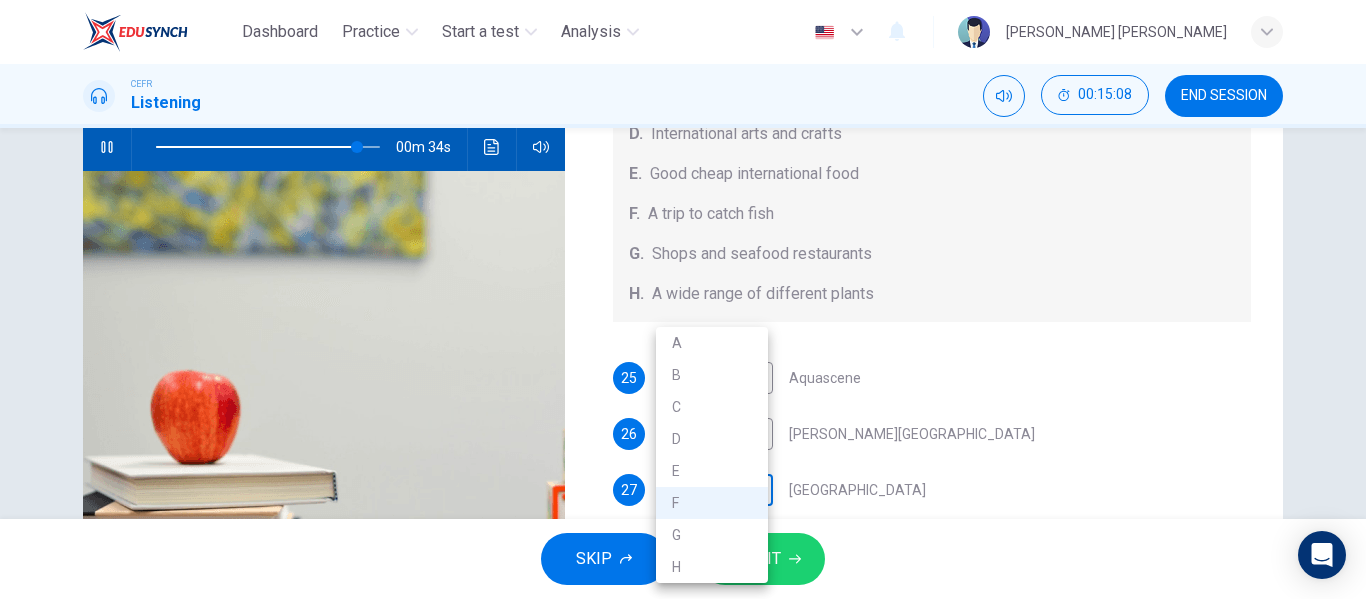 click on "Dashboard Practice Start a test Analysis English en ​ [PERSON_NAME] [PERSON_NAME] CEFR Listening 00:15:08 END SESSION Questions 25 - 29 Choose your answers from the box and write the correct letter  A-H  next to the questions below.
What can you find at each of the places below? A. A flower market B. A chance to feed the fish C. Good nightlife D. International arts and crafts E. Good cheap international food F. A trip to catch fish G. Shops and seafood restaurants H. A wide range of different plants 25 B B ​ Aquascene 26 G G ​ [PERSON_NAME][GEOGRAPHIC_DATA] 27 F F ​ [GEOGRAPHIC_DATA] 28 ​ ​ [PERSON_NAME][GEOGRAPHIC_DATA] 29 ​ ​ [PERSON_NAME][GEOGRAPHIC_DATA], [GEOGRAPHIC_DATA] 00m 34s SKIP SUBMIT EduSynch - Online Language Proficiency Testing
Dashboard Practice Start a test Analysis Notifications © Copyright  2025 A B C D E F G H" at bounding box center (683, 299) 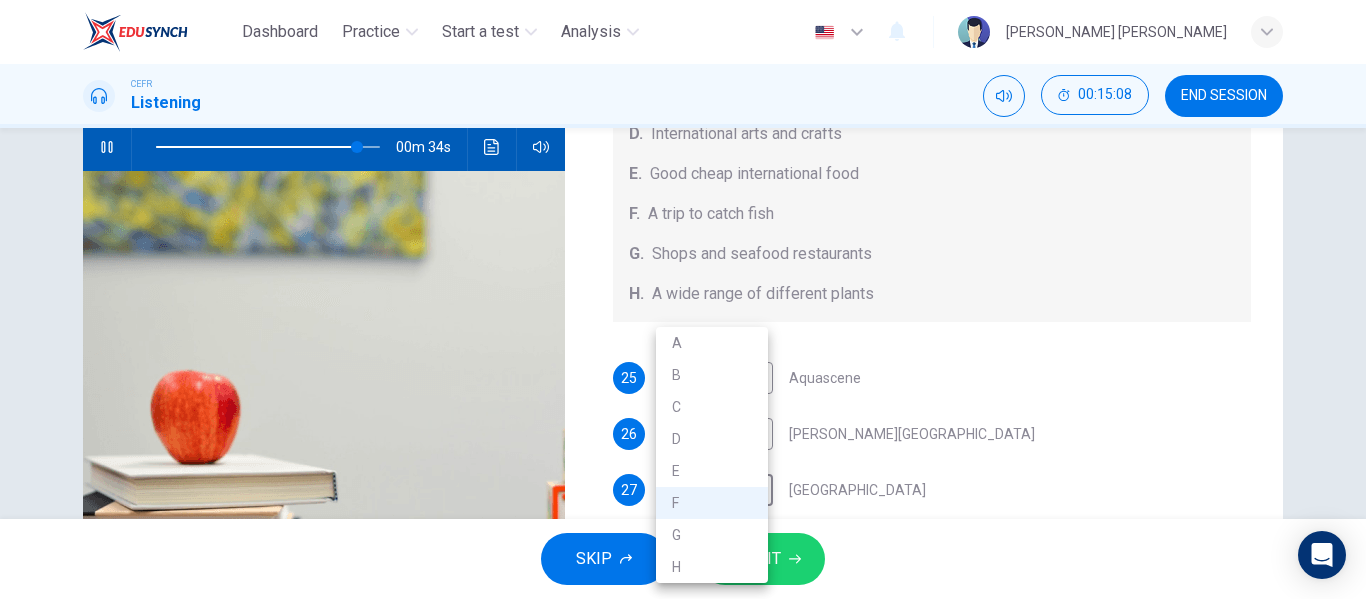 click on "G" at bounding box center [712, 535] 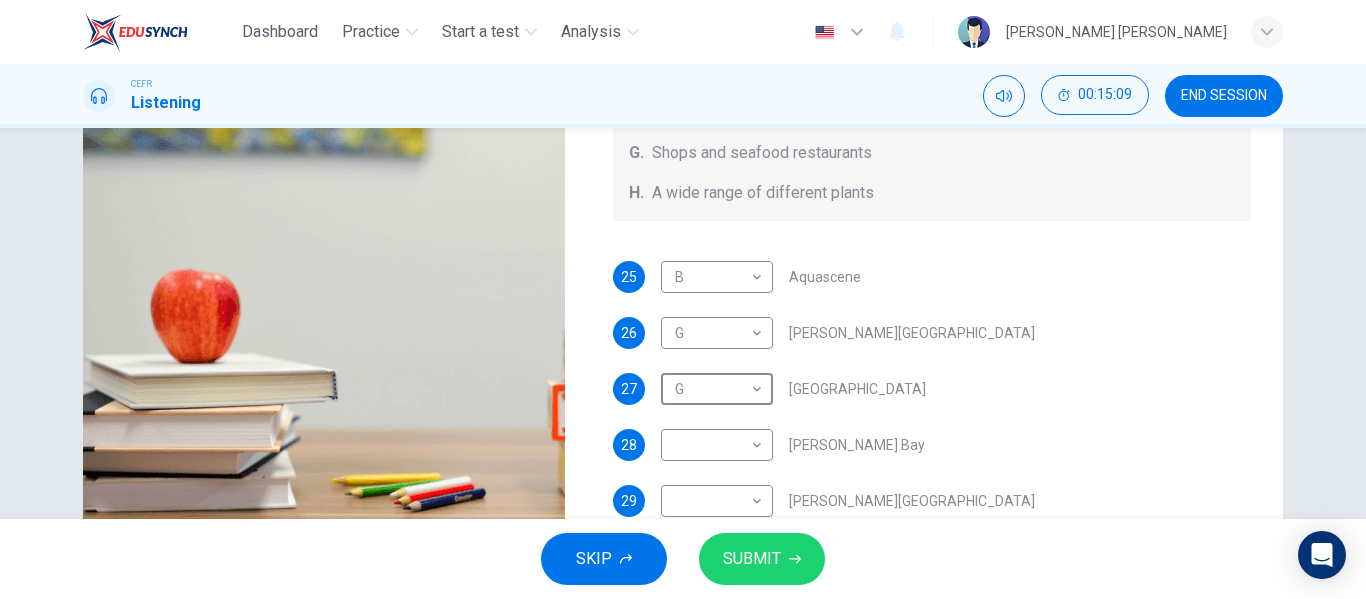 scroll, scrollTop: 384, scrollLeft: 0, axis: vertical 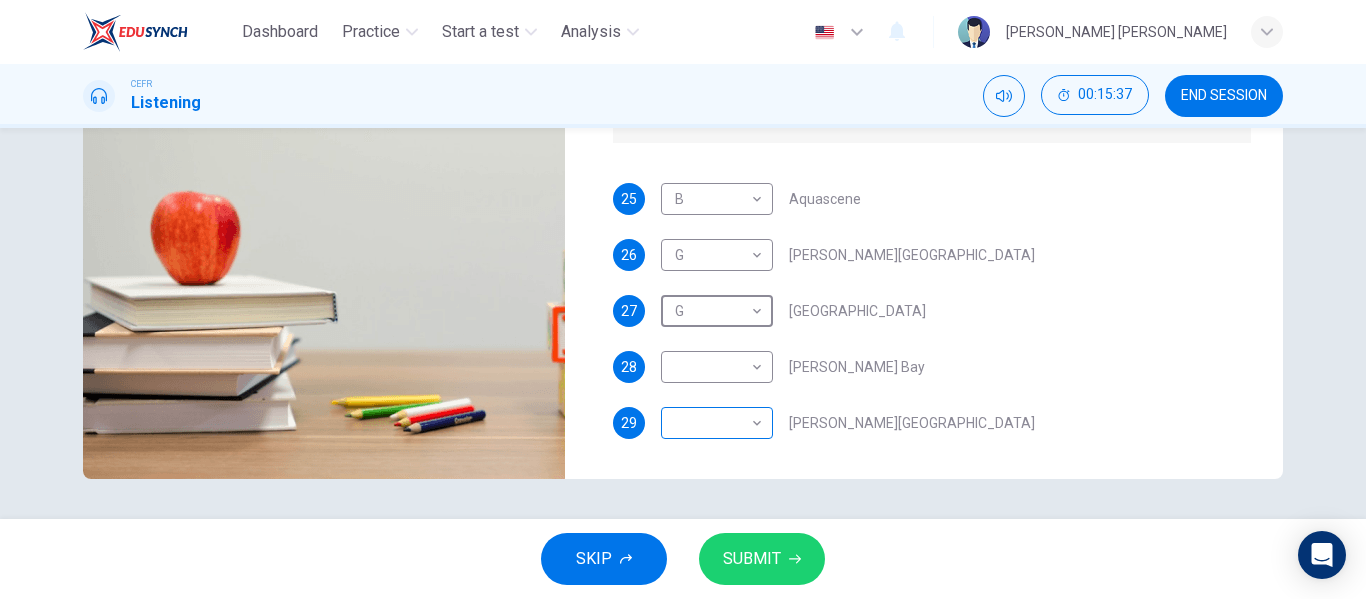 click on "Dashboard Practice Start a test Analysis English en ​ [PERSON_NAME] [PERSON_NAME] CEFR Listening 00:15:37 END SESSION Questions 25 - 29 Choose your answers from the box and write the correct letter  A-H  next to the questions below.
What can you find at each of the places below? A. A flower market B. A chance to feed the fish C. Good nightlife D. International arts and crafts E. Good cheap international food F. A trip to catch fish G. Shops and seafood restaurants H. A wide range of different plants 25 B B ​ Aquascene 26 G G ​ [PERSON_NAME][GEOGRAPHIC_DATA] 27 G G ​ [GEOGRAPHIC_DATA] 28 ​ ​ [PERSON_NAME][GEOGRAPHIC_DATA] 29 ​ ​ [PERSON_NAME][GEOGRAPHIC_DATA], [GEOGRAPHIC_DATA] 00m 05s SKIP SUBMIT EduSynch - Online Language Proficiency Testing
Dashboard Practice Start a test Analysis Notifications © Copyright  2025" at bounding box center (683, 299) 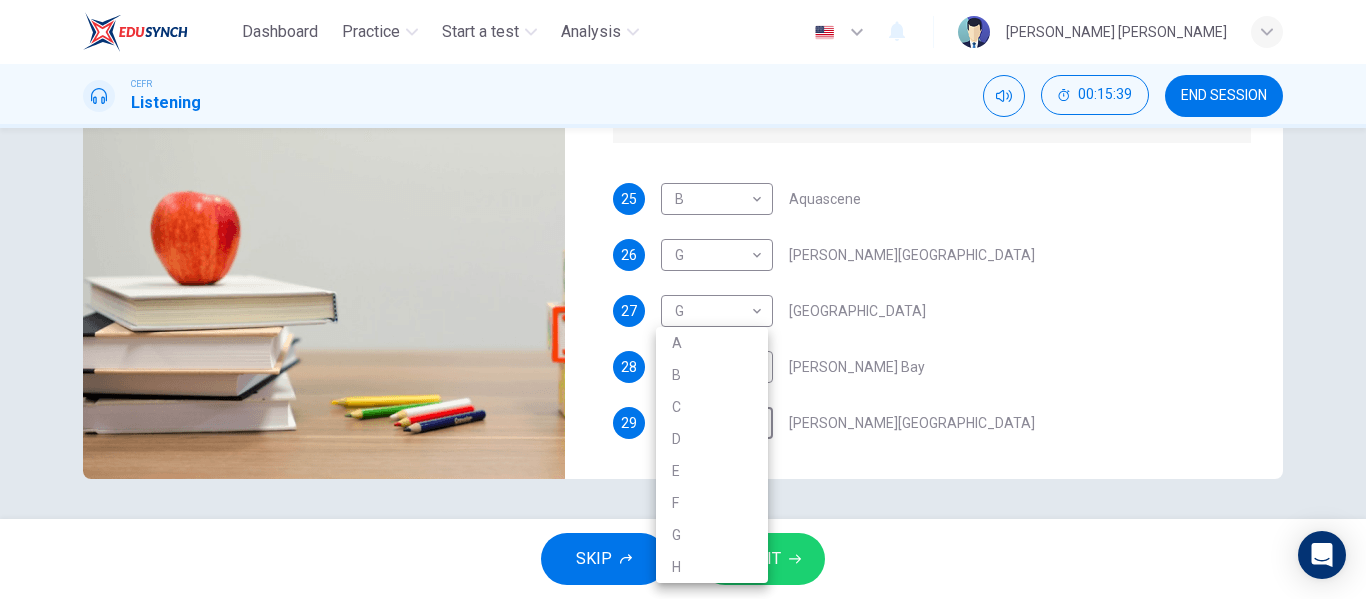 click at bounding box center [683, 299] 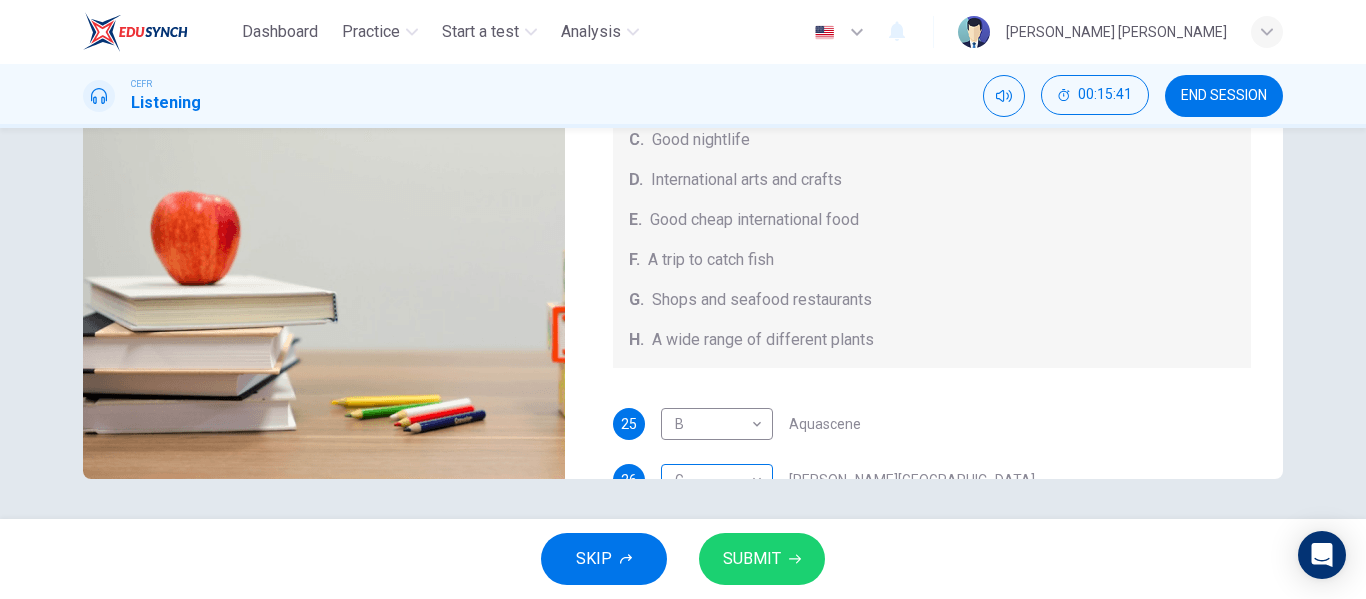 scroll, scrollTop: 225, scrollLeft: 0, axis: vertical 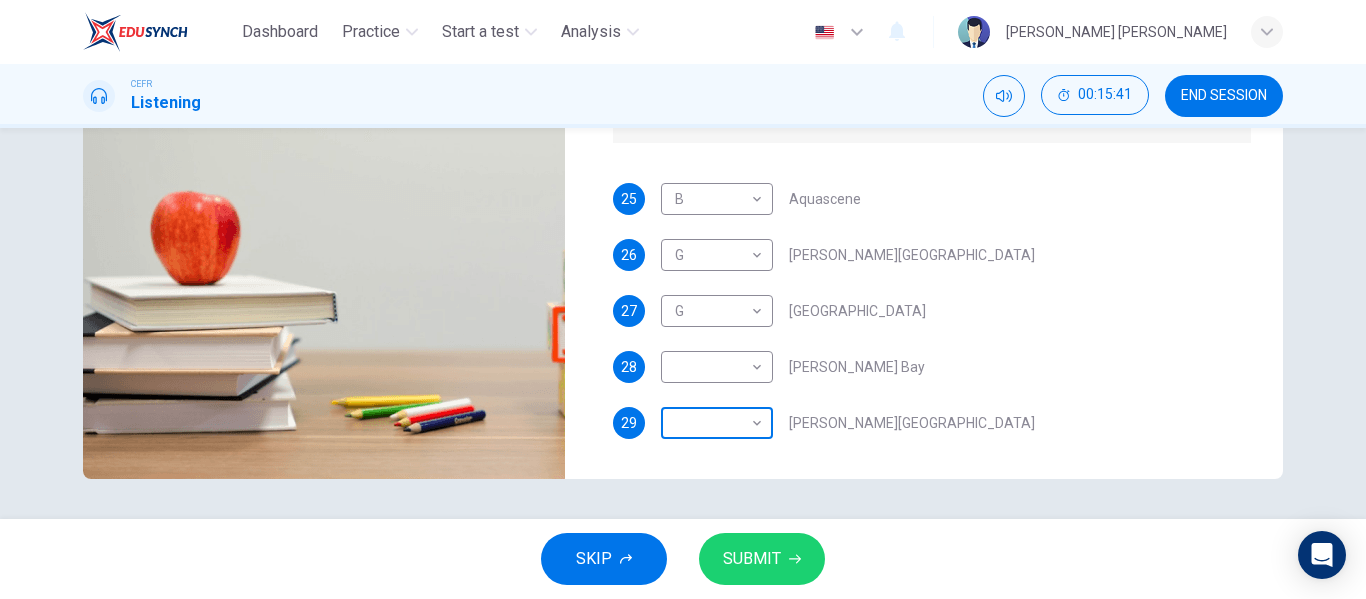 type on "0" 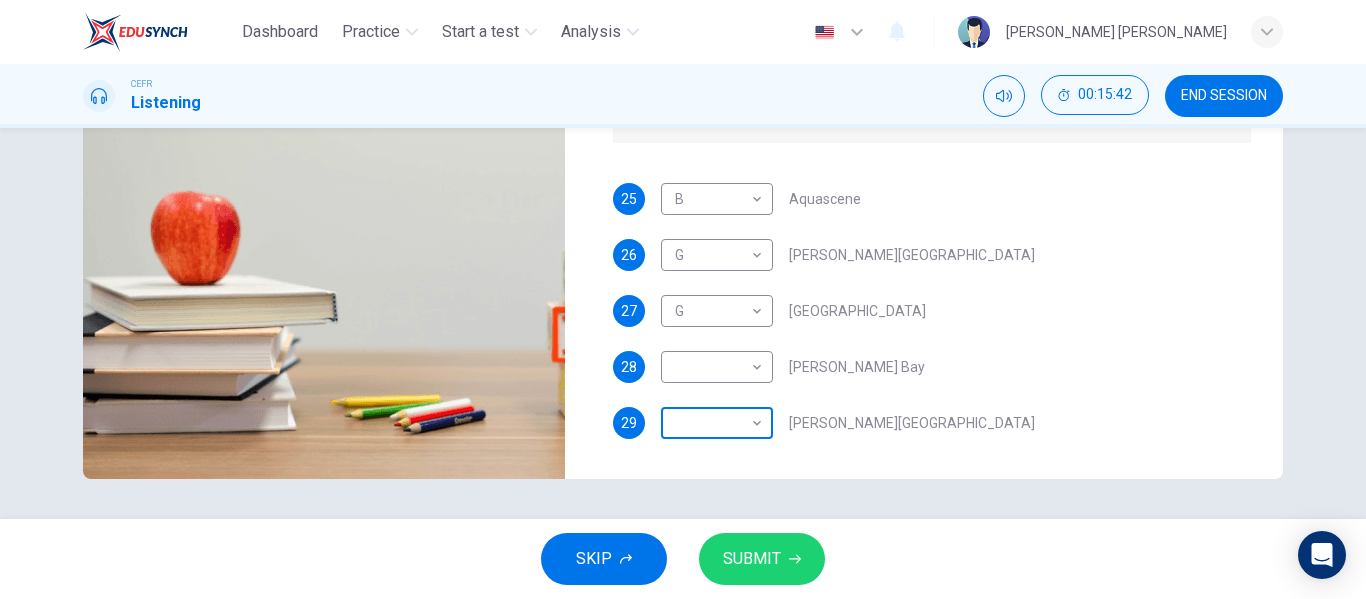 click on "Dashboard Practice Start a test Analysis English en ​ [PERSON_NAME] [PERSON_NAME] CEFR Listening 00:15:42 END SESSION Questions 25 - 29 Choose your answers from the box and write the correct letter  A-H  next to the questions below.
What can you find at each of the places below? A. A flower market B. A chance to feed the fish C. Good nightlife D. International arts and crafts E. Good cheap international food F. A trip to catch fish G. Shops and seafood restaurants H. A wide range of different plants 25 B B ​ Aquascene 26 G G ​ [PERSON_NAME][GEOGRAPHIC_DATA] 27 G G ​ [GEOGRAPHIC_DATA] 28 ​ ​ [PERSON_NAME][GEOGRAPHIC_DATA] 29 ​ ​ [PERSON_NAME][GEOGRAPHIC_DATA] [GEOGRAPHIC_DATA], [GEOGRAPHIC_DATA] 05m 44s SKIP SUBMIT EduSynch - Online Language Proficiency Testing
Dashboard Practice Start a test Analysis Notifications © Copyright  2025" at bounding box center [683, 299] 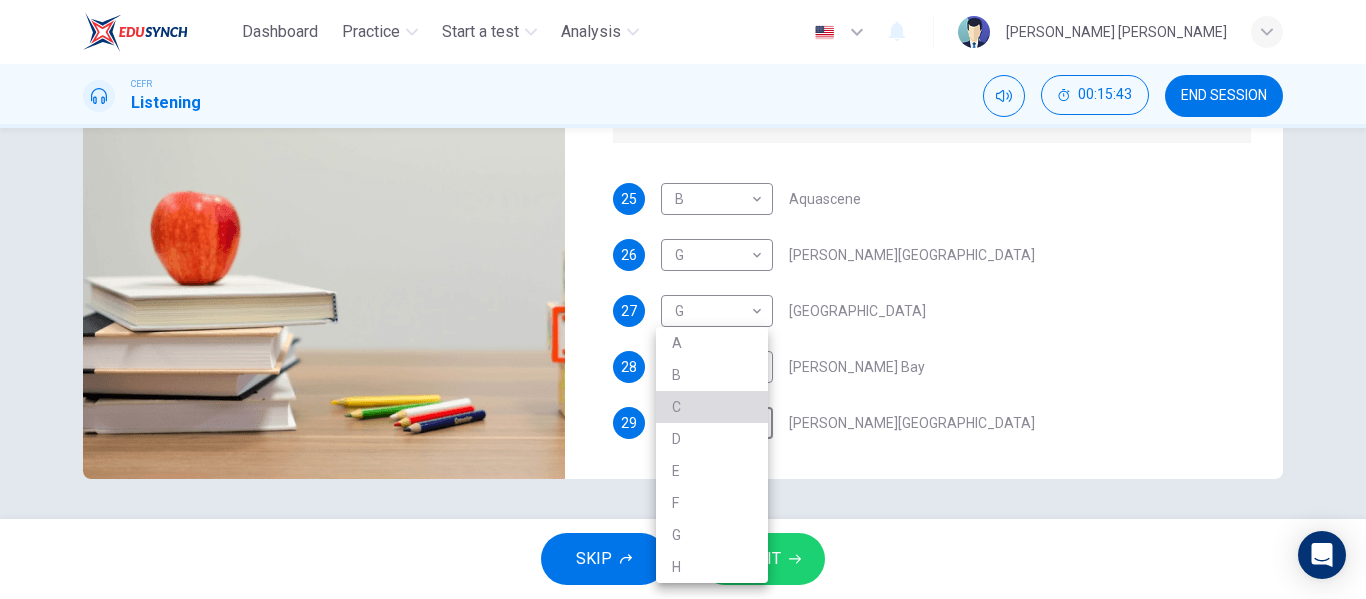 click on "C" at bounding box center (712, 407) 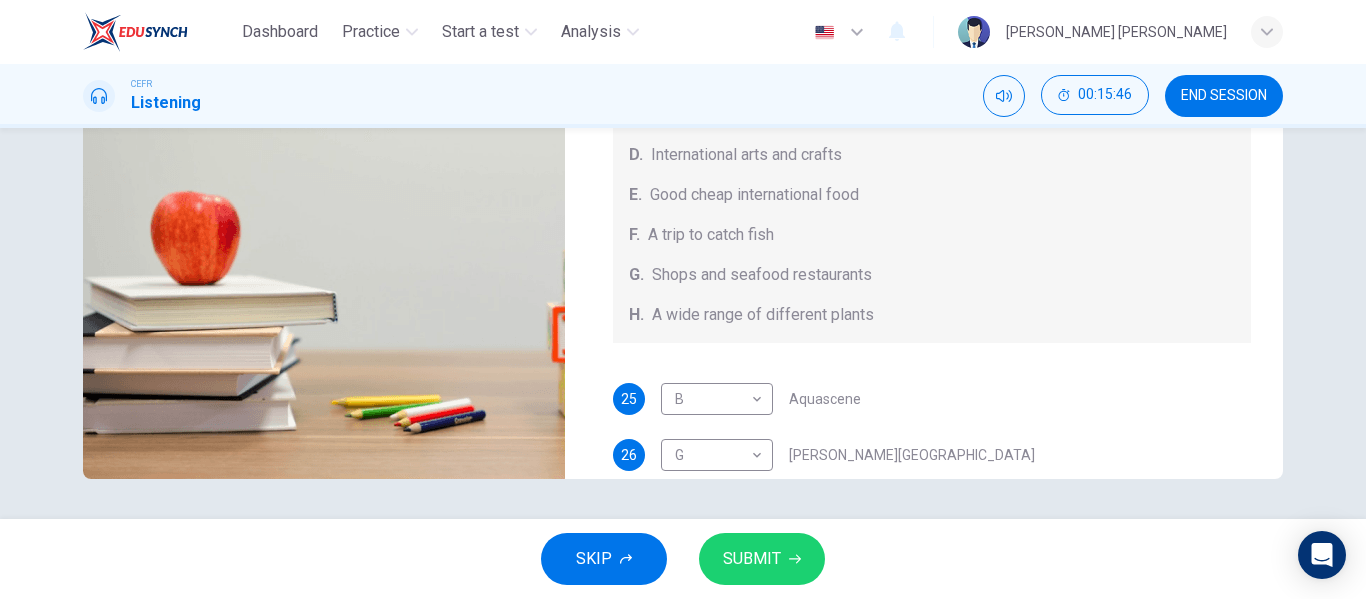 scroll, scrollTop: 0, scrollLeft: 0, axis: both 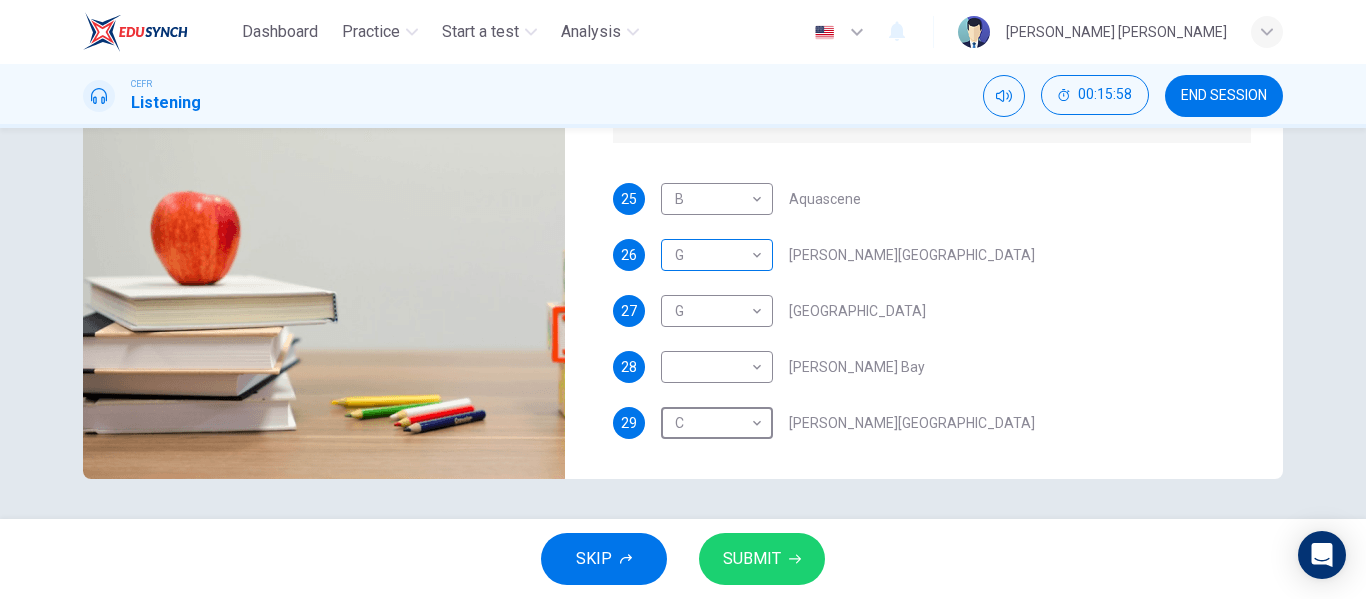 click on "Dashboard Practice Start a test Analysis English en ​ [PERSON_NAME] [PERSON_NAME] CEFR Listening 00:15:58 END SESSION Questions 25 - 29 Choose your answers from the box and write the correct letter  A-H  next to the questions below.
What can you find at each of the places below? A. A flower market B. A chance to feed the fish C. Good nightlife D. International arts and crafts E. Good cheap international food F. A trip to catch fish G. Shops and seafood restaurants H. A wide range of different plants 25 B B ​ Aquascene 26 G G ​ [PERSON_NAME][GEOGRAPHIC_DATA] 27 G G ​ [GEOGRAPHIC_DATA] 28 ​ ​ [PERSON_NAME][GEOGRAPHIC_DATA] [STREET_ADDRESS][PERSON_NAME] 05m 44s SKIP SUBMIT EduSynch - Online Language Proficiency Testing
Dashboard Practice Start a test Analysis Notifications © Copyright  2025" at bounding box center [683, 299] 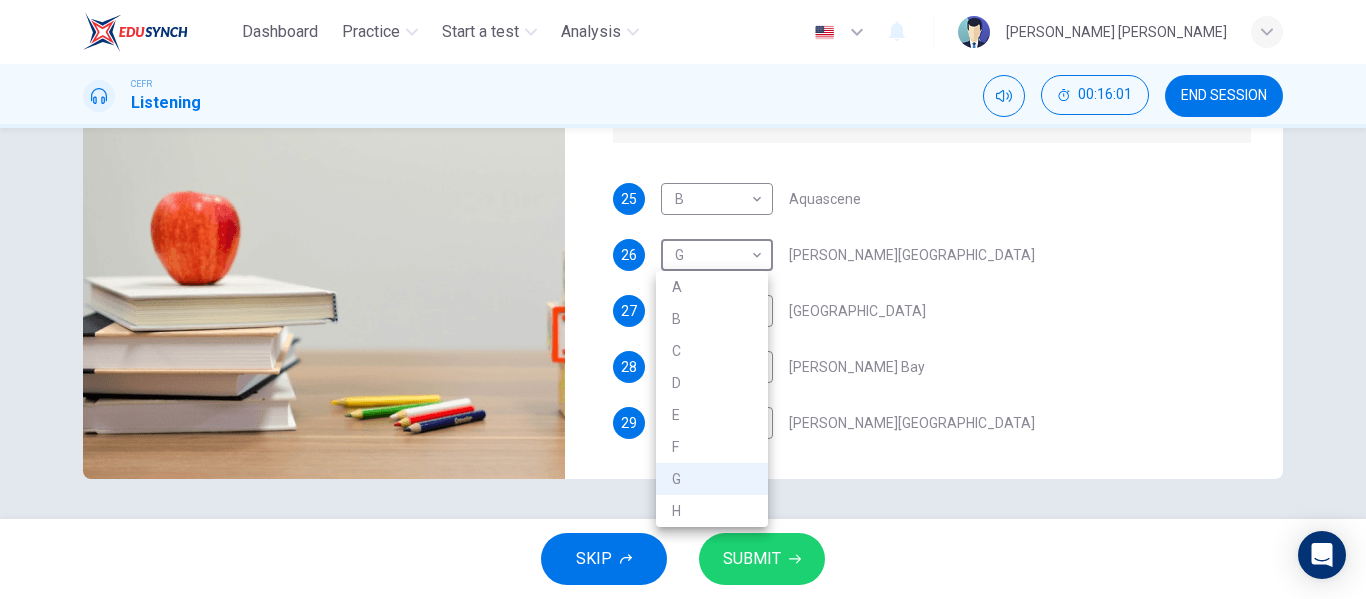 click at bounding box center [683, 299] 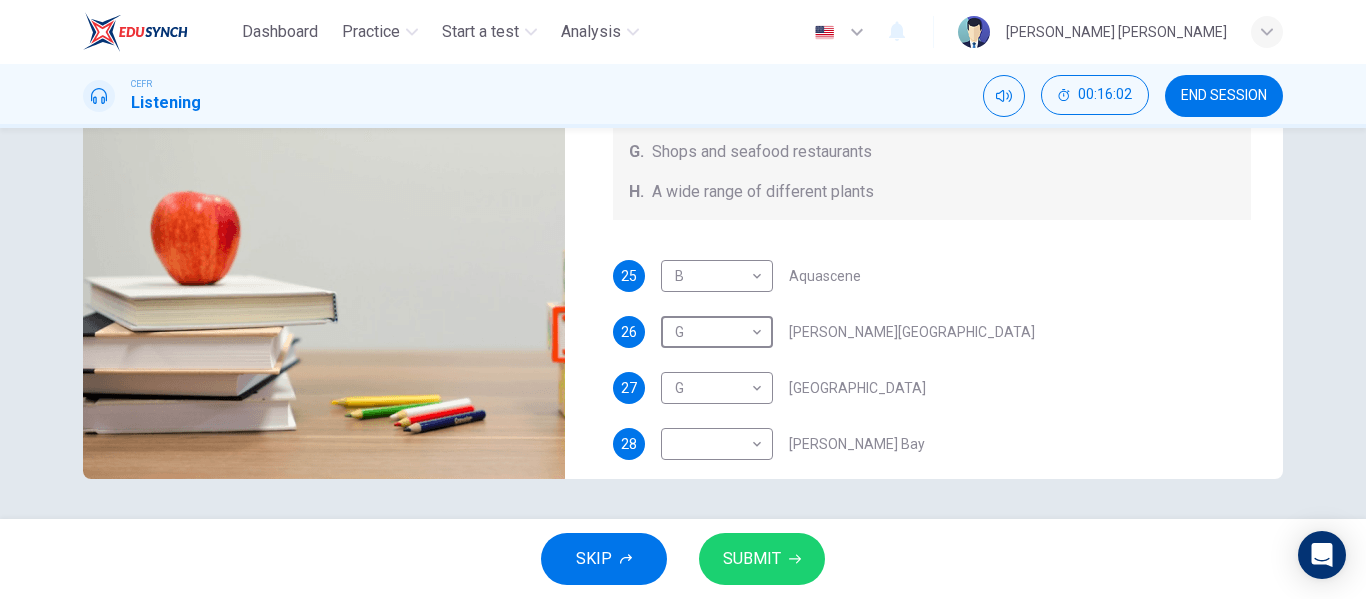 scroll, scrollTop: 0, scrollLeft: 0, axis: both 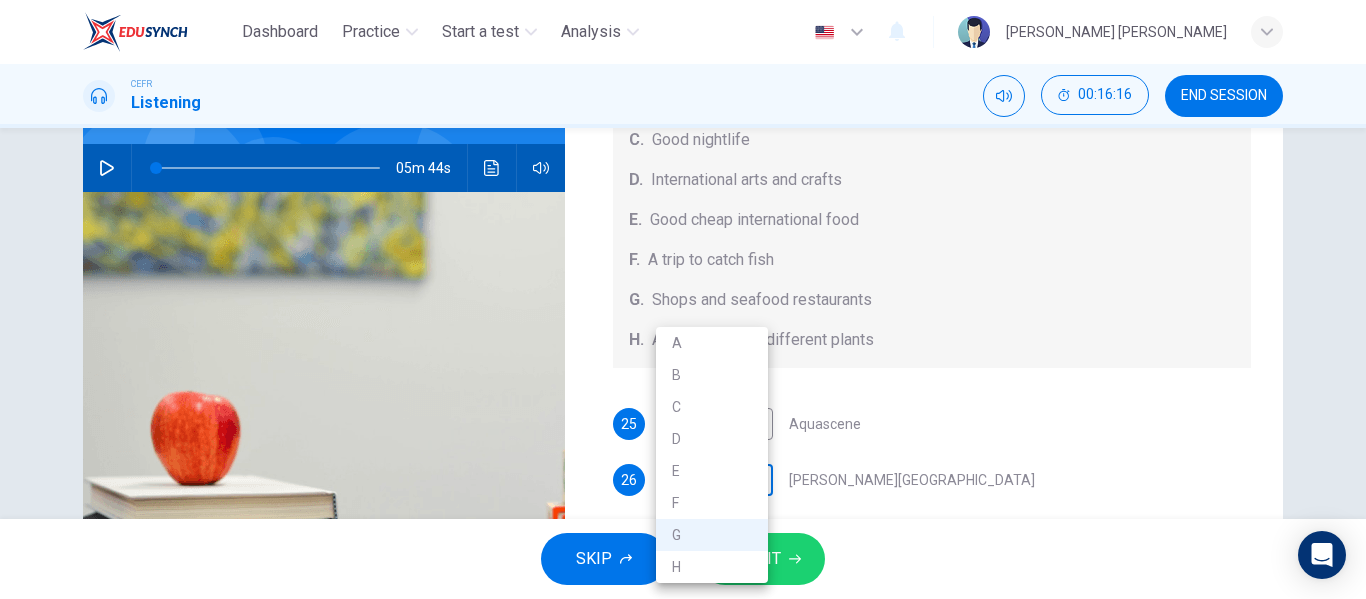 click on "Dashboard Practice Start a test Analysis English en ​ [PERSON_NAME] [PERSON_NAME] CEFR Listening 00:16:16 END SESSION Questions 25 - 29 Choose your answers from the box and write the correct letter  A-H  next to the questions below.
What can you find at each of the places below? A. A flower market B. A chance to feed the fish C. Good nightlife D. International arts and crafts E. Good cheap international food F. A trip to catch fish G. Shops and seafood restaurants H. A wide range of different plants 25 B B ​ Aquascene 26 G G ​ [PERSON_NAME][GEOGRAPHIC_DATA] 27 G G ​ [GEOGRAPHIC_DATA] 28 ​ ​ [PERSON_NAME][GEOGRAPHIC_DATA] [STREET_ADDRESS][PERSON_NAME] 05m 44s SKIP SUBMIT EduSynch - Online Language Proficiency Testing
Dashboard Practice Start a test Analysis Notifications © Copyright  2025 A B C D E F G H" at bounding box center [683, 299] 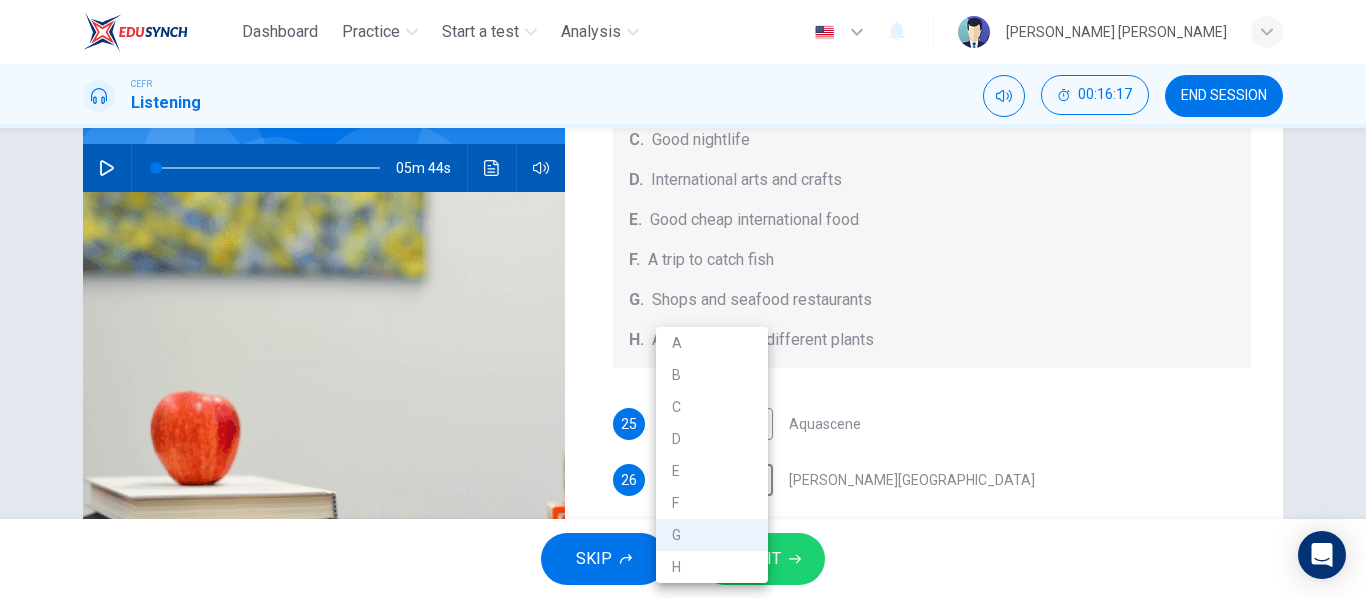 click at bounding box center (683, 299) 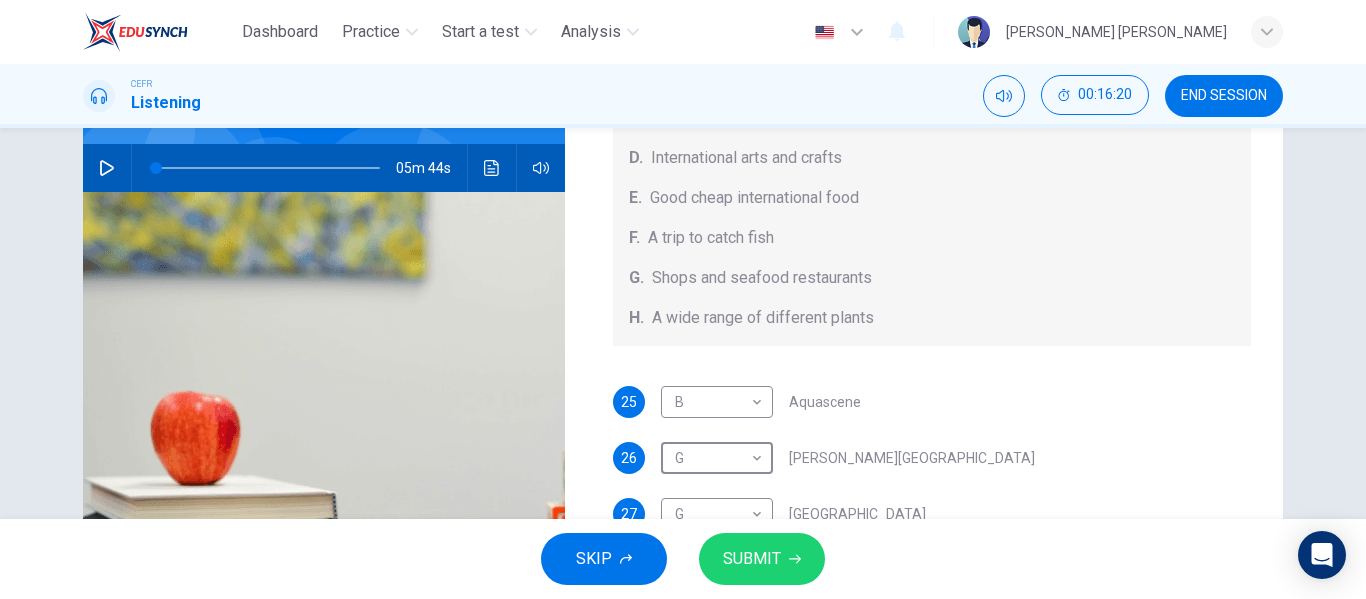 scroll, scrollTop: 225, scrollLeft: 0, axis: vertical 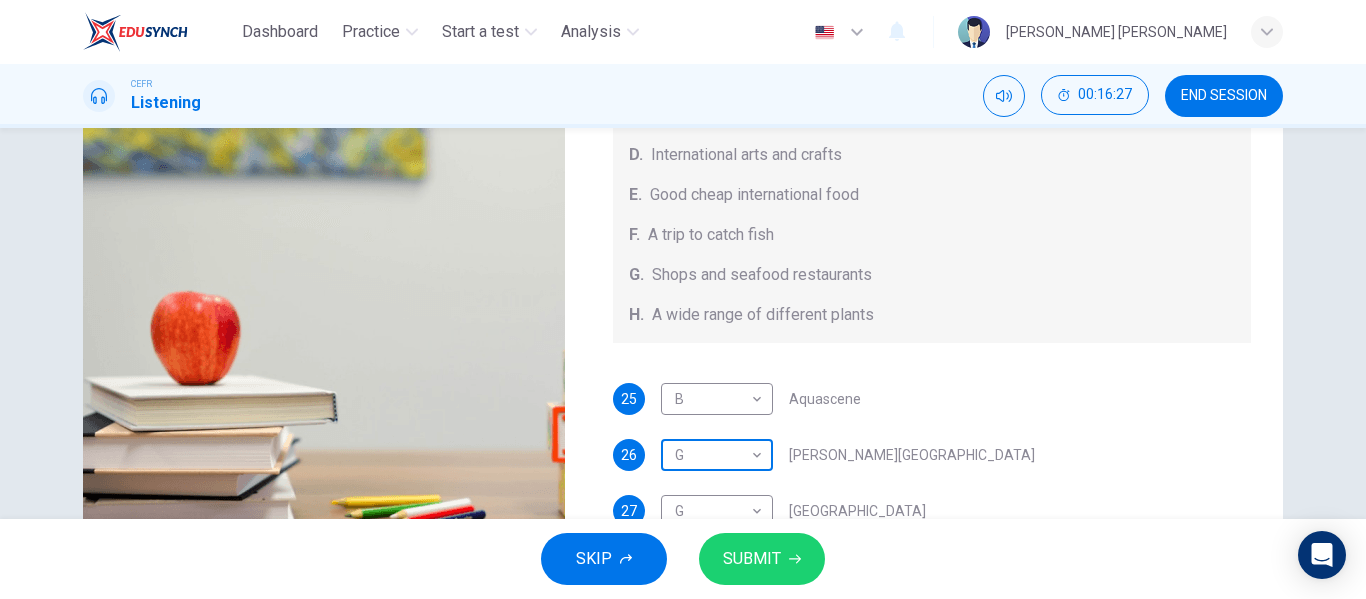 click on "Dashboard Practice Start a test Analysis English en ​ [PERSON_NAME] [PERSON_NAME] CEFR Listening 00:16:27 END SESSION Questions 25 - 29 Choose your answers from the box and write the correct letter  A-H  next to the questions below.
What can you find at each of the places below? A. A flower market B. A chance to feed the fish C. Good nightlife D. International arts and crafts E. Good cheap international food F. A trip to catch fish G. Shops and seafood restaurants H. A wide range of different plants 25 B B ​ Aquascene 26 G G ​ [PERSON_NAME][GEOGRAPHIC_DATA] 27 G G ​ [GEOGRAPHIC_DATA] 28 ​ ​ [PERSON_NAME][GEOGRAPHIC_DATA] [STREET_ADDRESS][PERSON_NAME] 05m 44s SKIP SUBMIT EduSynch - Online Language Proficiency Testing
Dashboard Practice Start a test Analysis Notifications © Copyright  2025" at bounding box center [683, 299] 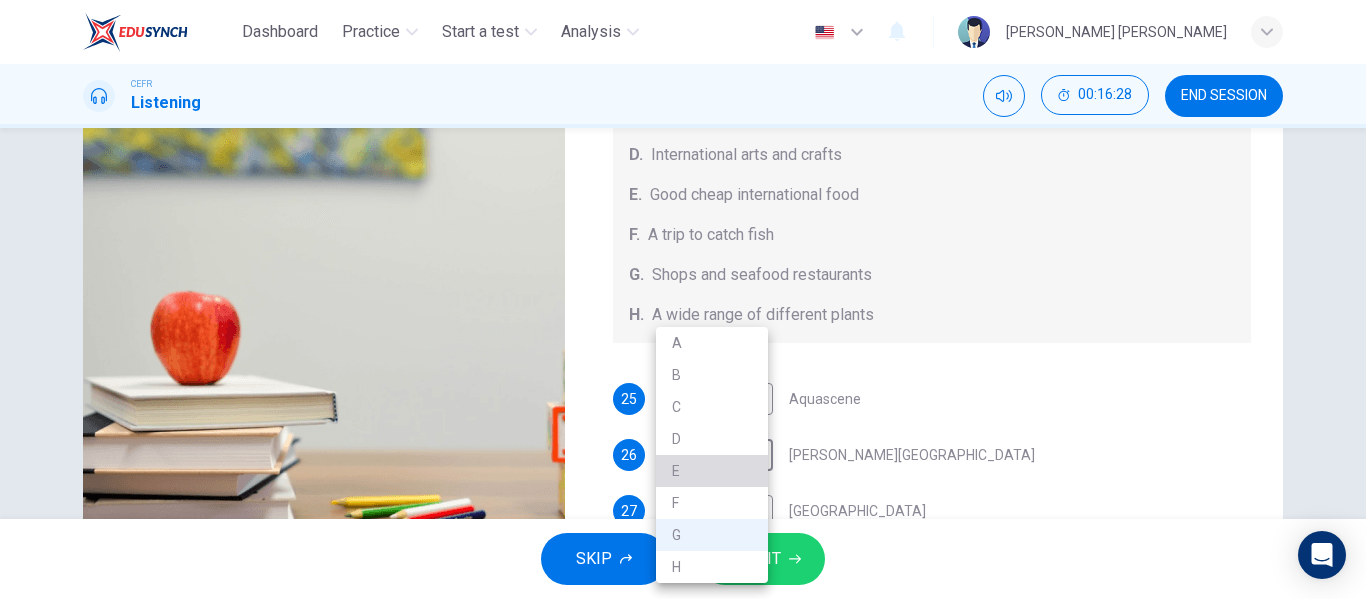click on "E" at bounding box center [712, 471] 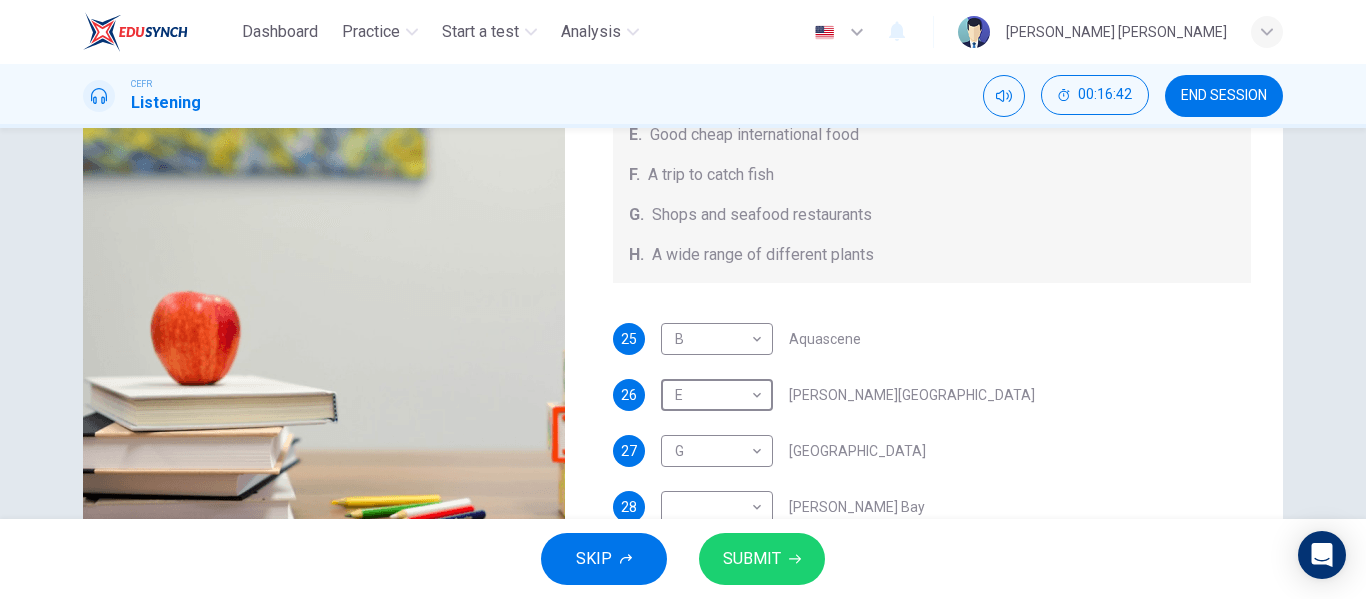scroll, scrollTop: 225, scrollLeft: 0, axis: vertical 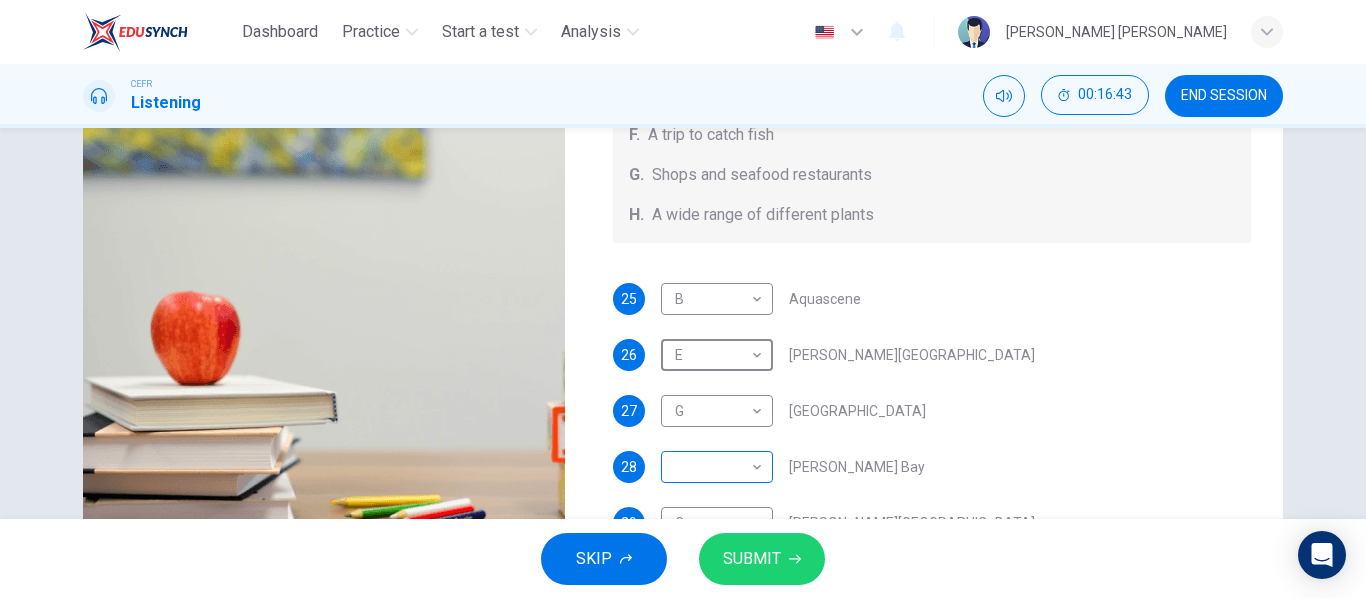 click on "Dashboard Practice Start a test Analysis English en ​ [PERSON_NAME] [PERSON_NAME] CEFR Listening 00:16:43 END SESSION Questions 25 - 29 Choose your answers from the box and write the correct letter  A-H  next to the questions below.
What can you find at each of the places below? A. A flower market B. A chance to feed the fish C. Good nightlife D. International arts and crafts E. Good cheap international food F. A trip to catch fish G. Shops and seafood restaurants H. A wide range of different plants 25 B B ​ Aquascene 26 E E ​ [PERSON_NAME][GEOGRAPHIC_DATA] 27 G G ​ [GEOGRAPHIC_DATA] 28 ​ ​ [PERSON_NAME][GEOGRAPHIC_DATA] [STREET_ADDRESS][PERSON_NAME] 05m 44s SKIP SUBMIT EduSynch - Online Language Proficiency Testing
Dashboard Practice Start a test Analysis Notifications © Copyright  2025" at bounding box center (683, 299) 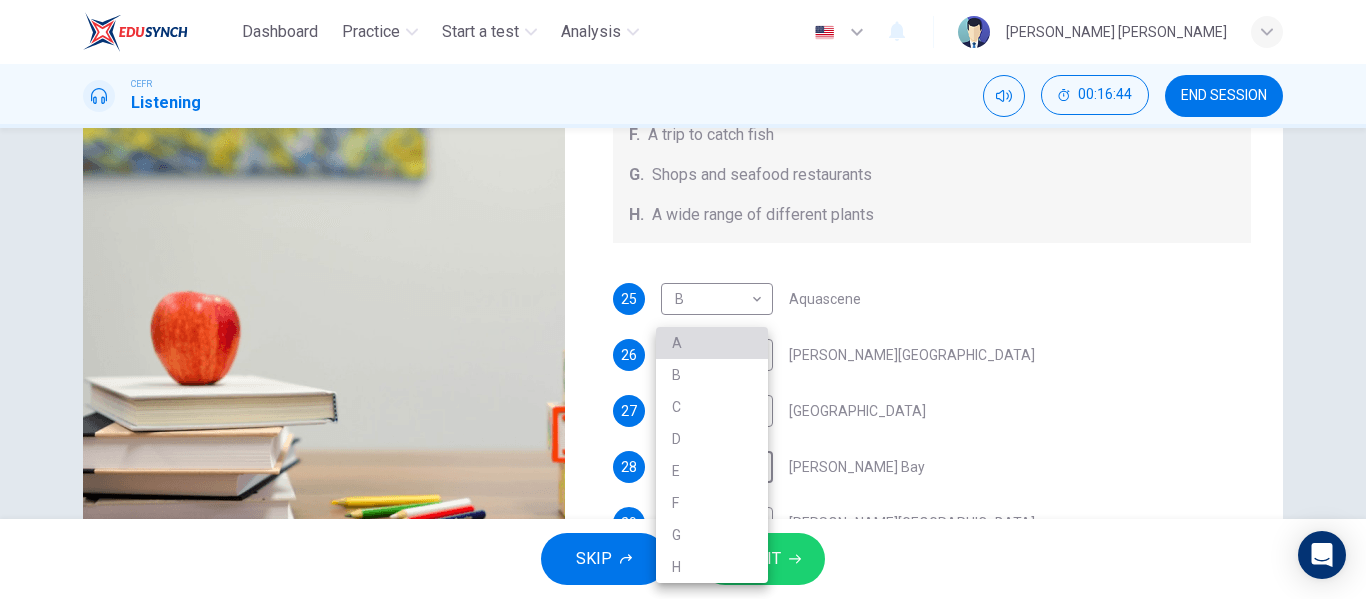click on "A" at bounding box center [712, 343] 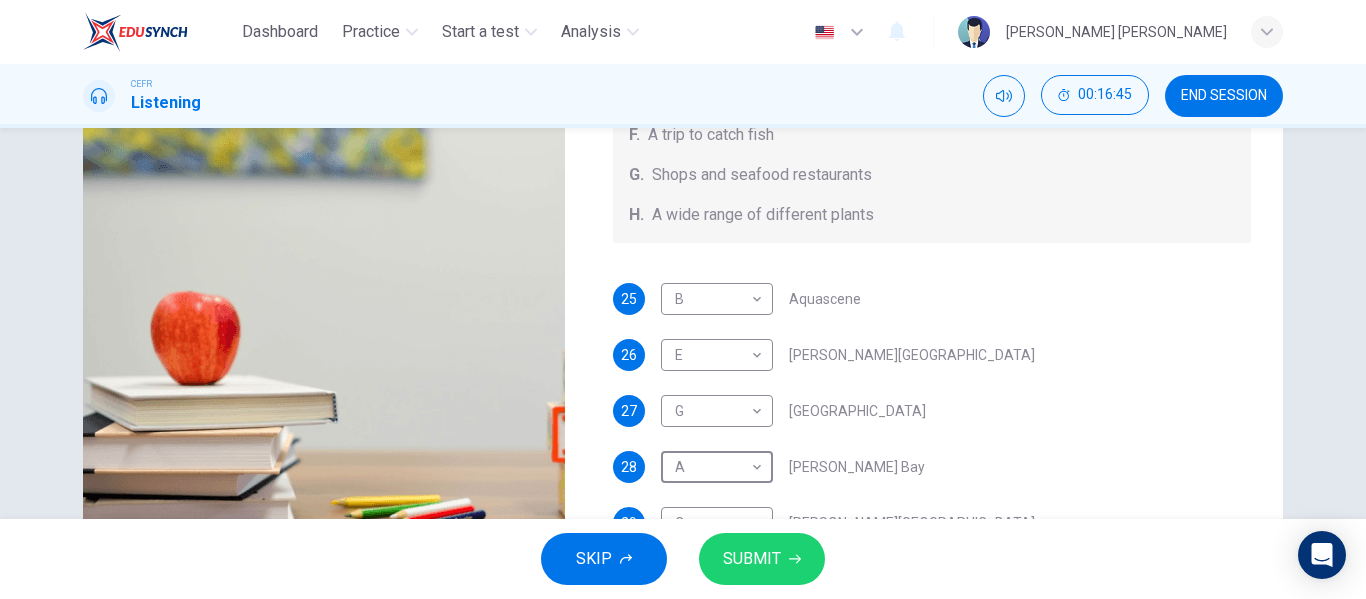 drag, startPoint x: 744, startPoint y: 546, endPoint x: 745, endPoint y: 533, distance: 13.038404 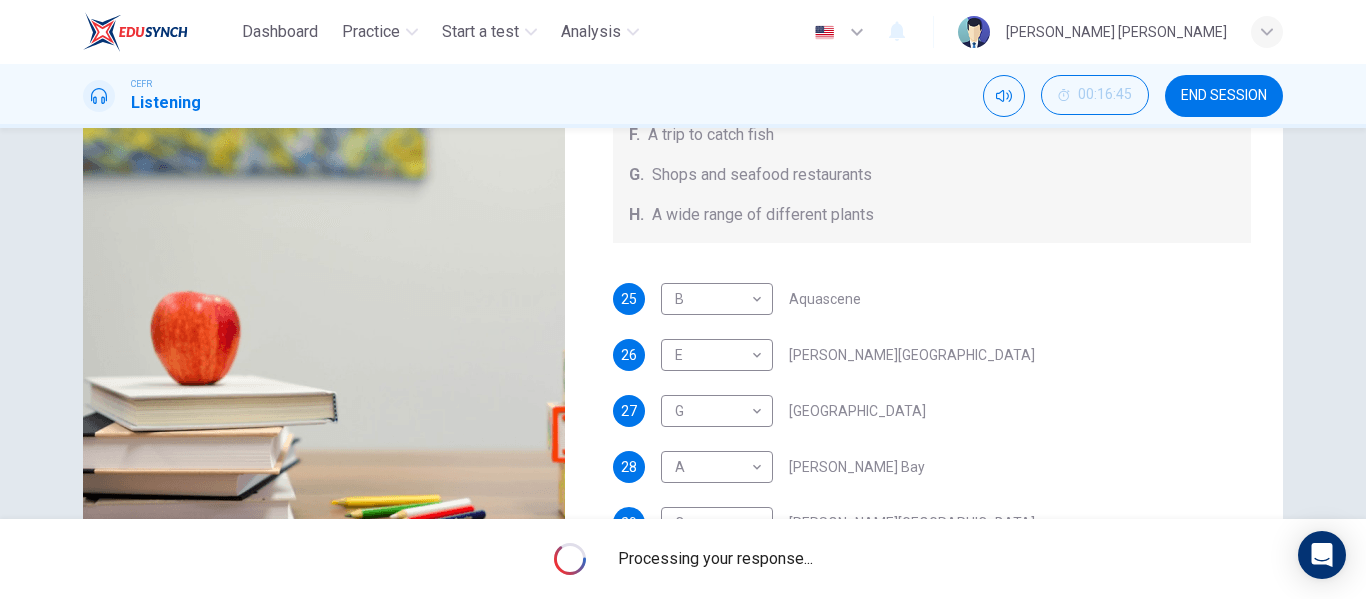 scroll, scrollTop: 384, scrollLeft: 0, axis: vertical 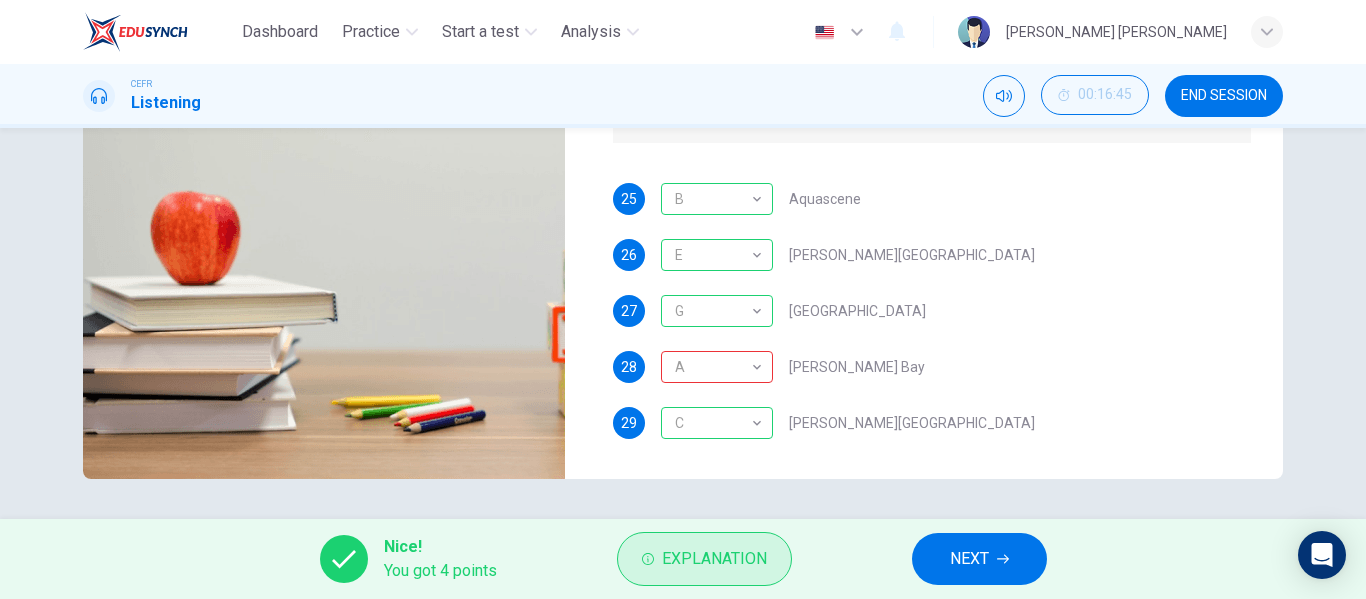 click on "Explanation" at bounding box center [704, 559] 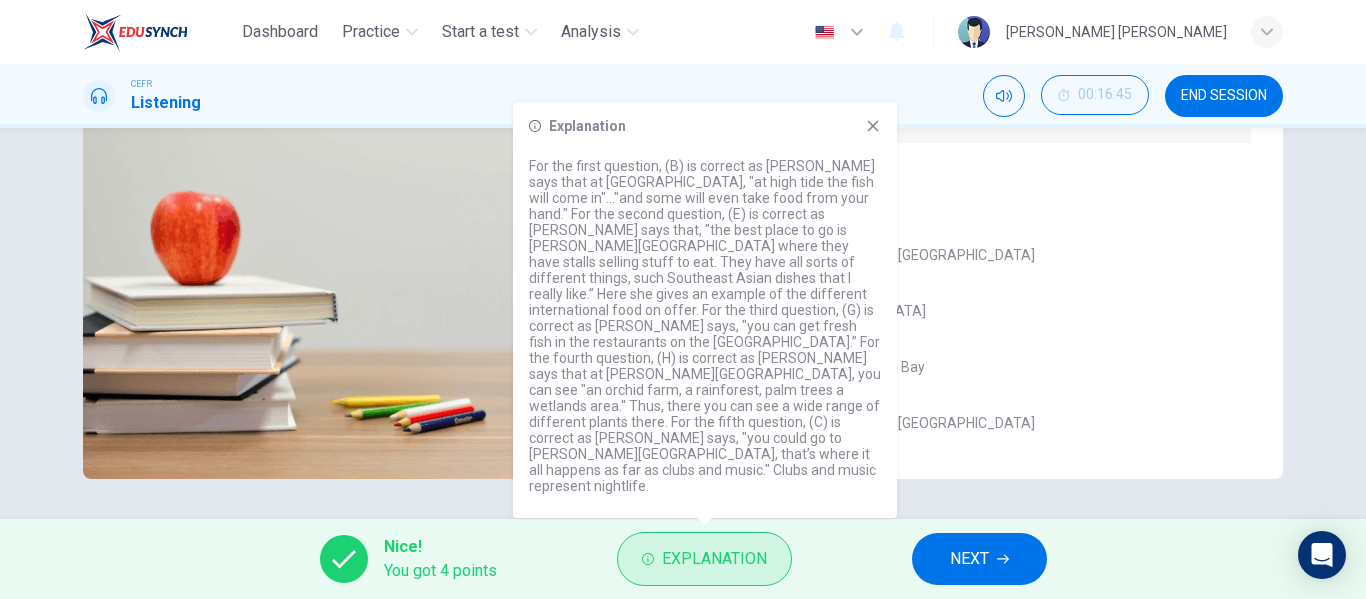 click on "Explanation" at bounding box center (714, 559) 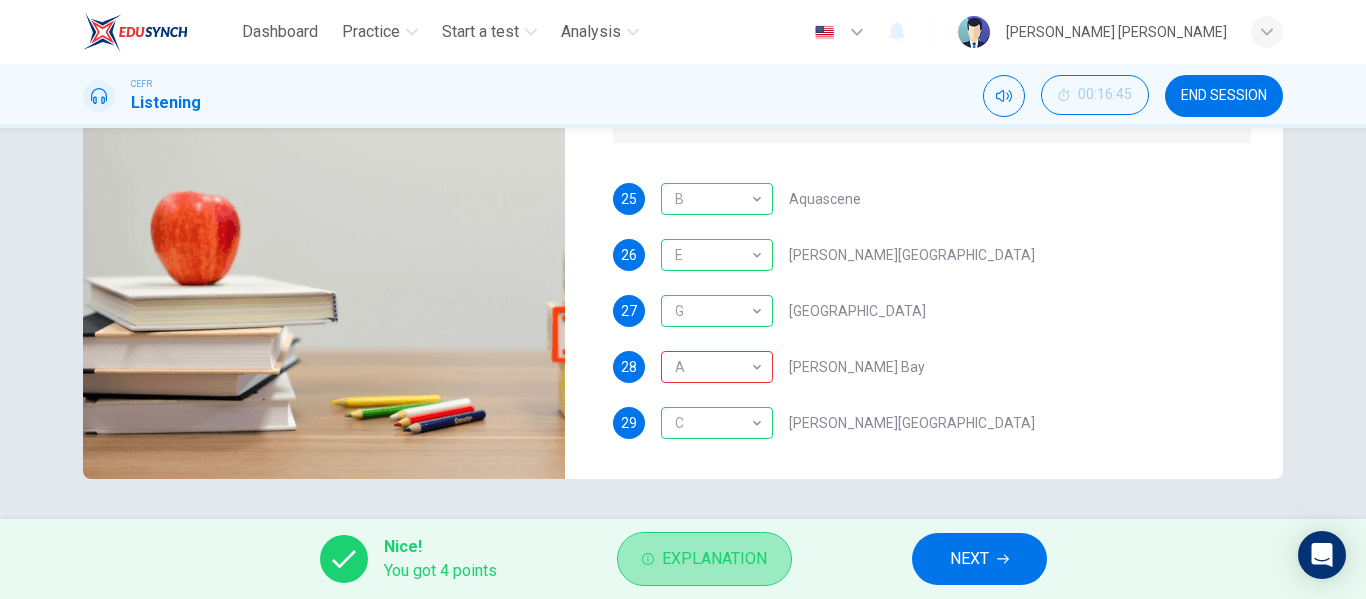 click on "Explanation" at bounding box center [714, 559] 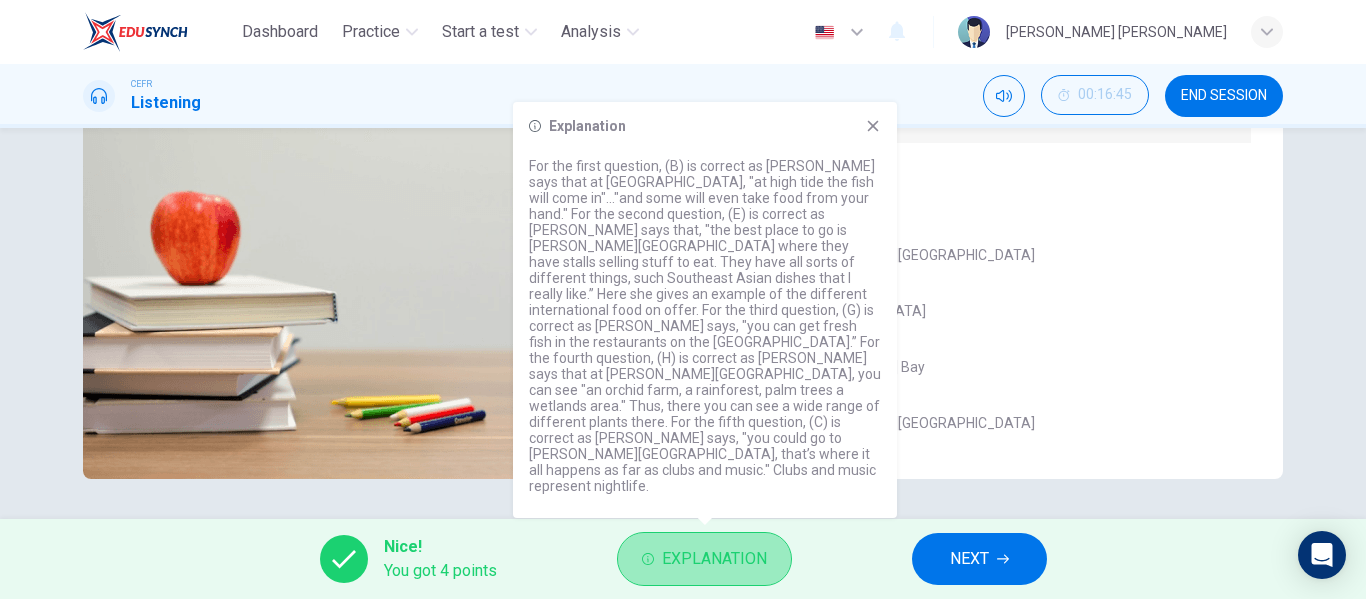 click on "Explanation" at bounding box center (714, 559) 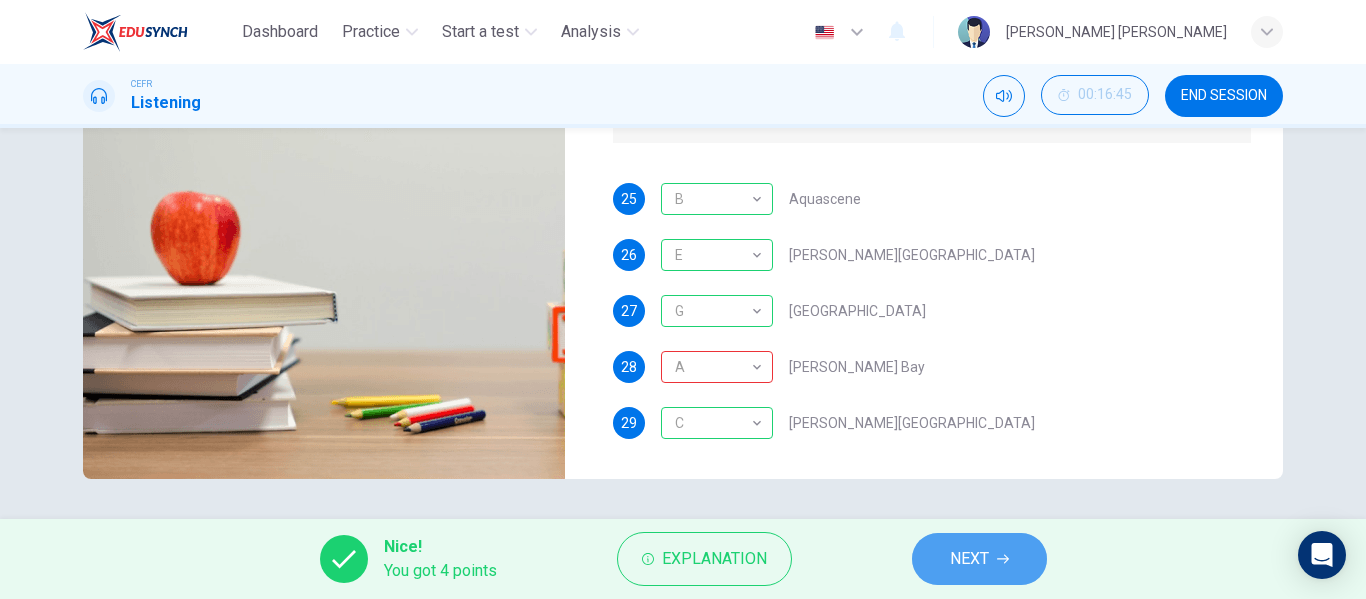 click on "NEXT" at bounding box center [969, 559] 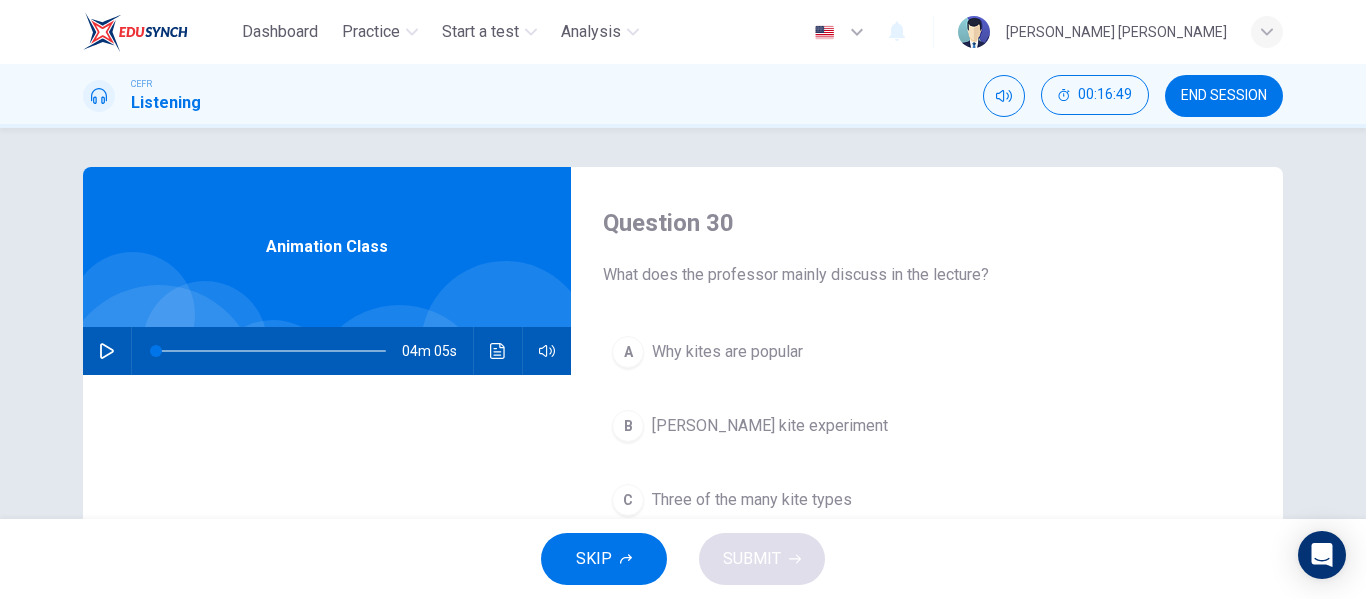 scroll, scrollTop: 0, scrollLeft: 0, axis: both 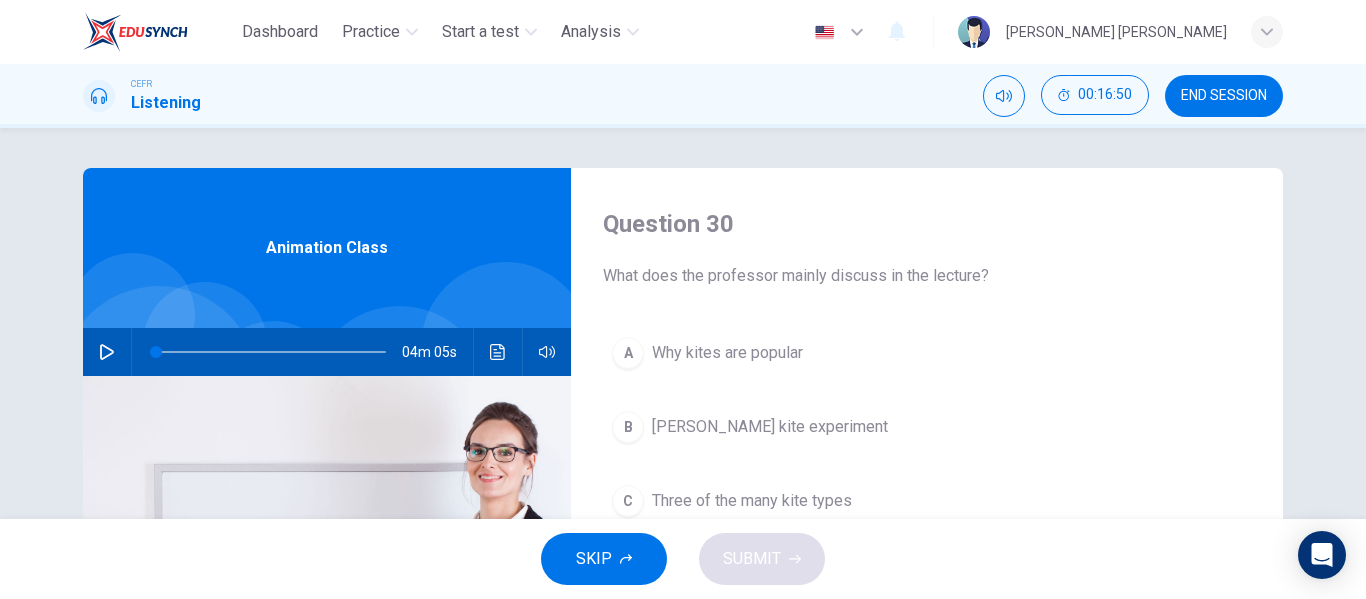 click on "END SESSION" at bounding box center [1224, 96] 